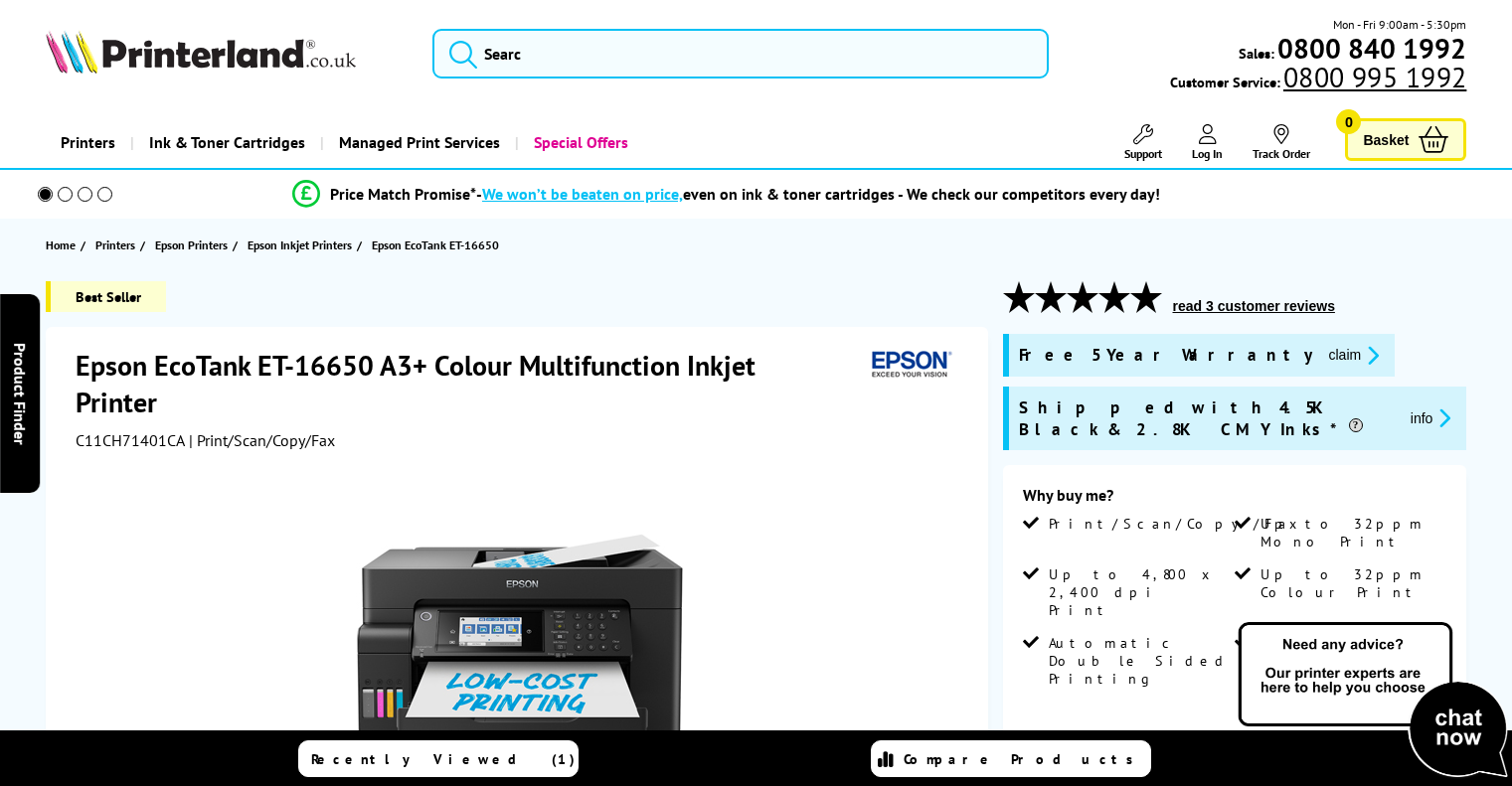 scroll, scrollTop: 0, scrollLeft: 0, axis: both 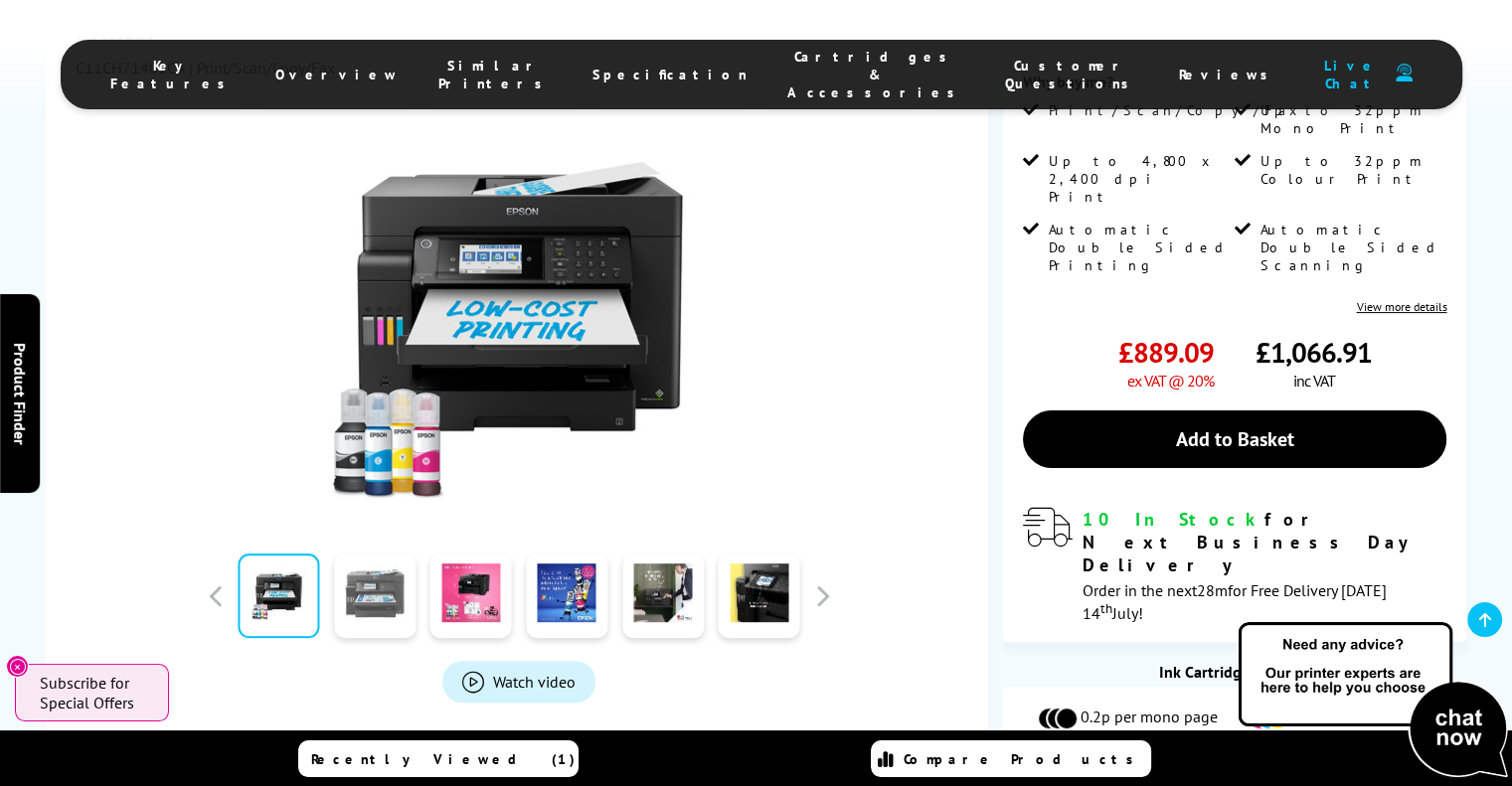click at bounding box center (375, 595) 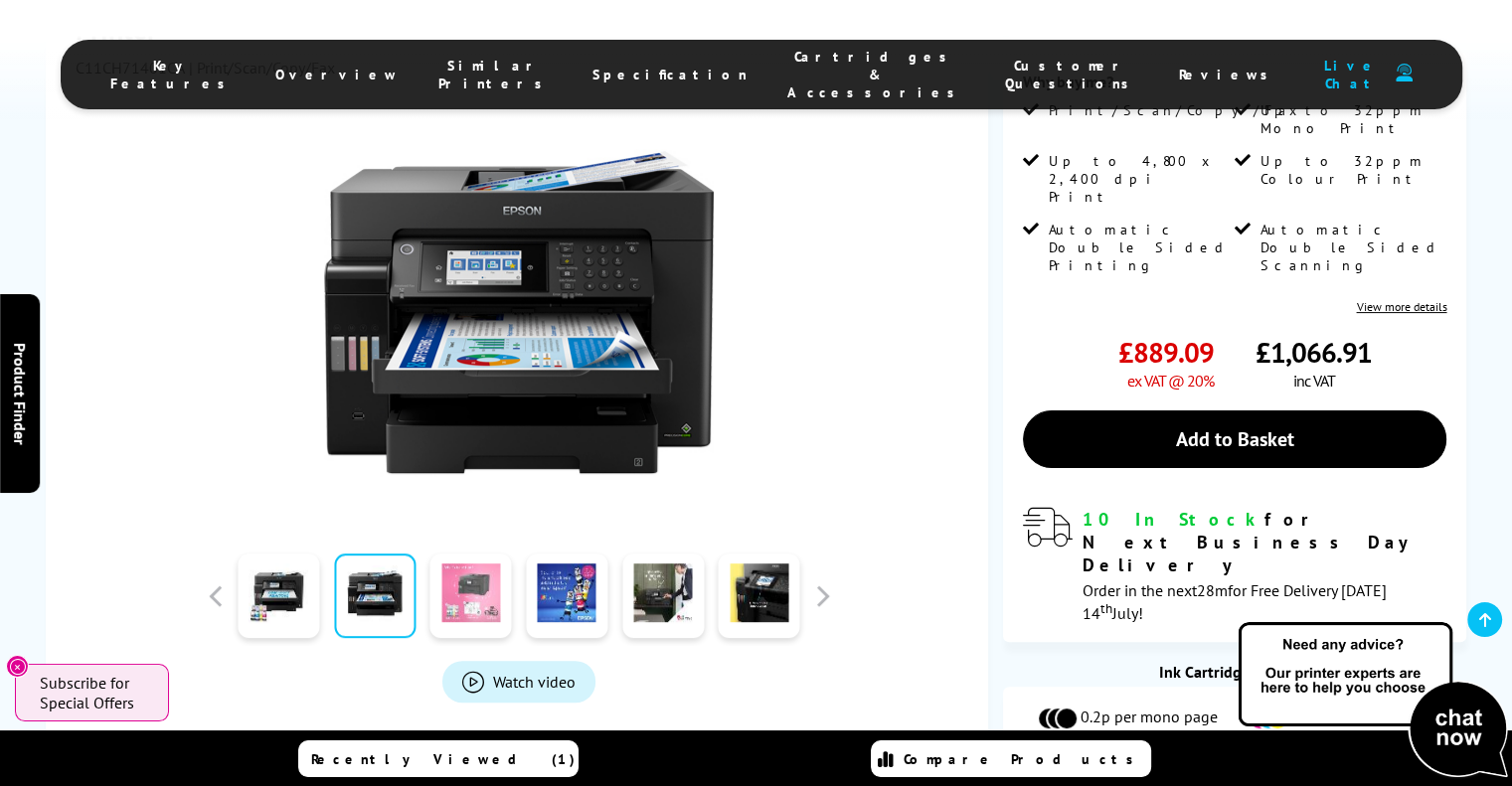 click at bounding box center (471, 595) 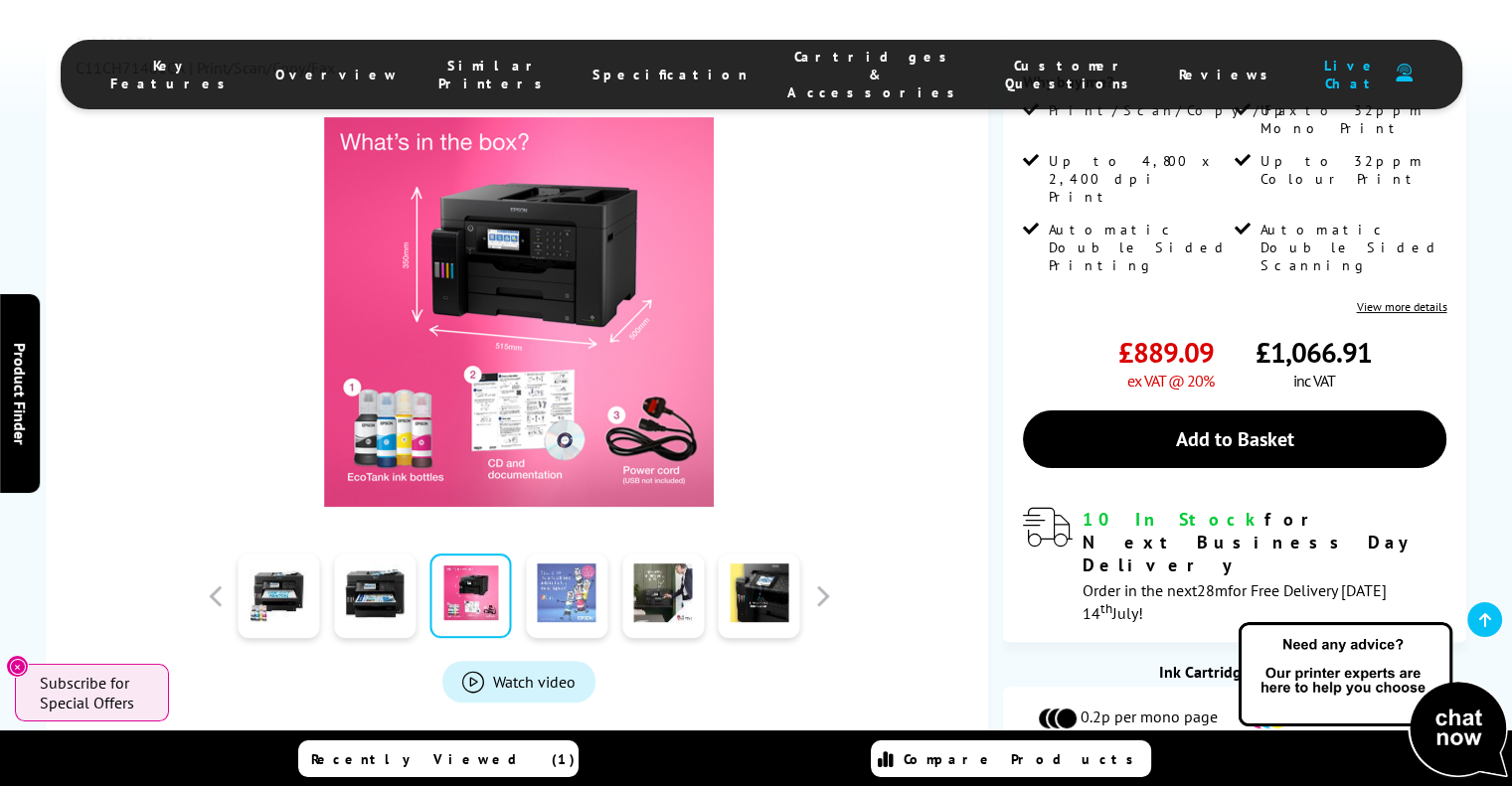 click at bounding box center (567, 595) 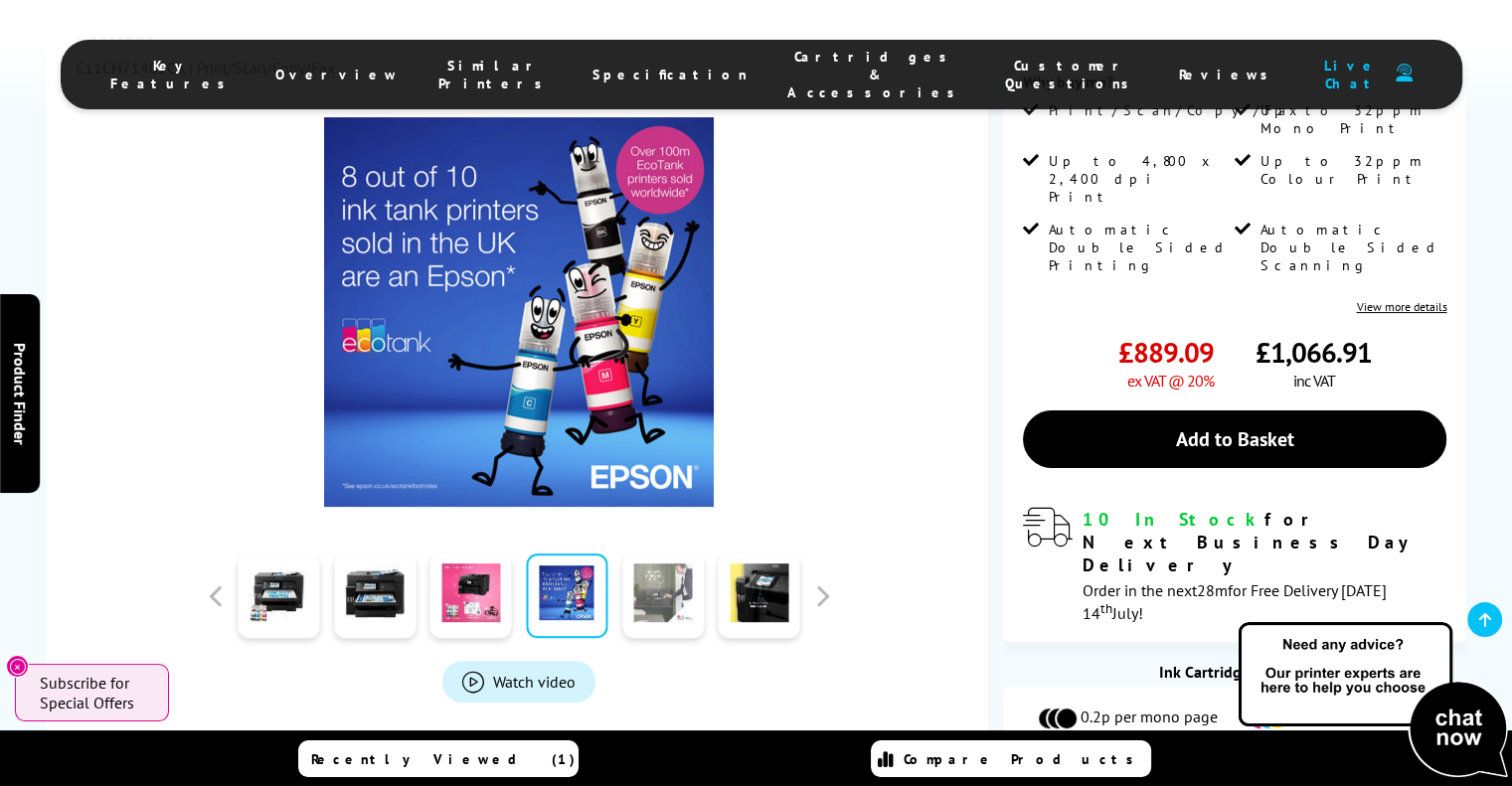click at bounding box center [663, 595] 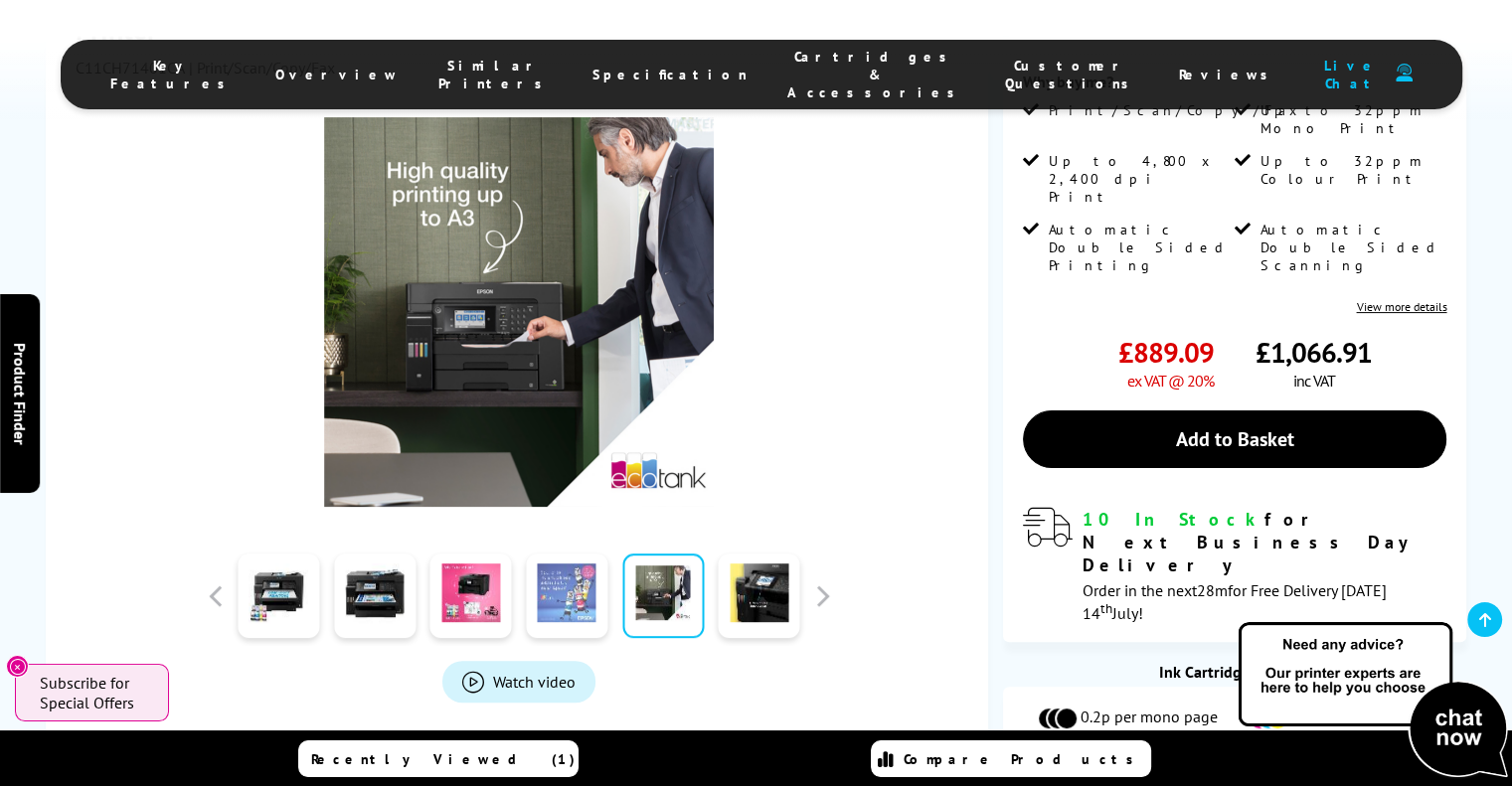 click at bounding box center [567, 595] 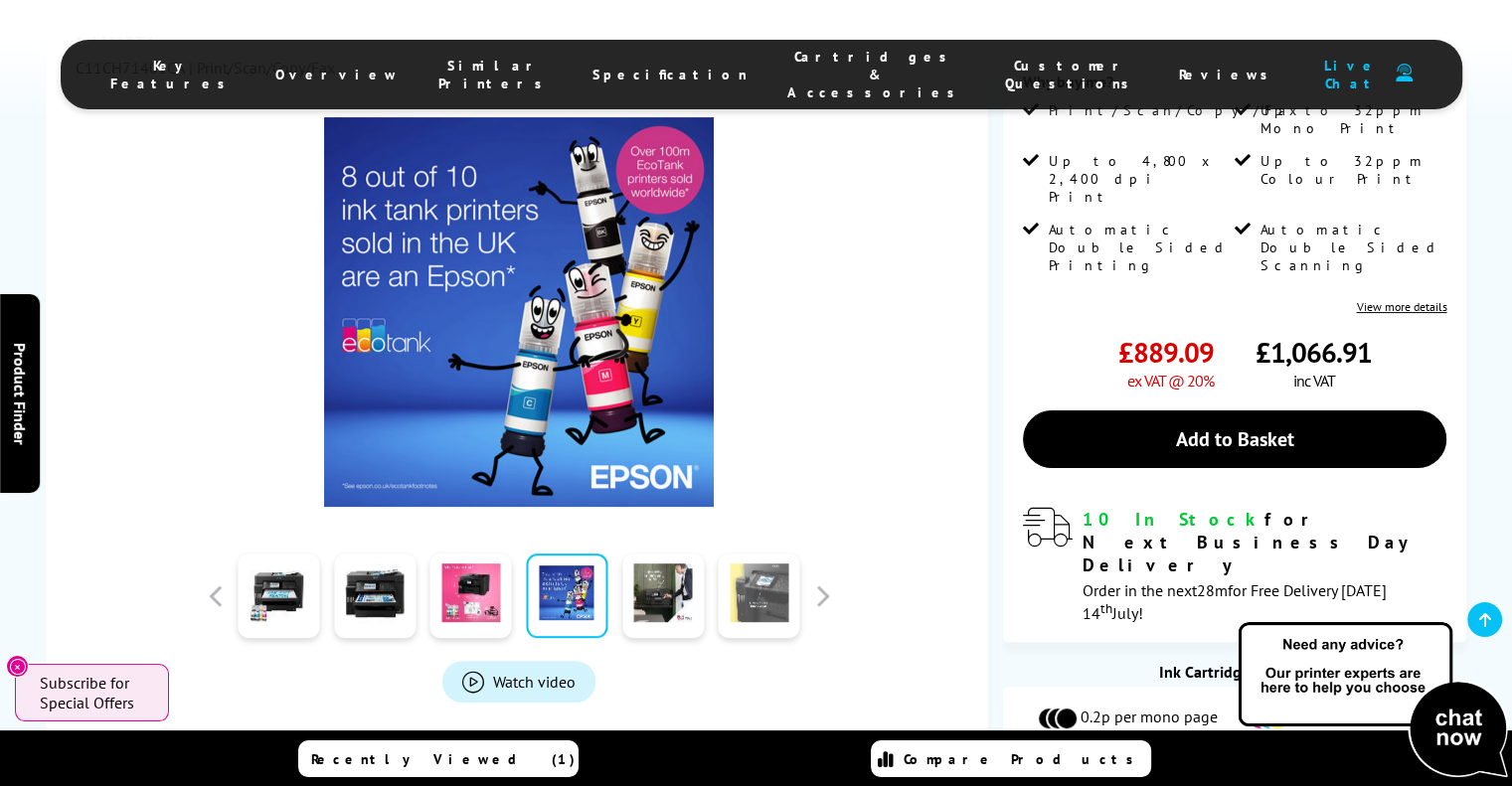click at bounding box center [759, 595] 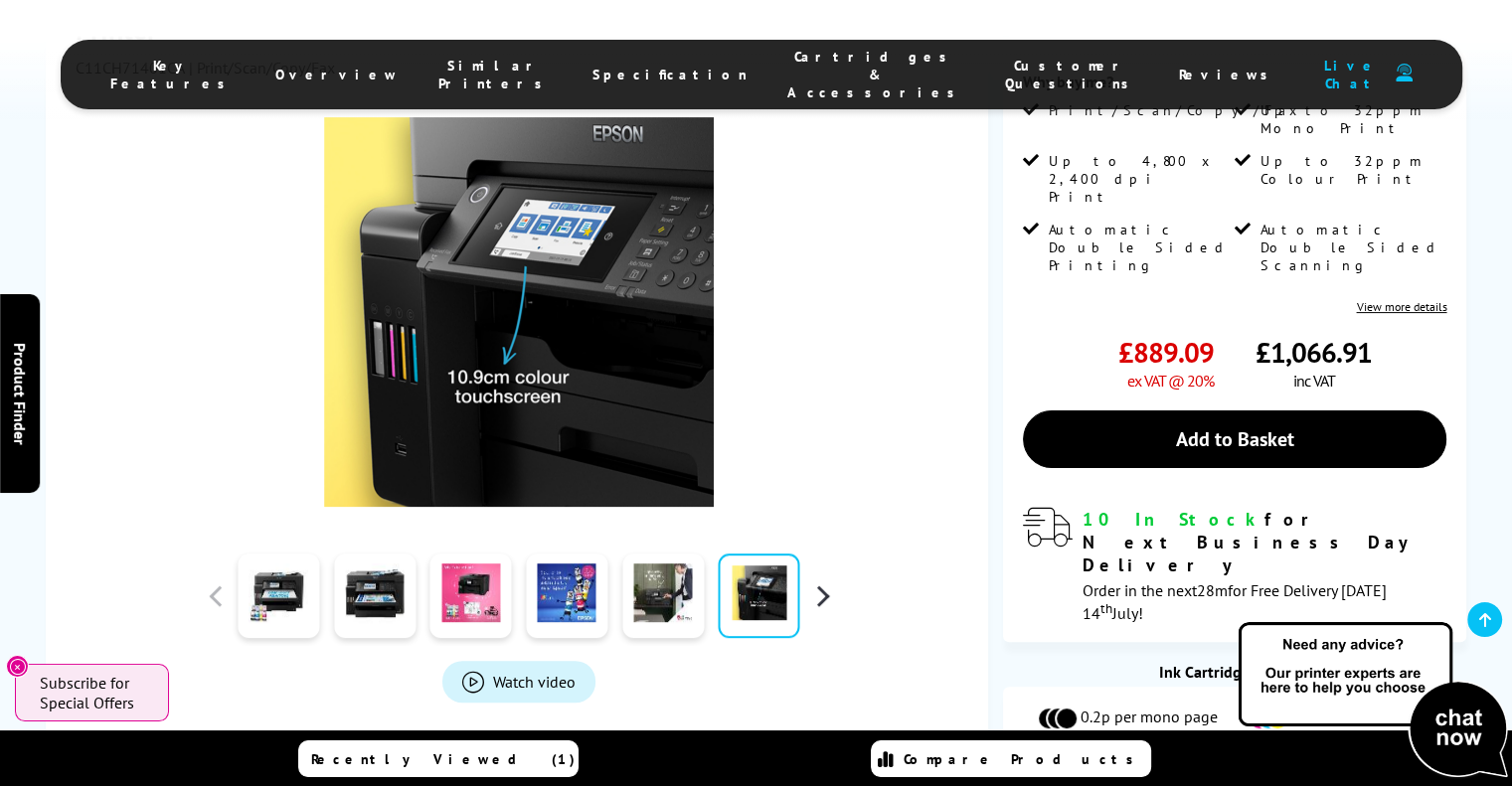 click at bounding box center (822, 595) 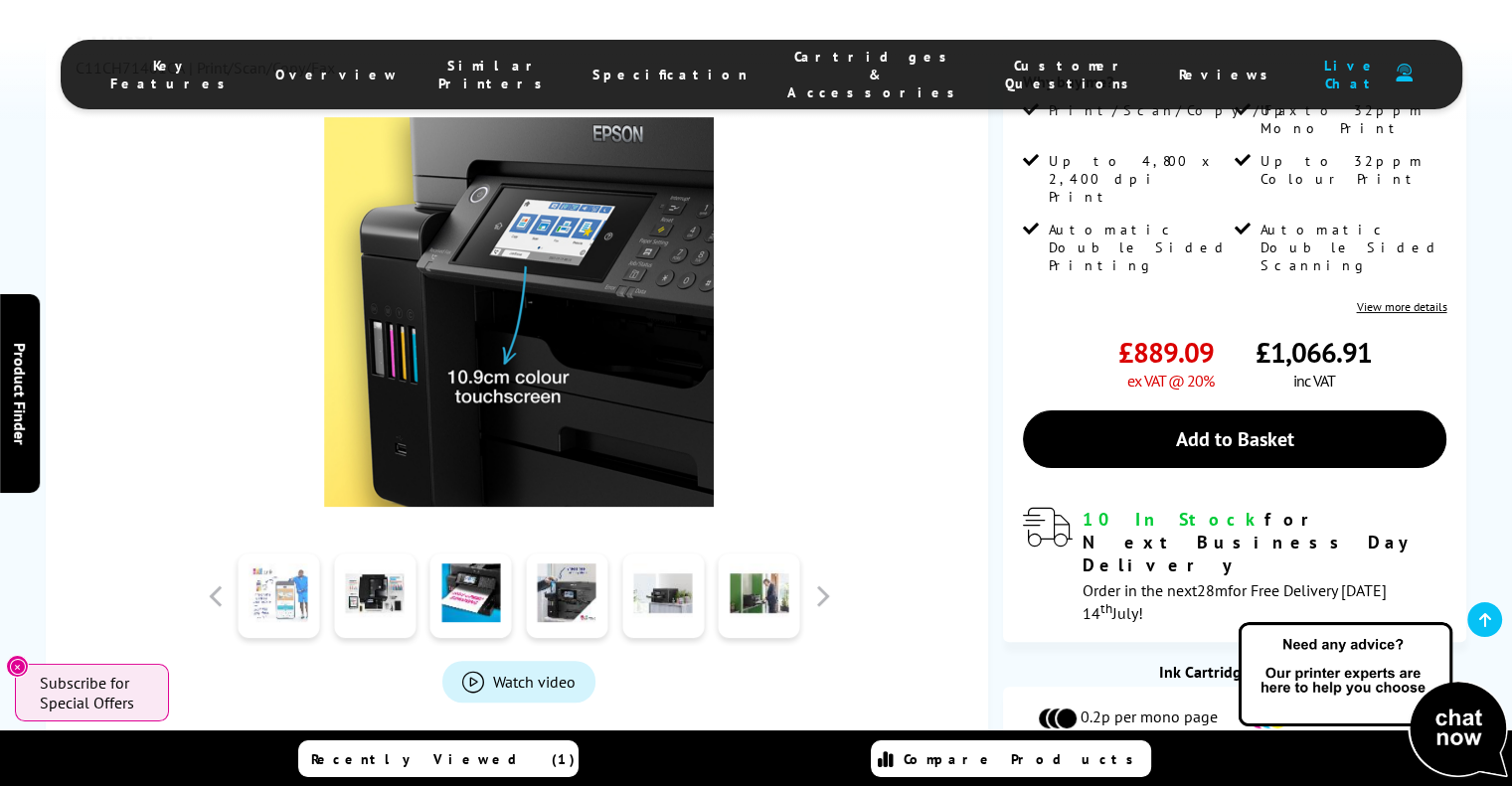 click at bounding box center [278, 595] 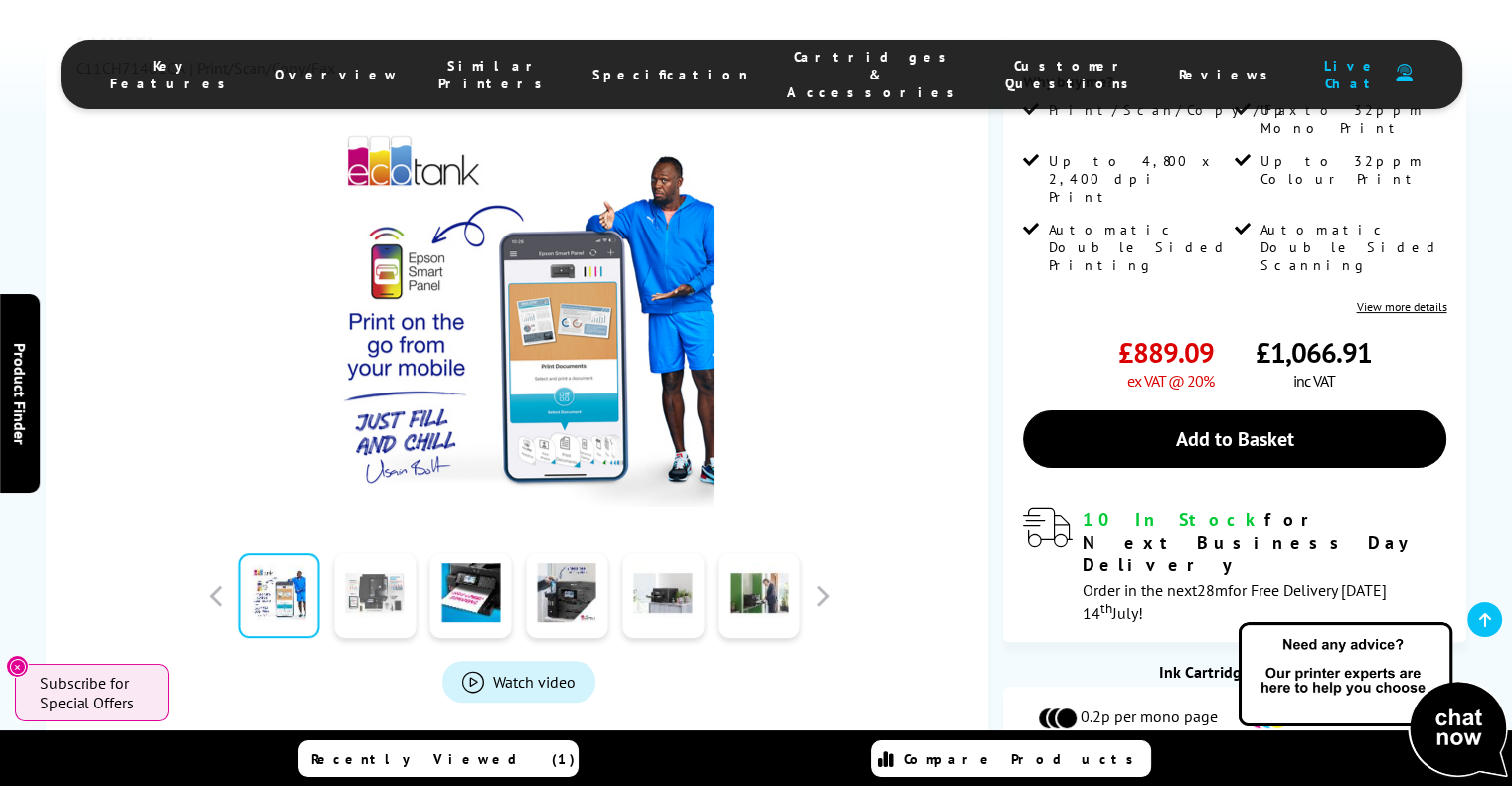 click at bounding box center [375, 595] 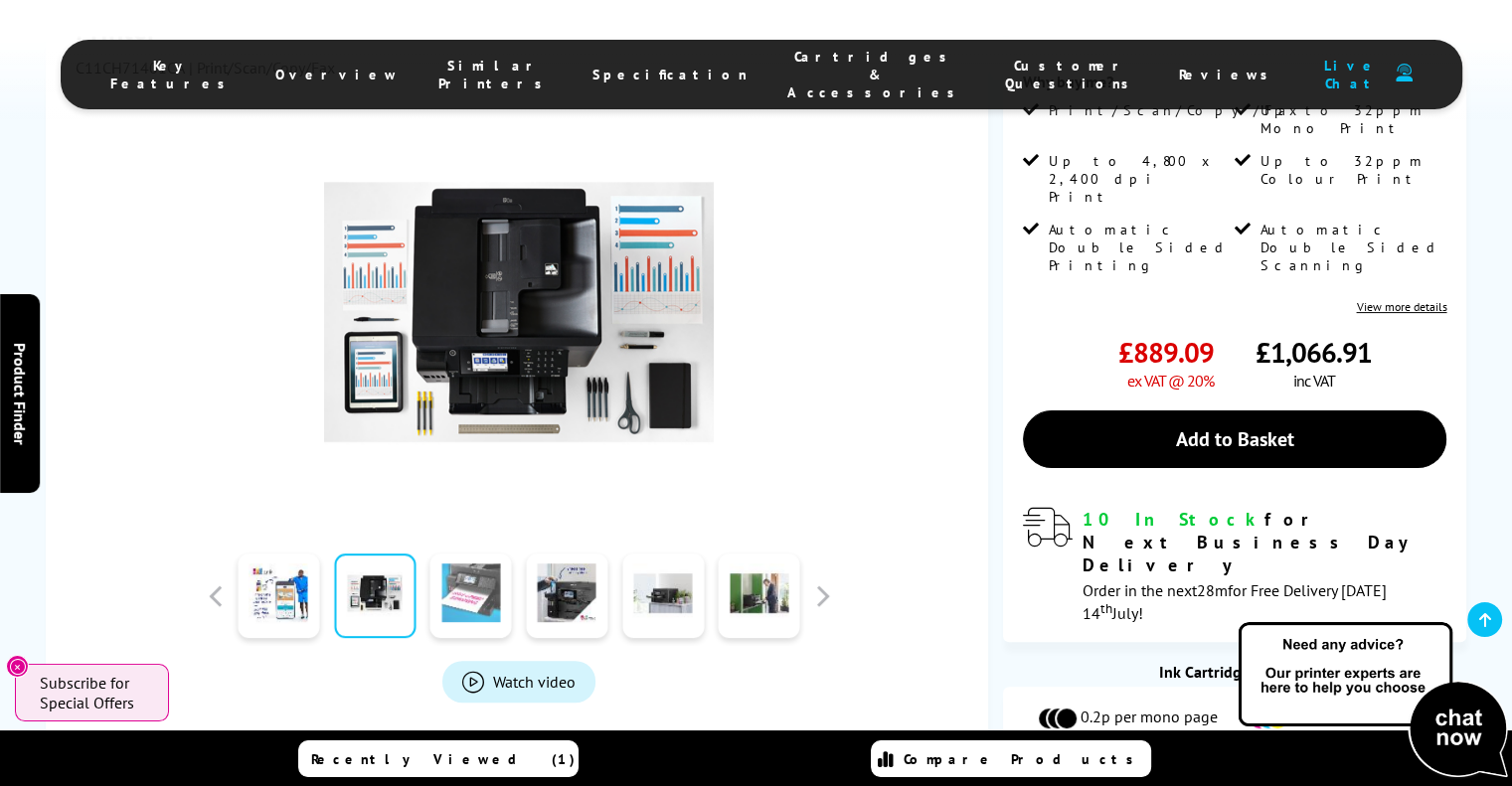 click at bounding box center [471, 595] 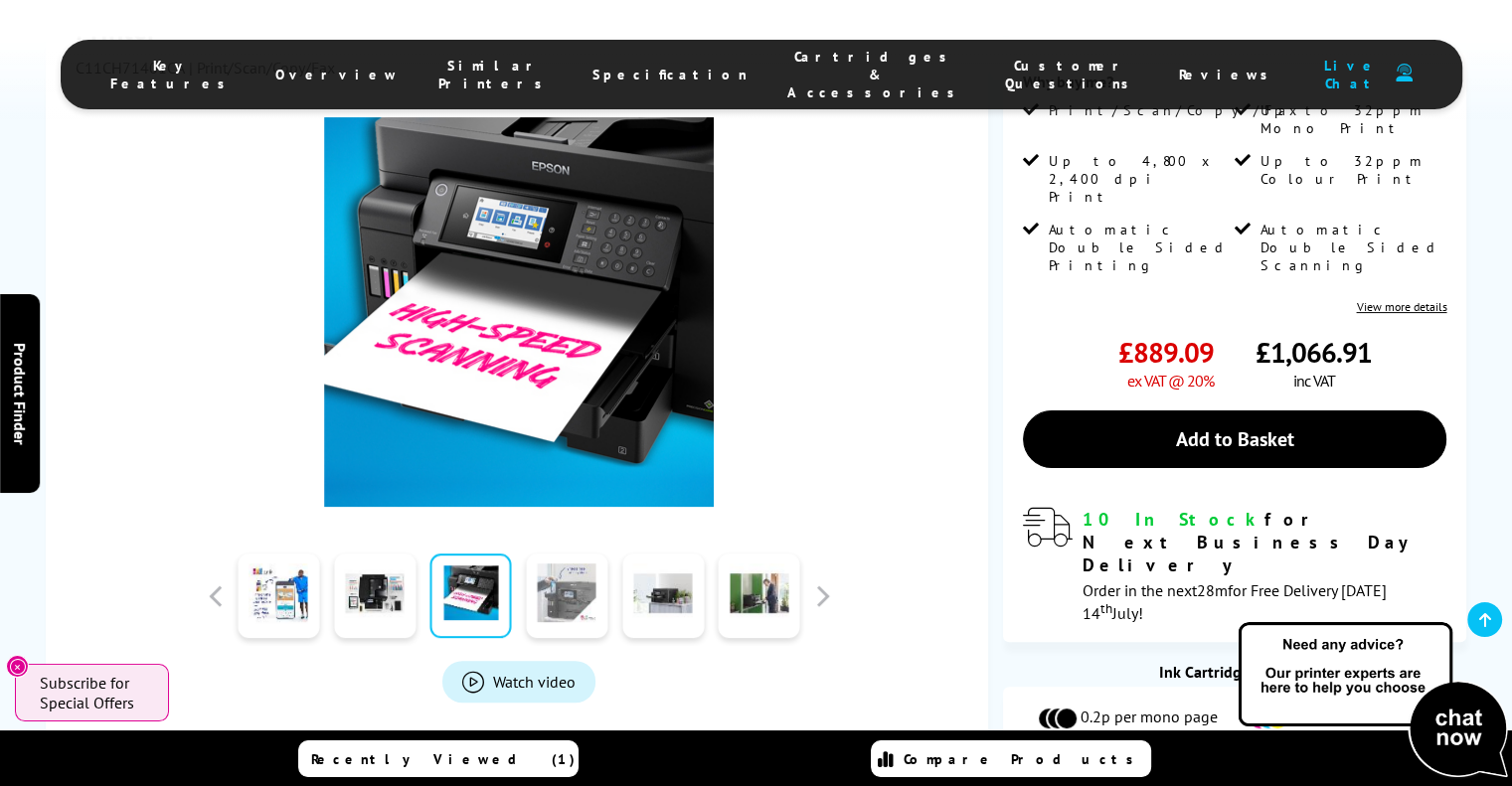 click at bounding box center [567, 595] 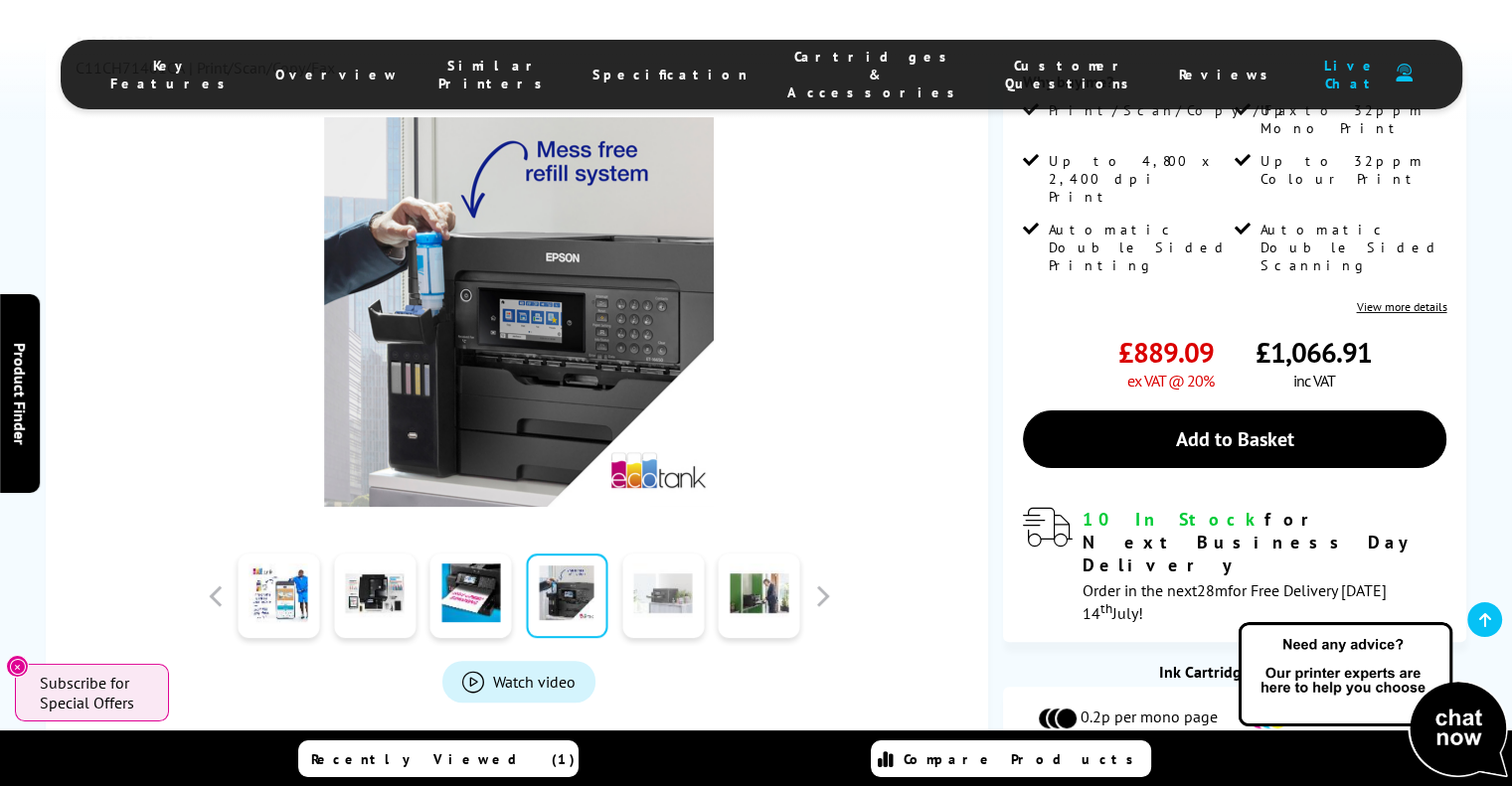 click at bounding box center (663, 595) 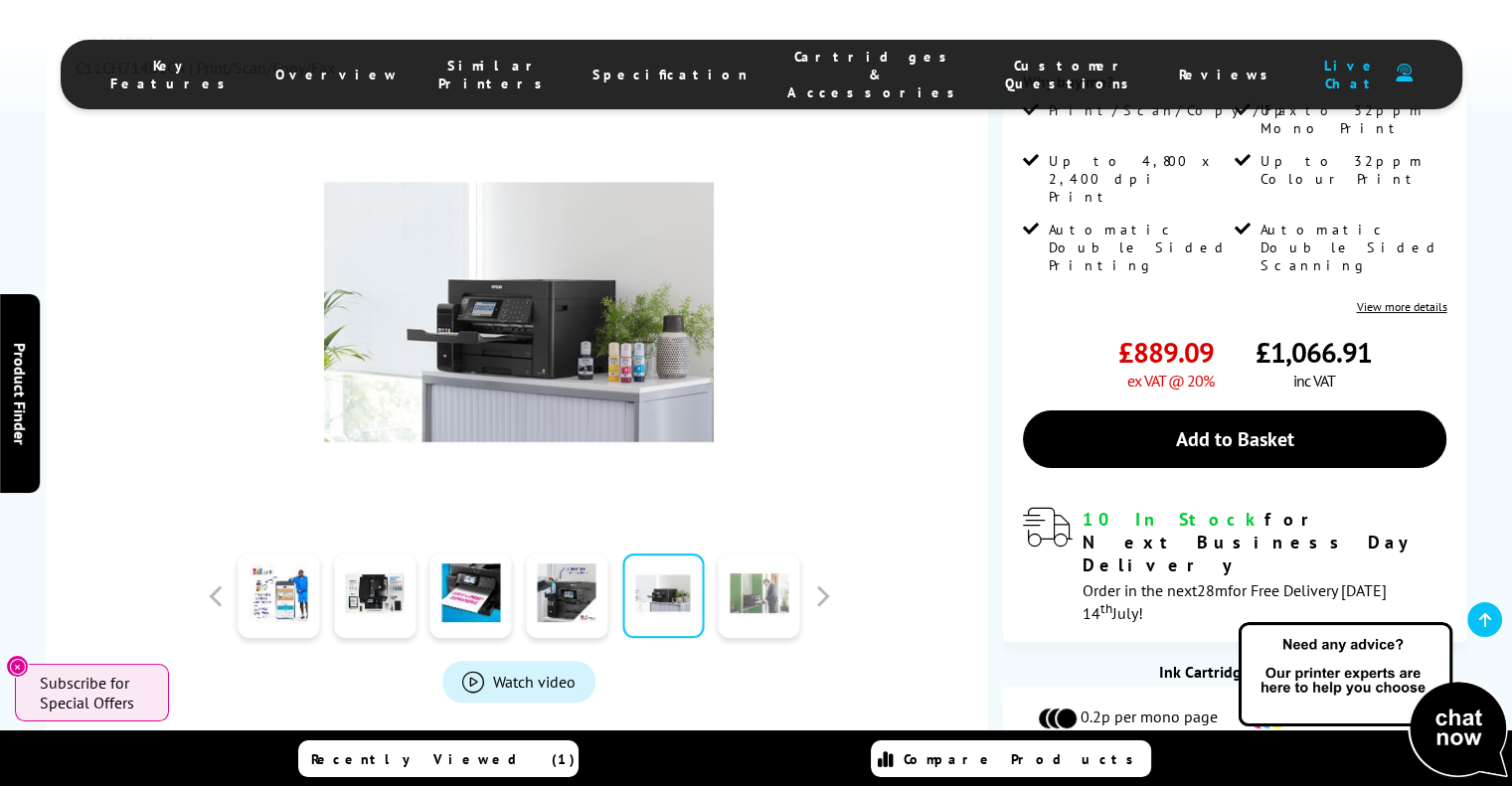 click at bounding box center (759, 595) 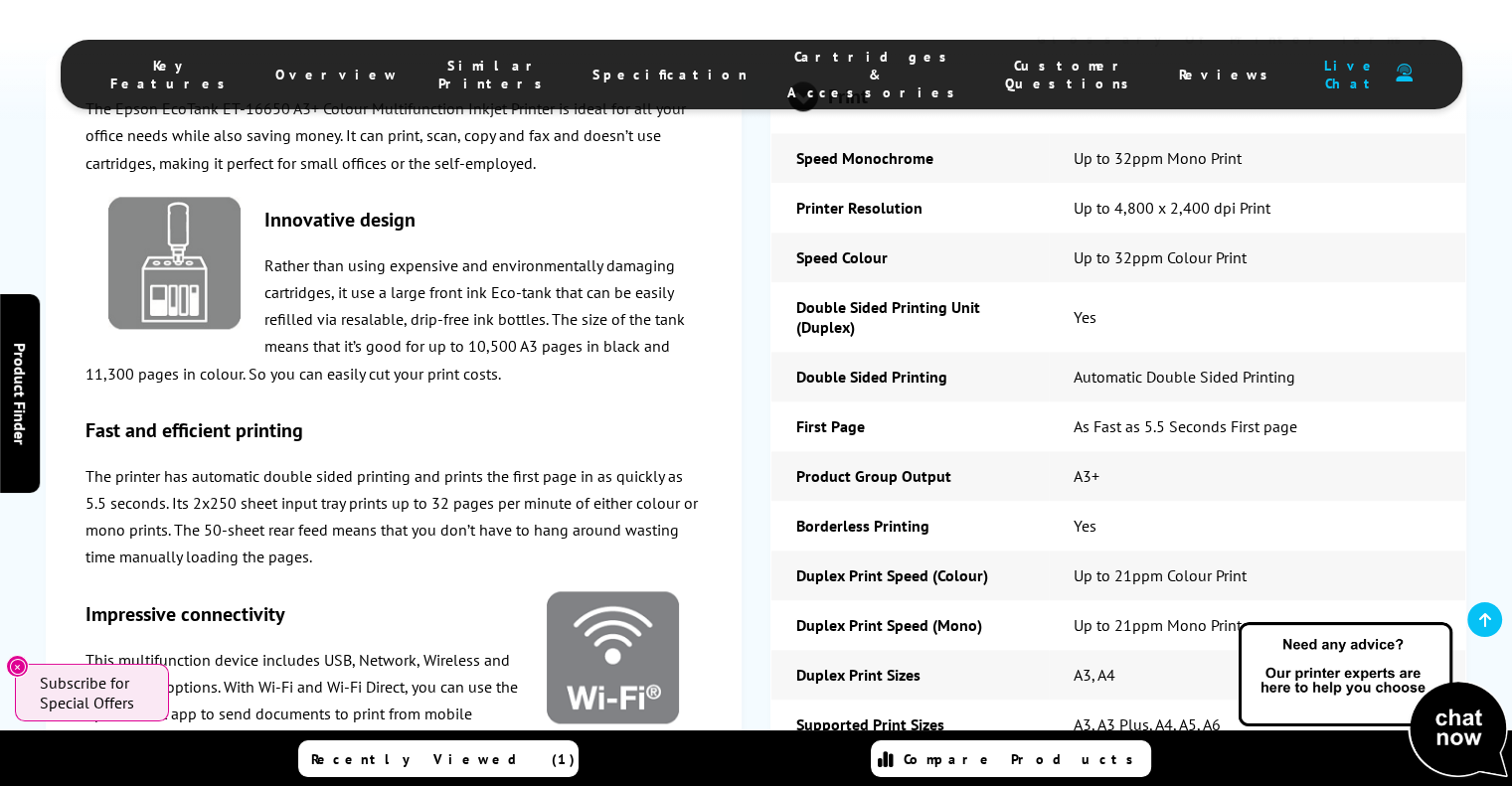 scroll, scrollTop: 2829, scrollLeft: 0, axis: vertical 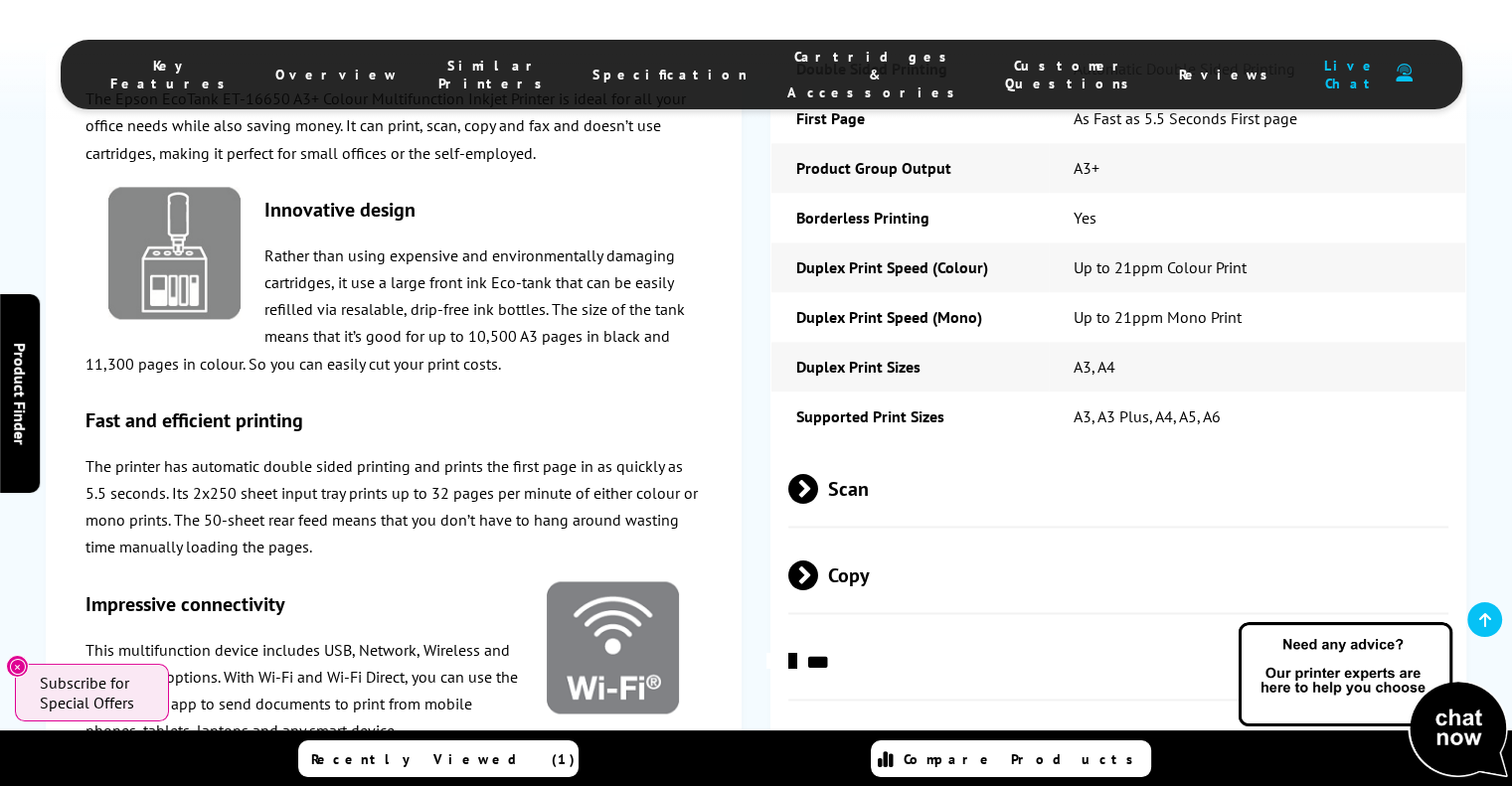 click at bounding box center [818, 489] 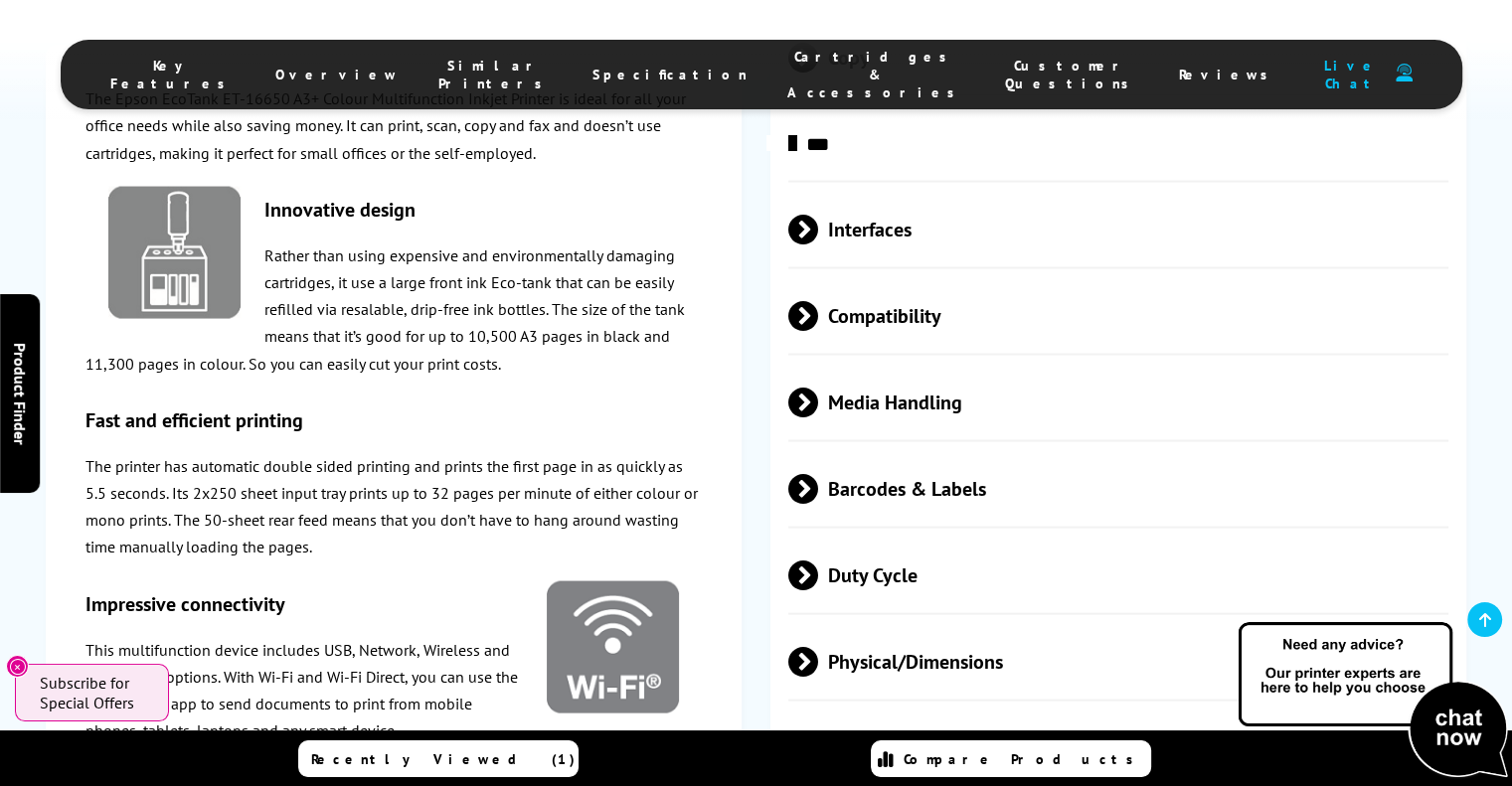 scroll, scrollTop: 4090, scrollLeft: 0, axis: vertical 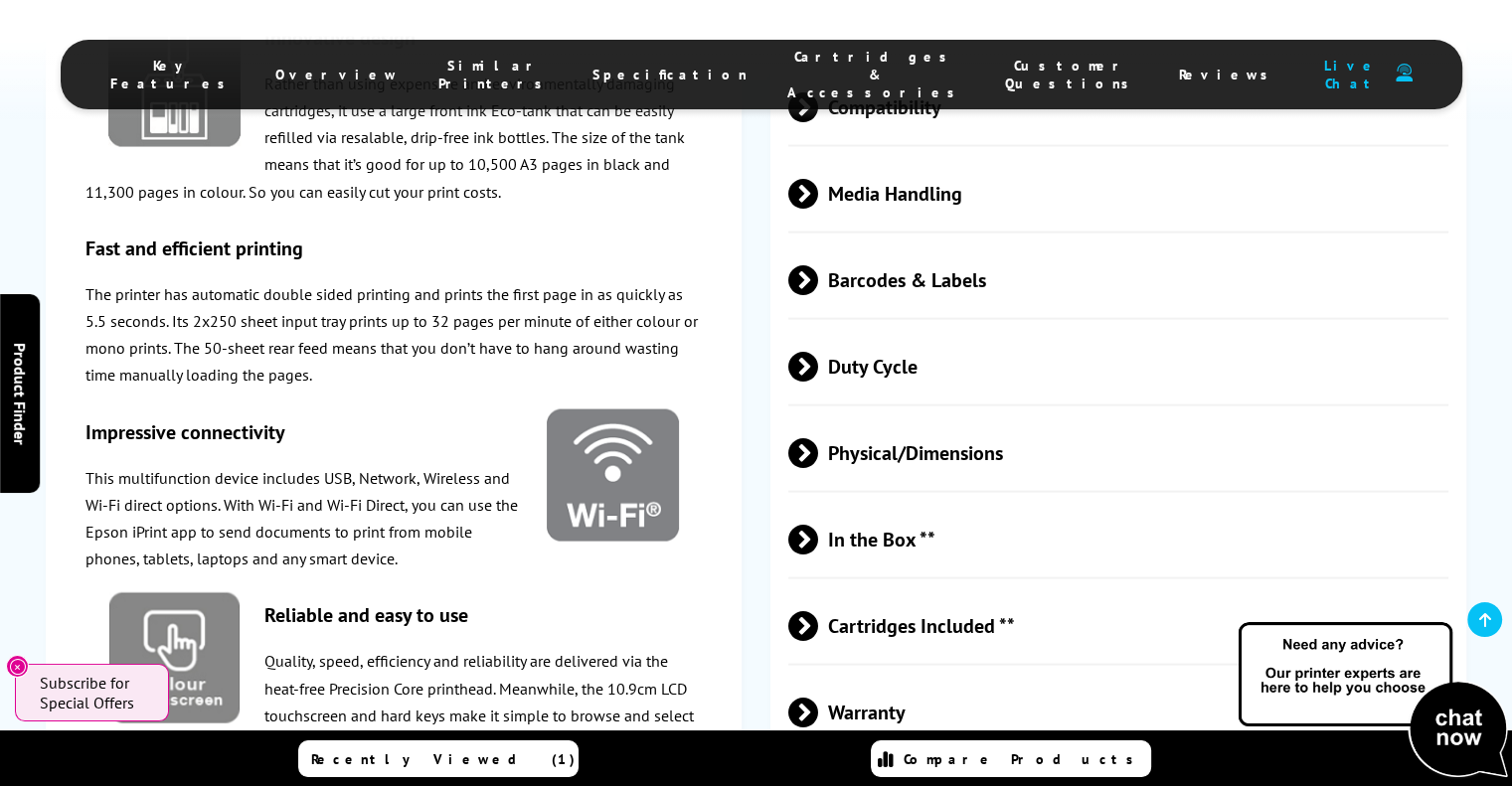 click at bounding box center [818, 194] 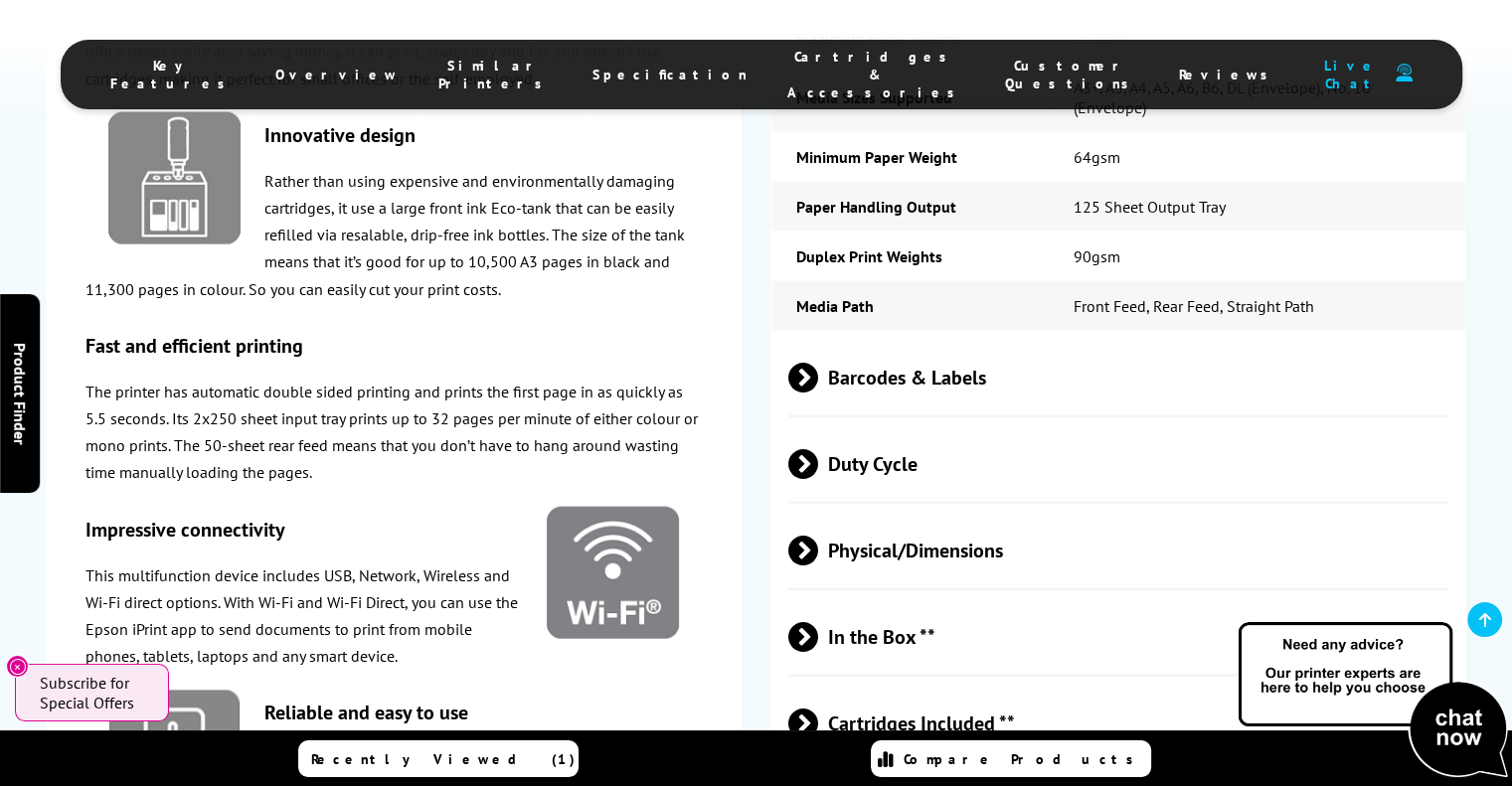 scroll, scrollTop: 4615, scrollLeft: 0, axis: vertical 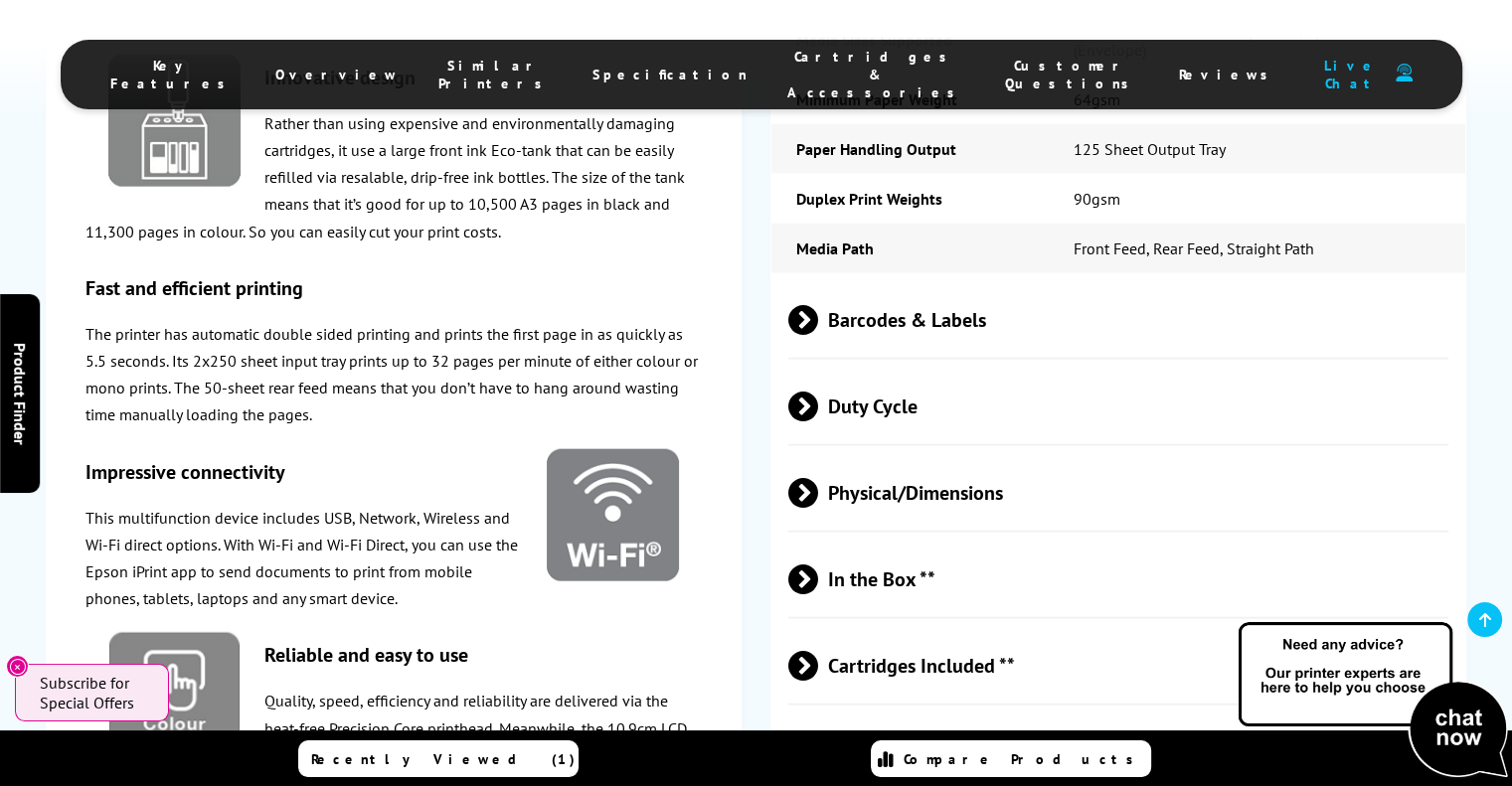 click at bounding box center [818, 320] 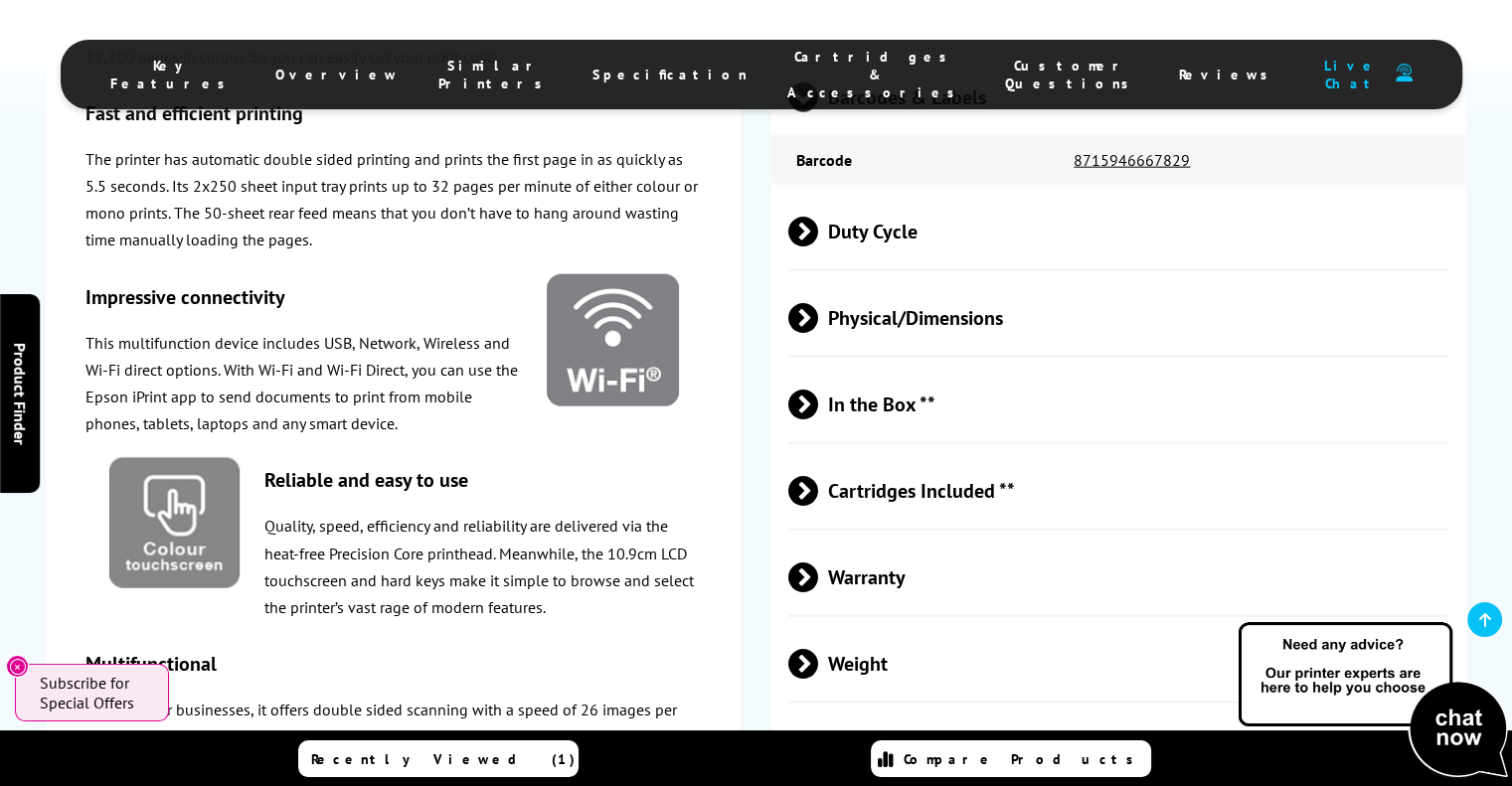 scroll, scrollTop: 4866, scrollLeft: 0, axis: vertical 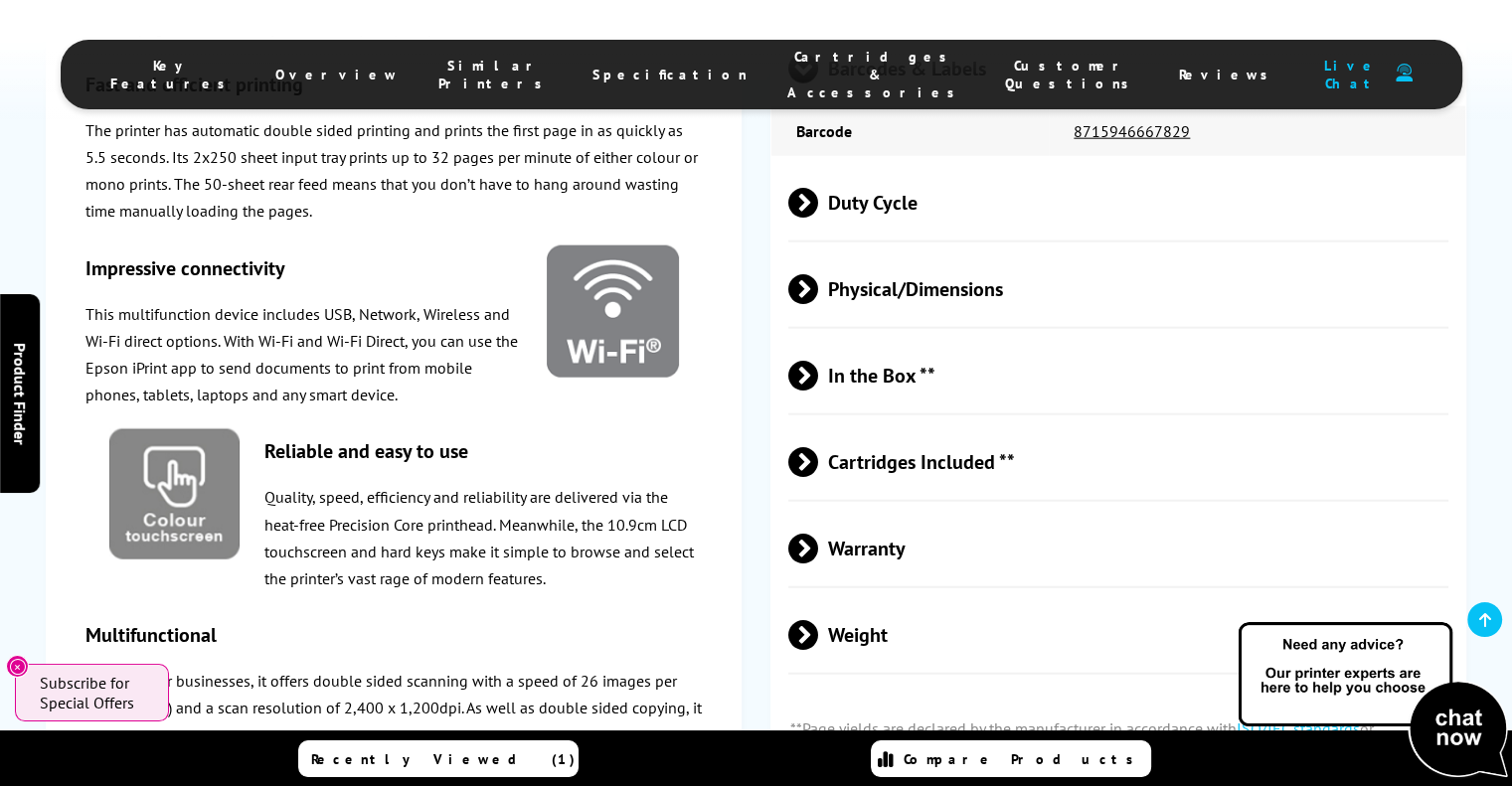 click at bounding box center (818, 289) 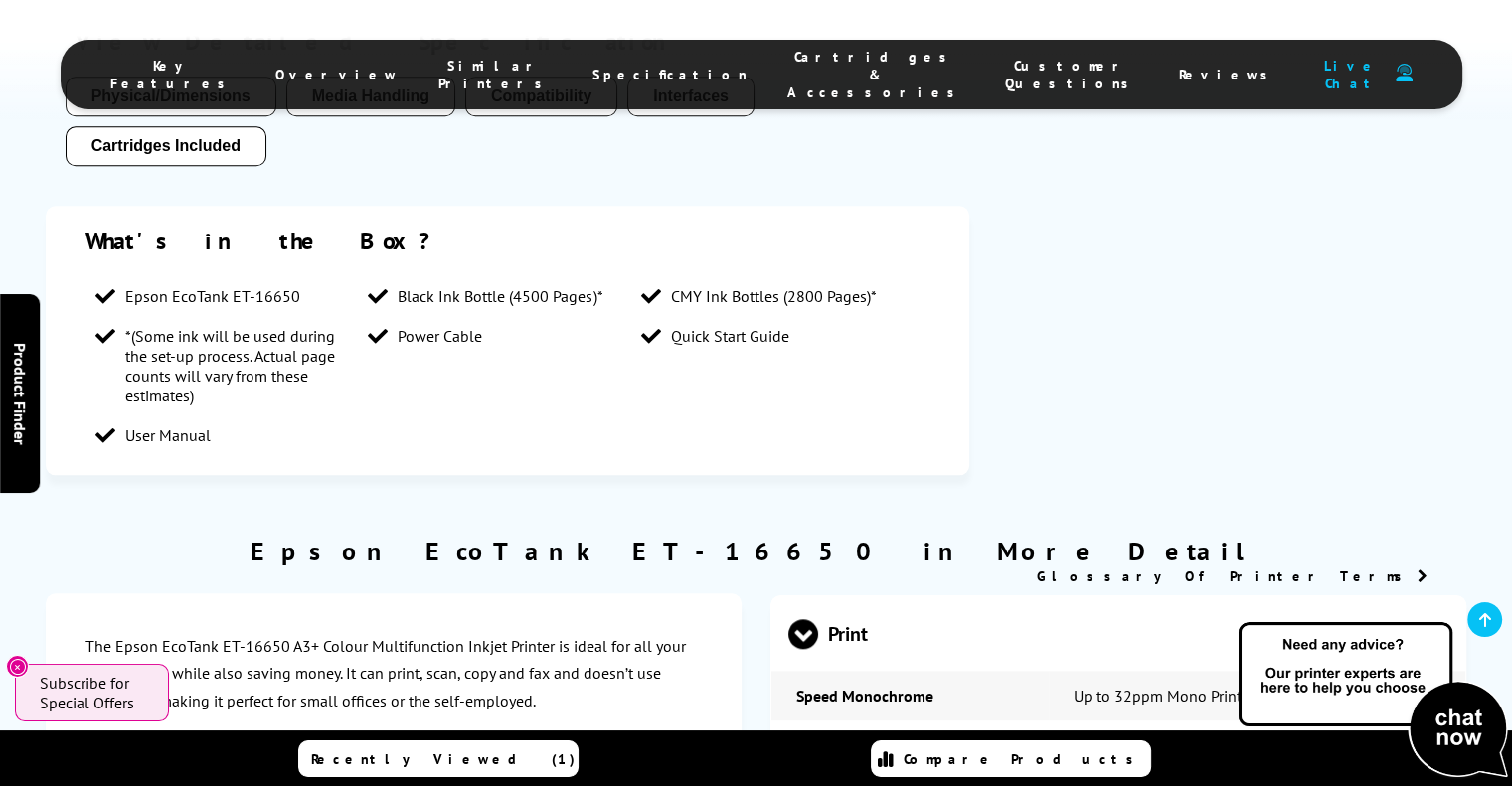 scroll, scrollTop: 0, scrollLeft: 0, axis: both 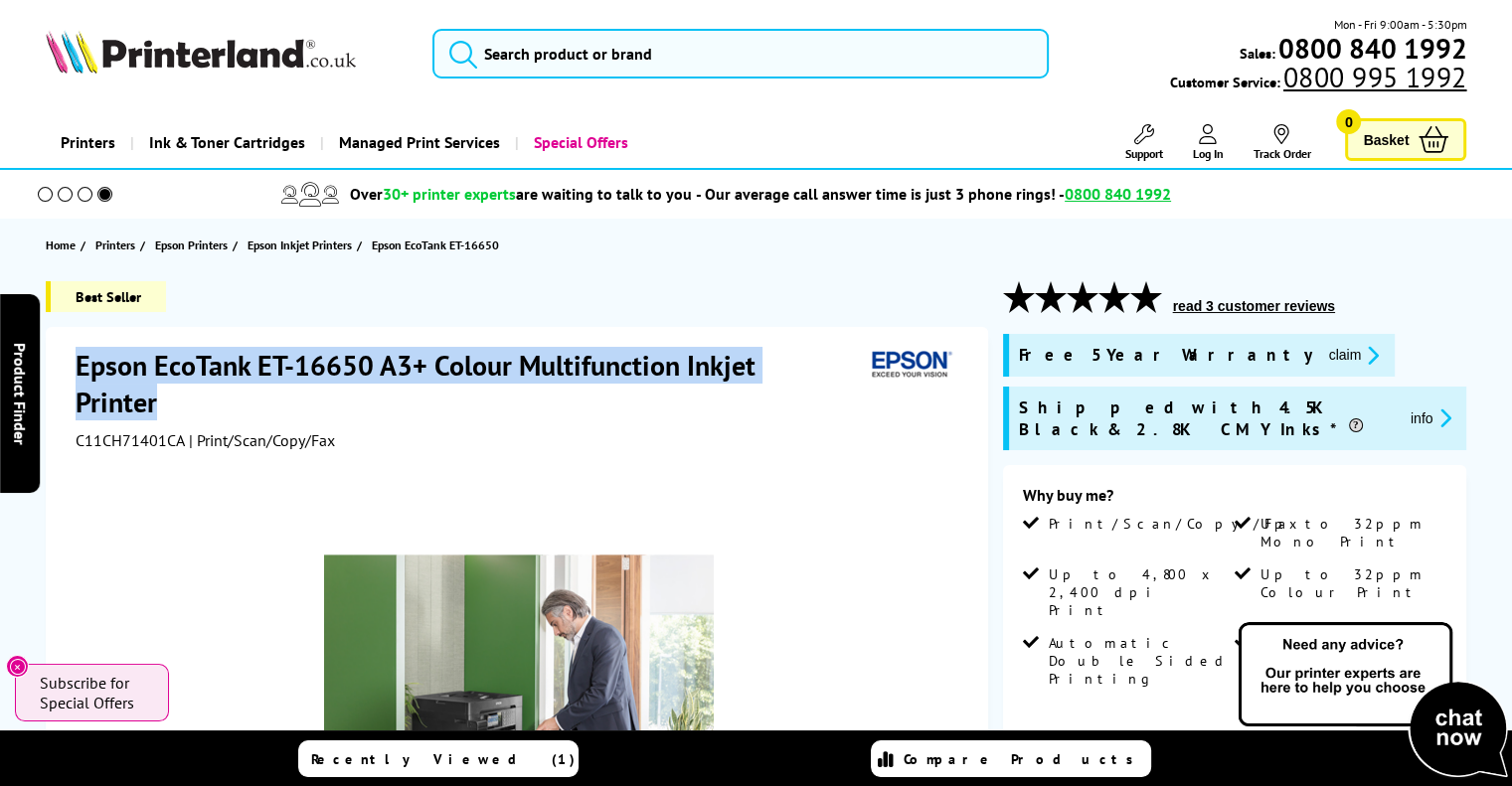 drag, startPoint x: 845, startPoint y: 377, endPoint x: 71, endPoint y: 363, distance: 774.1266 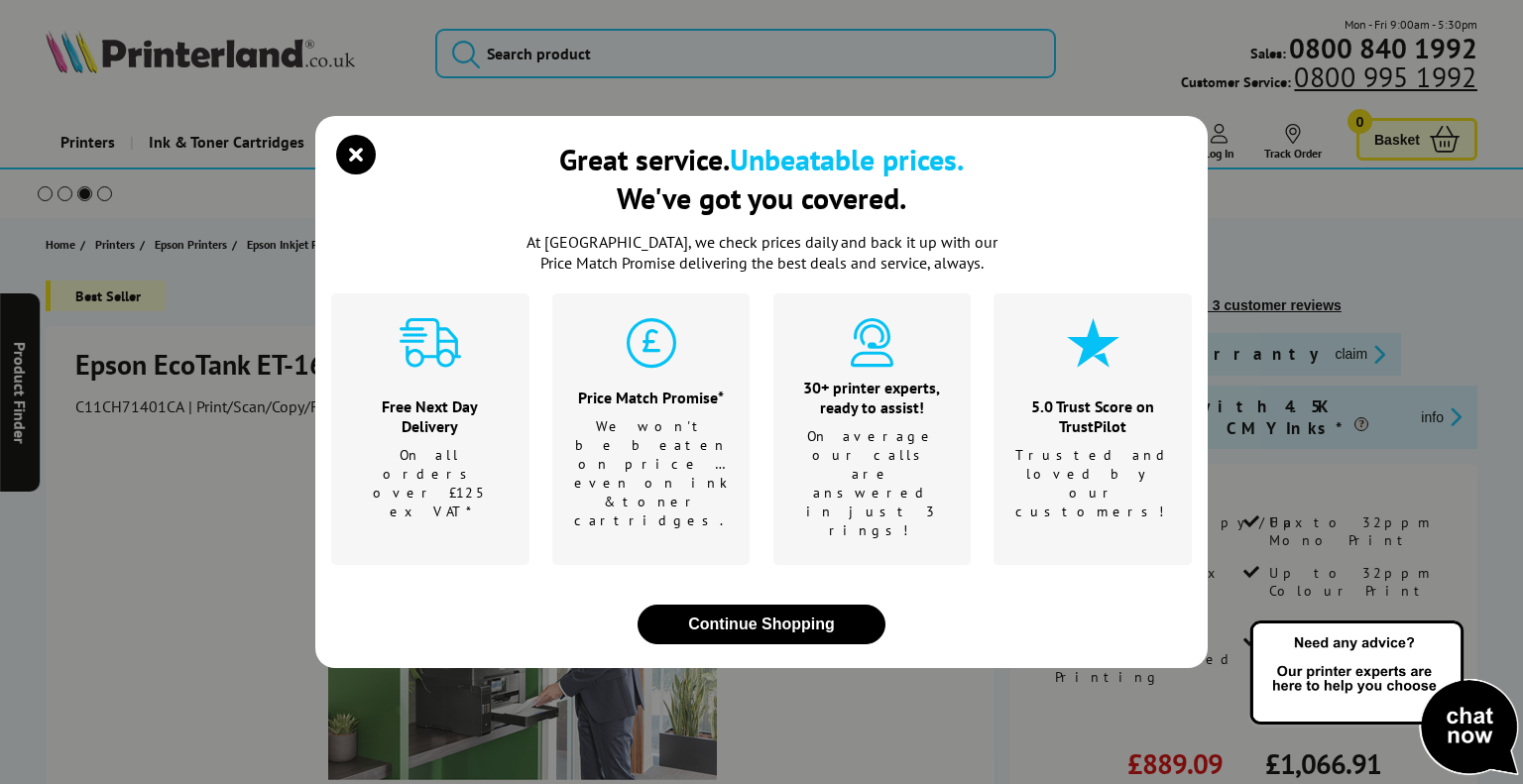 drag, startPoint x: 135, startPoint y: 363, endPoint x: 111, endPoint y: 373, distance: 26 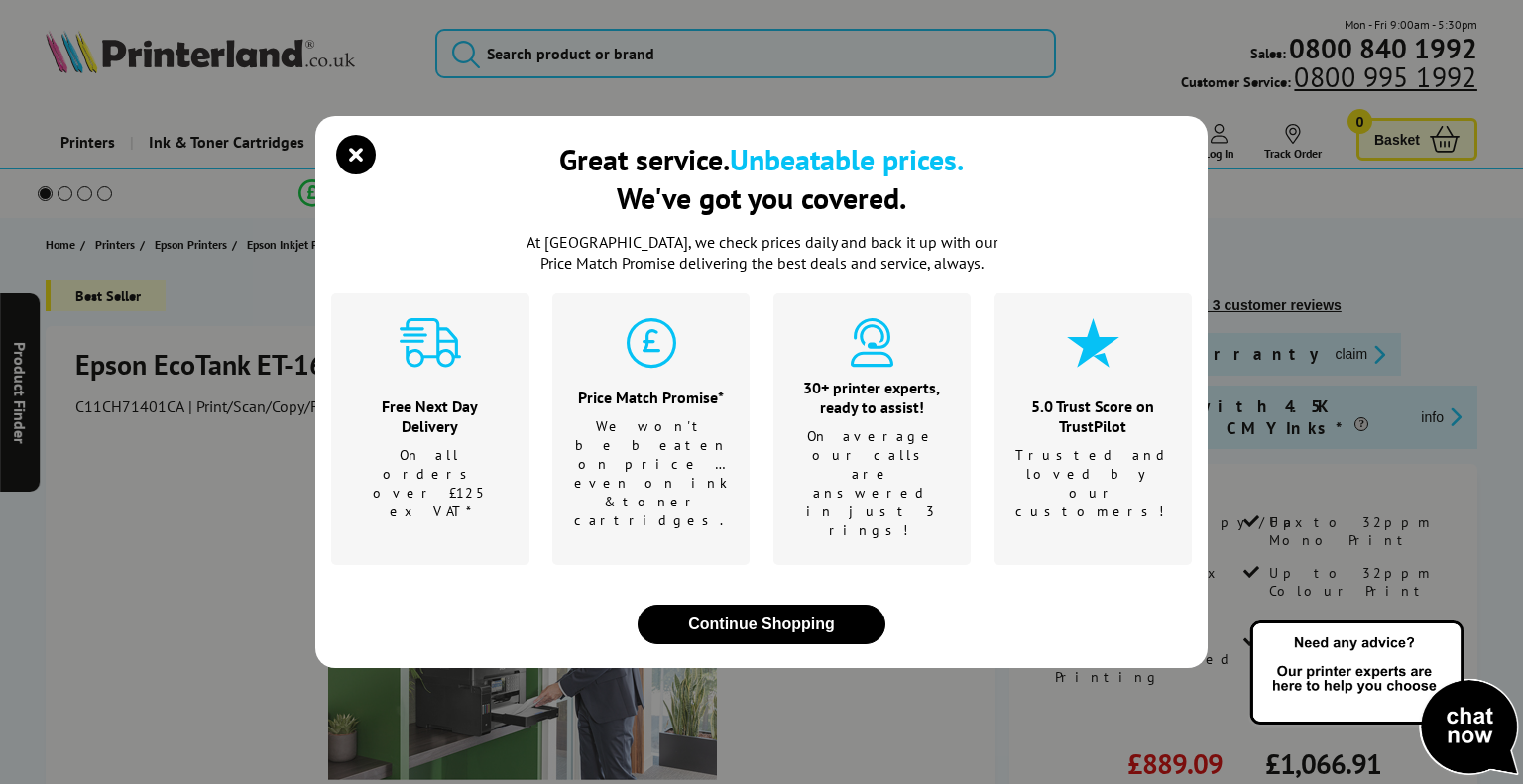 drag, startPoint x: 111, startPoint y: 373, endPoint x: 93, endPoint y: 367, distance: 18.973666 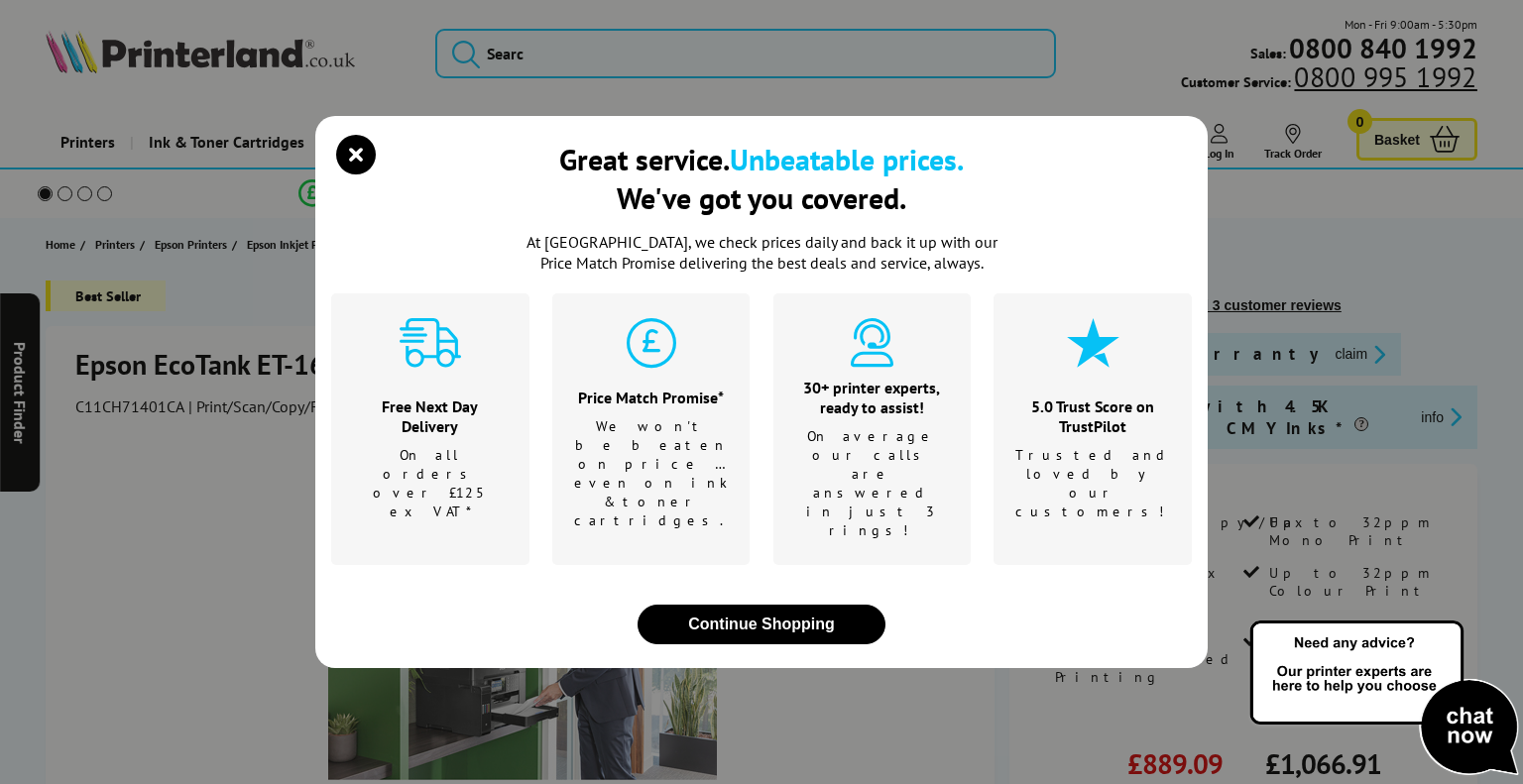 click on "Great service.  Unbeatable prices.
We've got you covered.
At Printerland, we check prices daily and back it up with our Price Match Promise delivering the best deals and service, always.
Free Next Day Delivery
On all orders over £125 ex VAT*
Price Match Promise*
We won't be beaten on price …even on ink & toner cartridges." at bounding box center [762, 392] 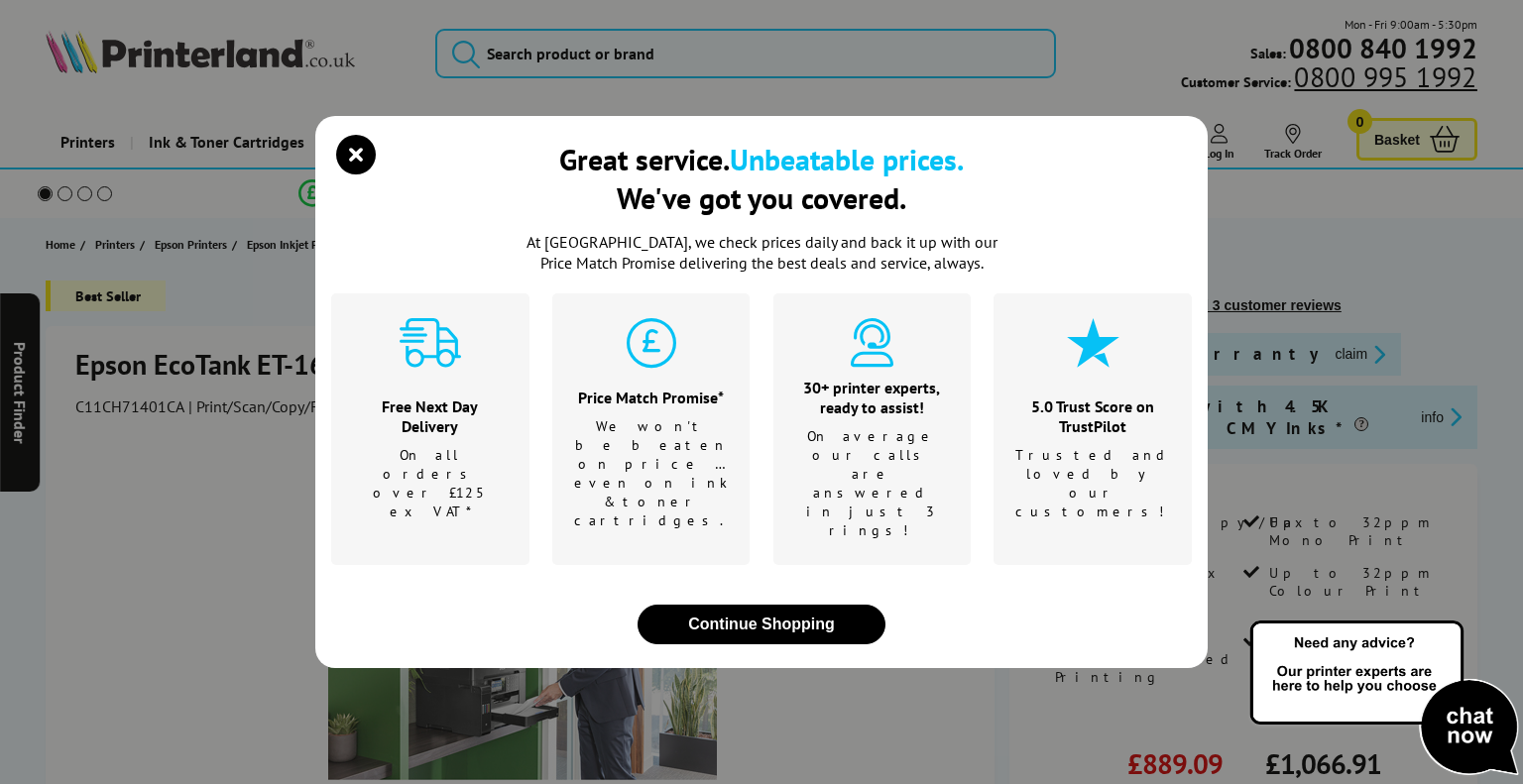 click on "Great service.  Unbeatable prices.
We've got you covered." at bounding box center [762, 185] 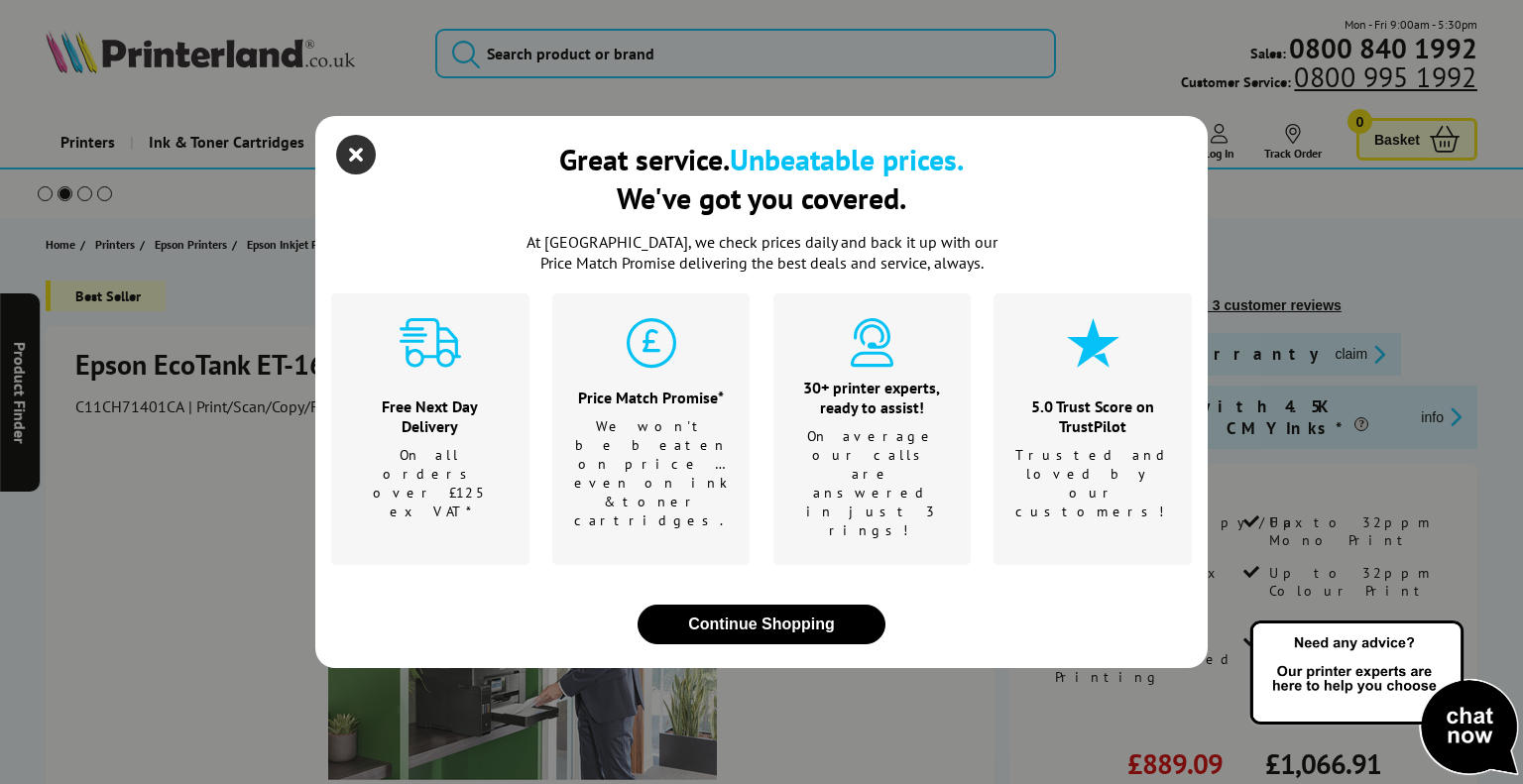 click at bounding box center (356, 155) 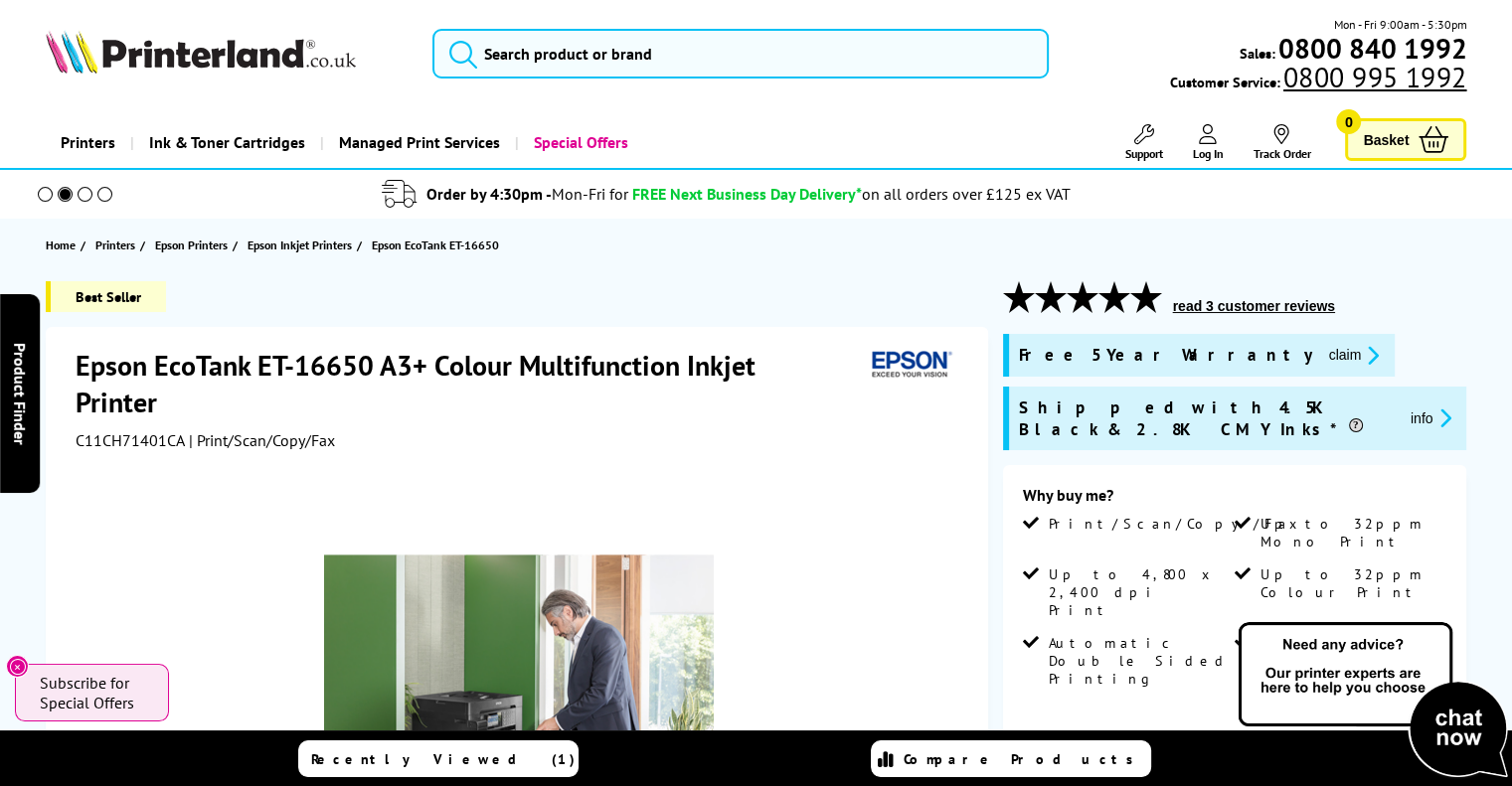 drag, startPoint x: 359, startPoint y: 189, endPoint x: 450, endPoint y: 355, distance: 189.30663 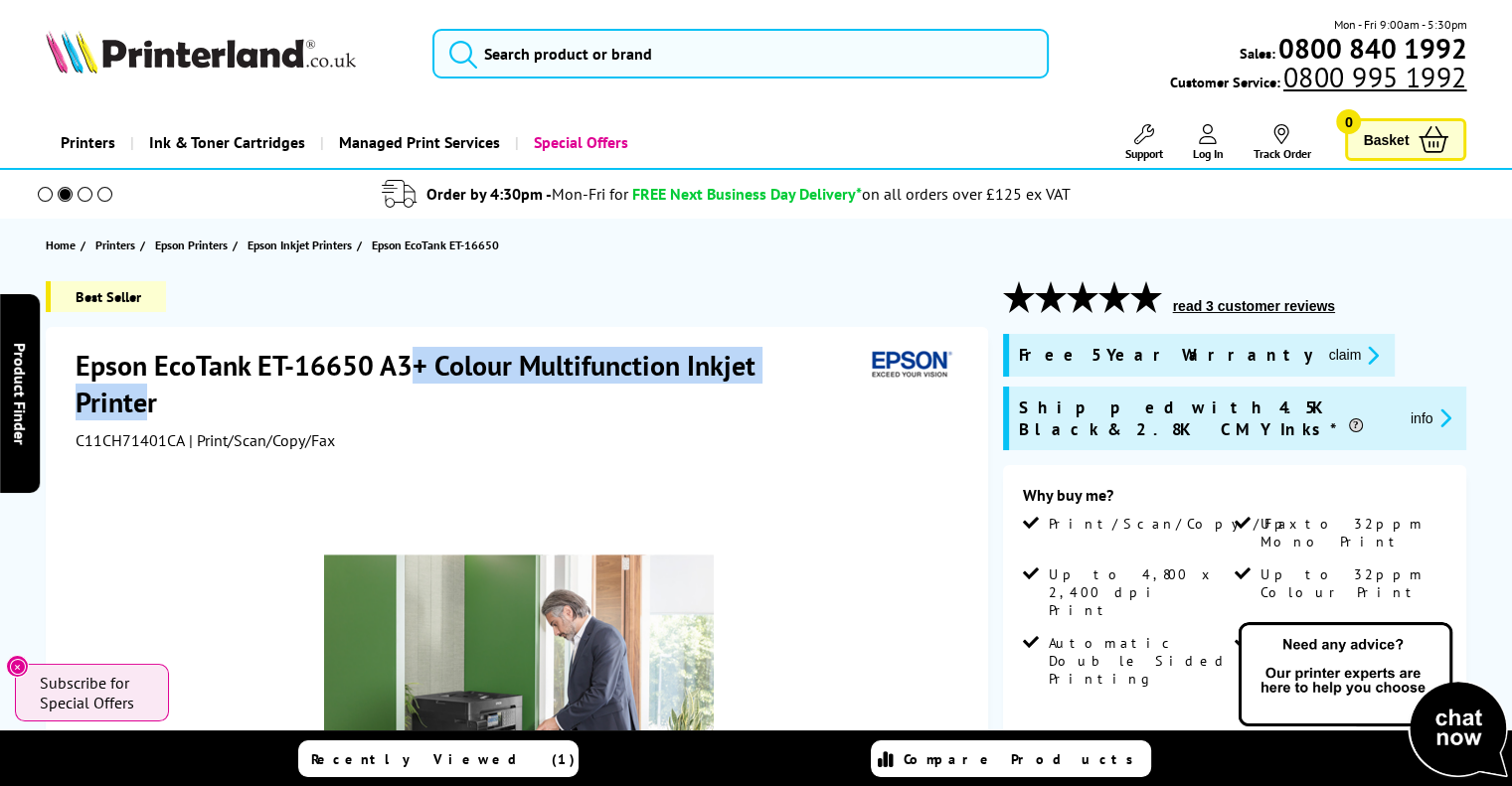 drag, startPoint x: 835, startPoint y: 362, endPoint x: 410, endPoint y: 343, distance: 425.4245 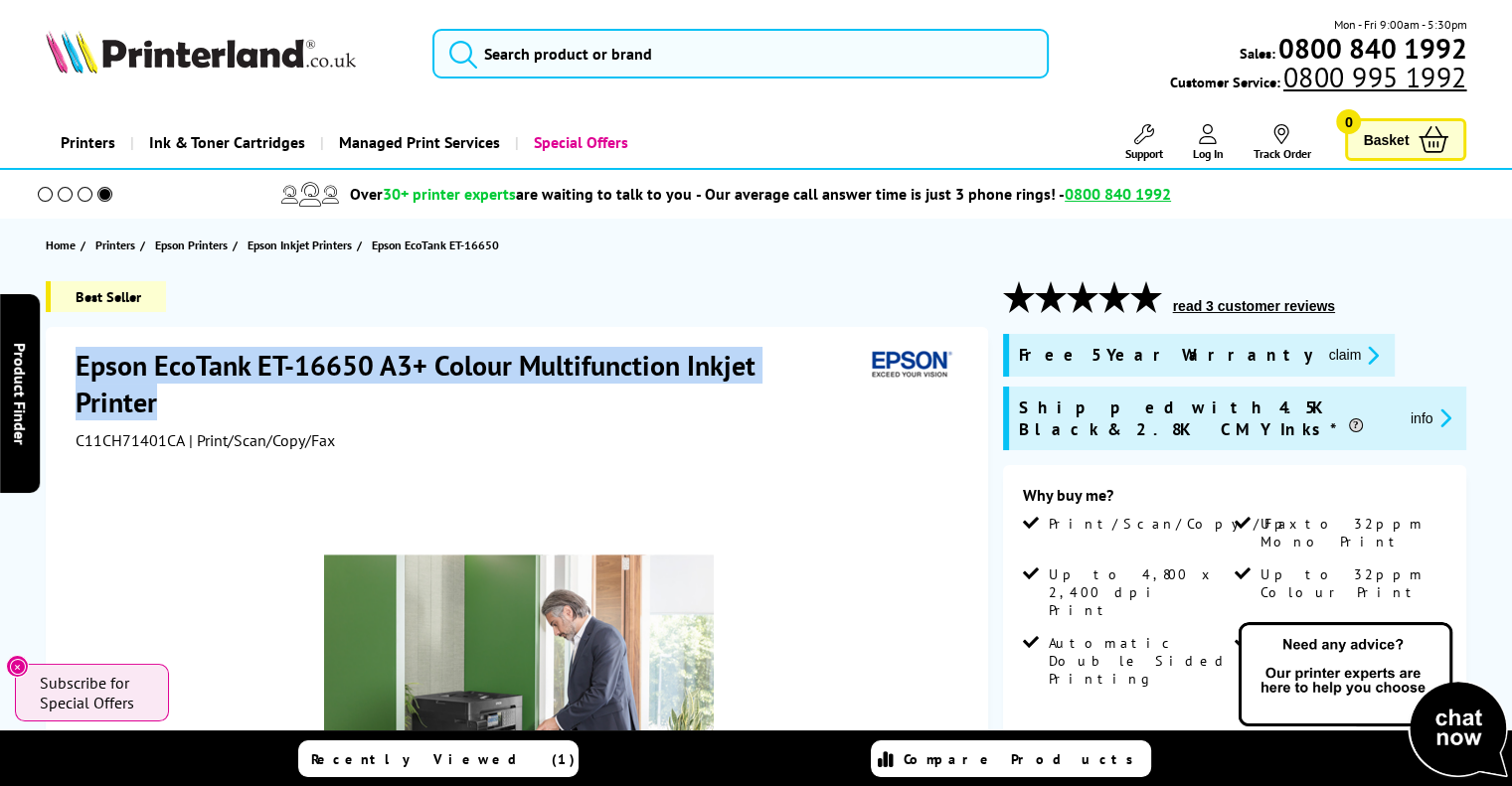 drag, startPoint x: 838, startPoint y: 354, endPoint x: 64, endPoint y: 357, distance: 774.0058 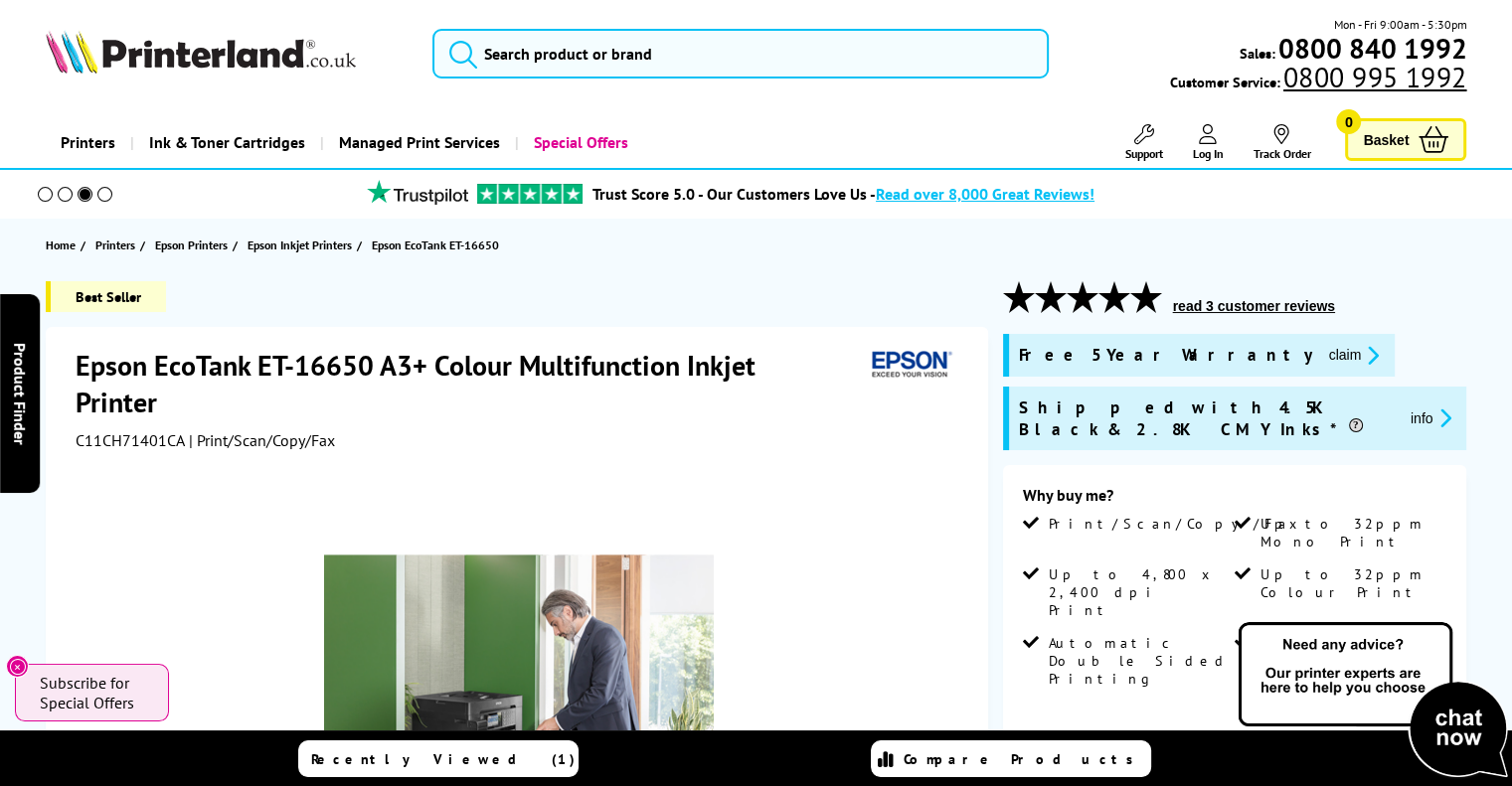 click at bounding box center (519, 675) 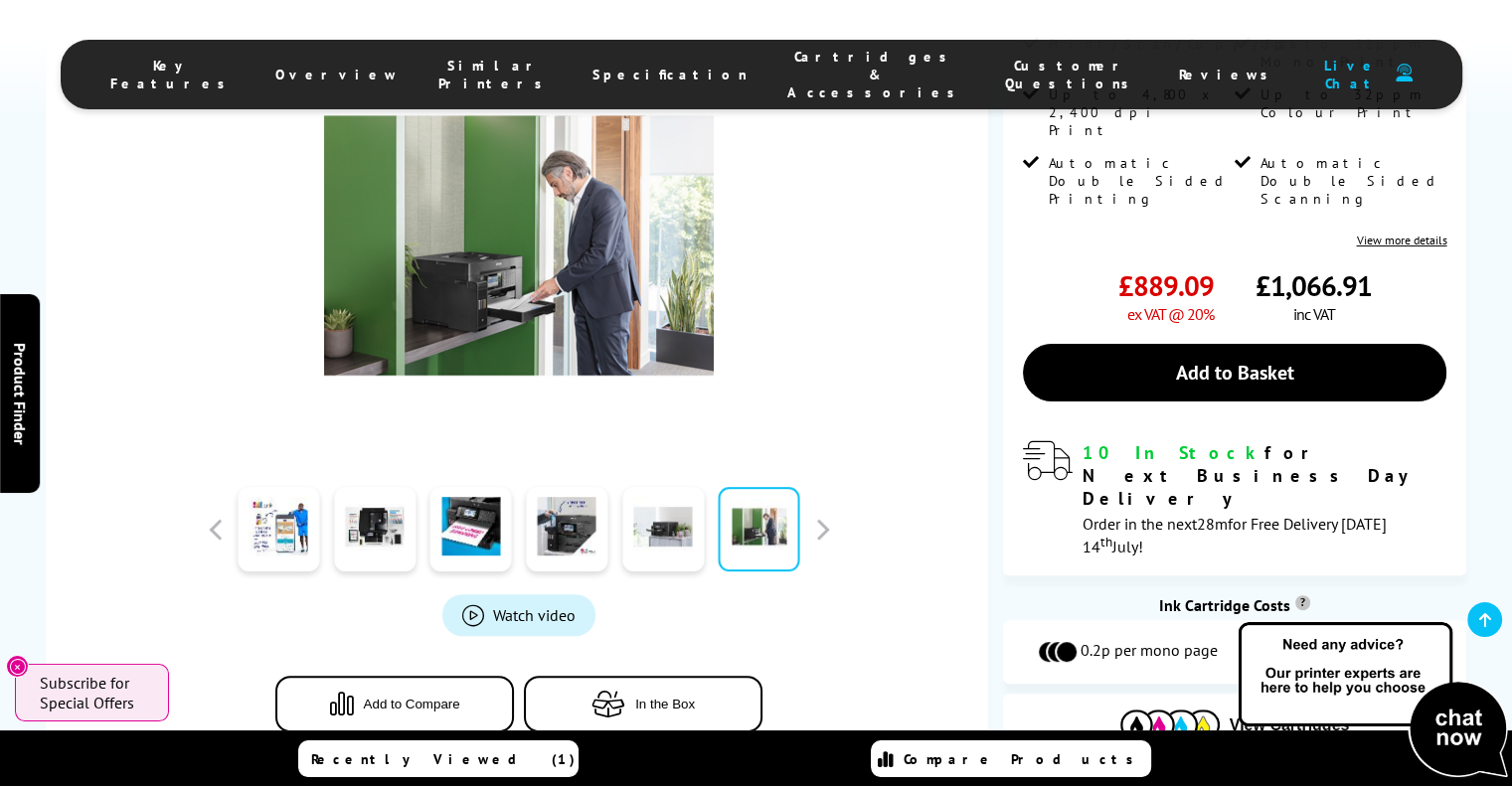scroll, scrollTop: 465, scrollLeft: 0, axis: vertical 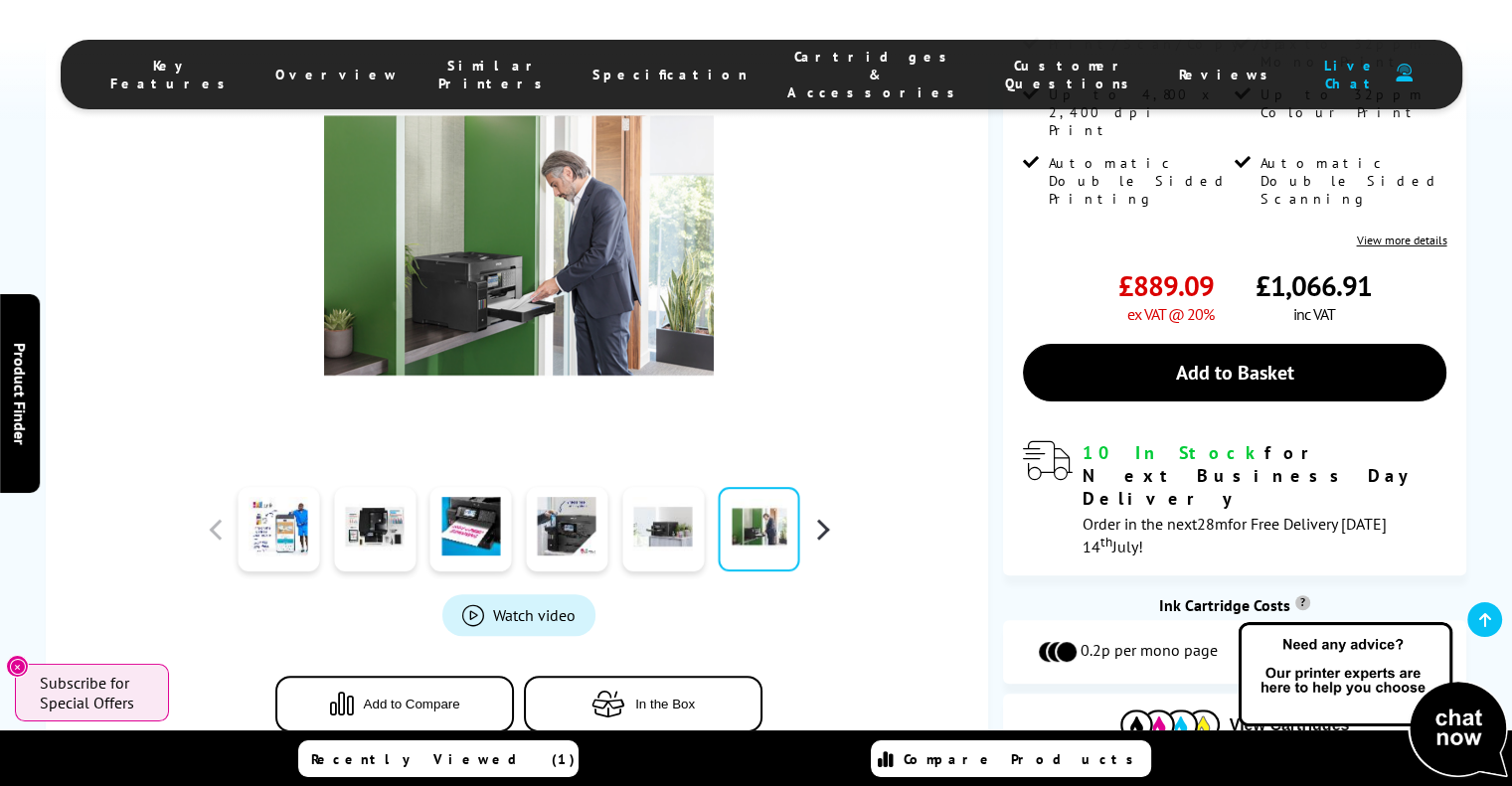 click at bounding box center (822, 529) 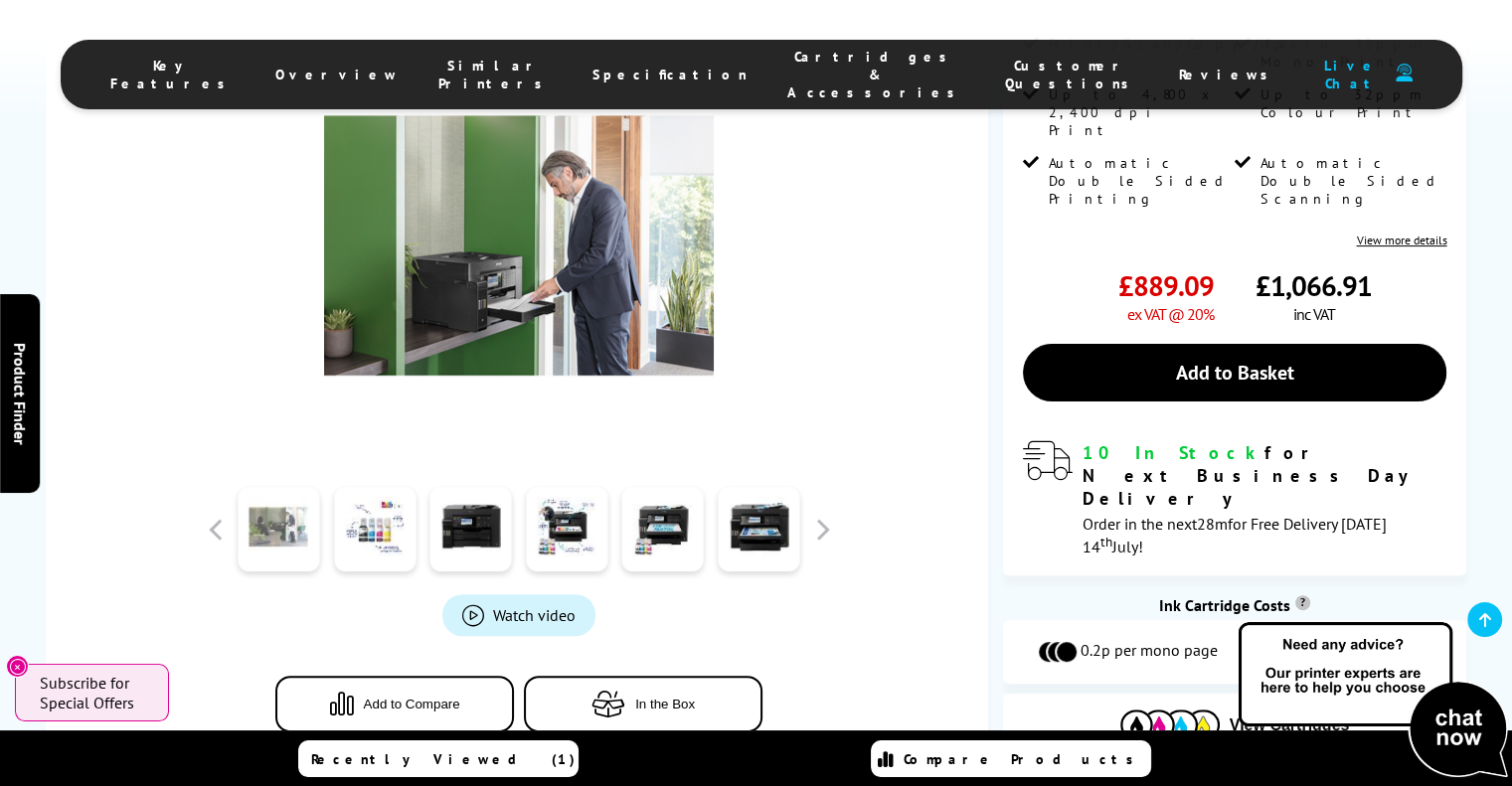 click at bounding box center (278, 529) 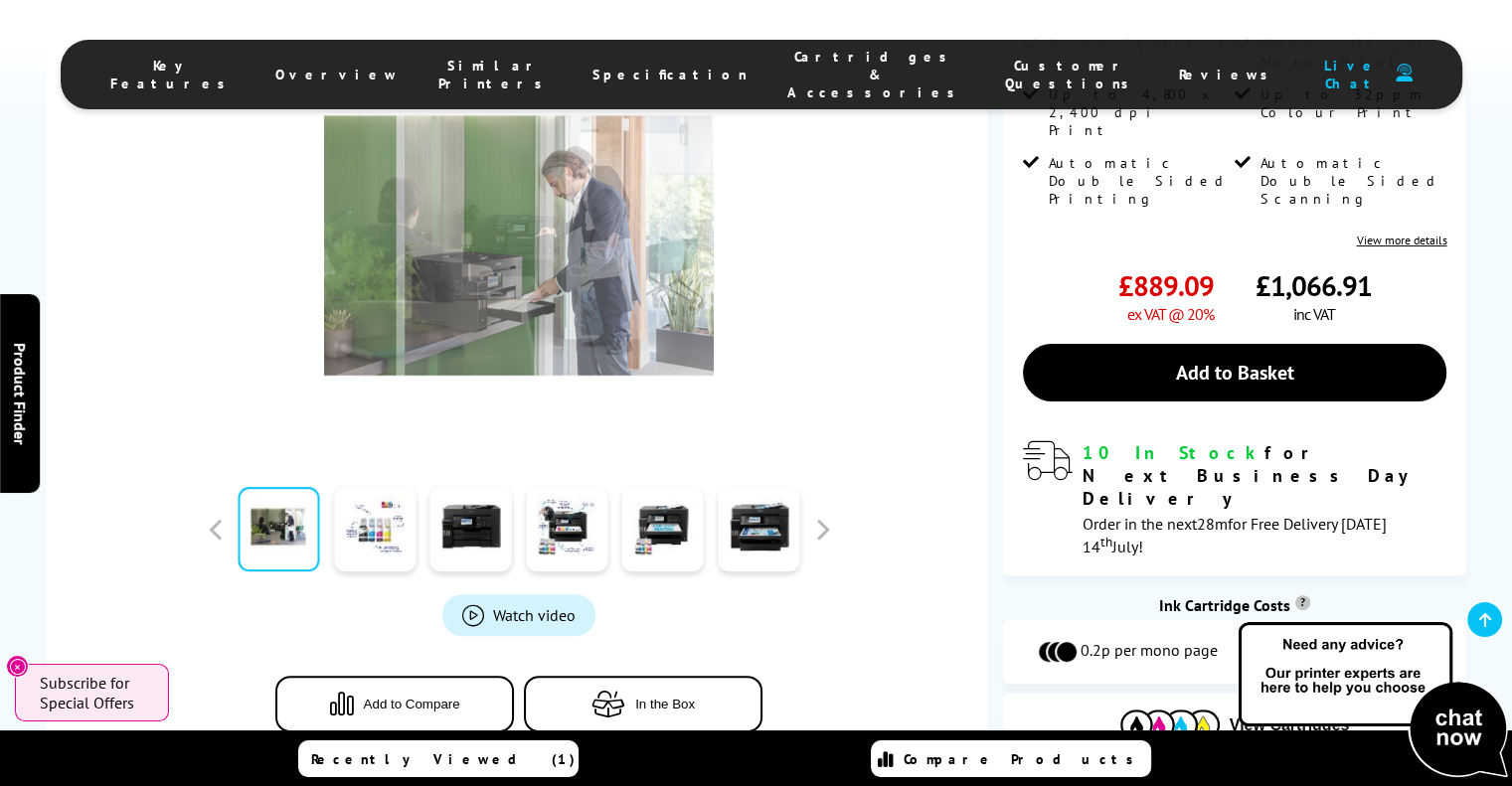 click at bounding box center [278, 529] 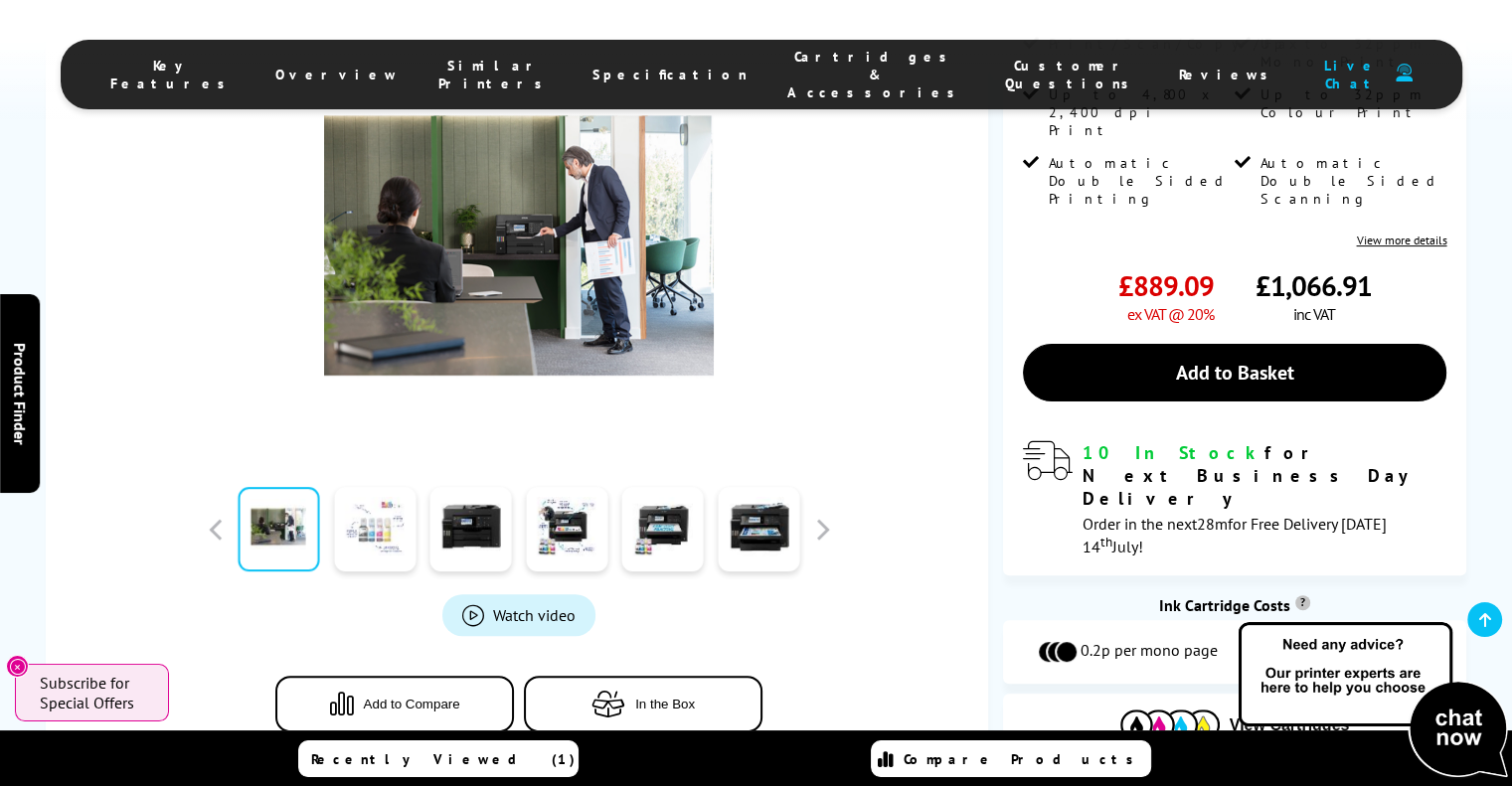 click at bounding box center (375, 529) 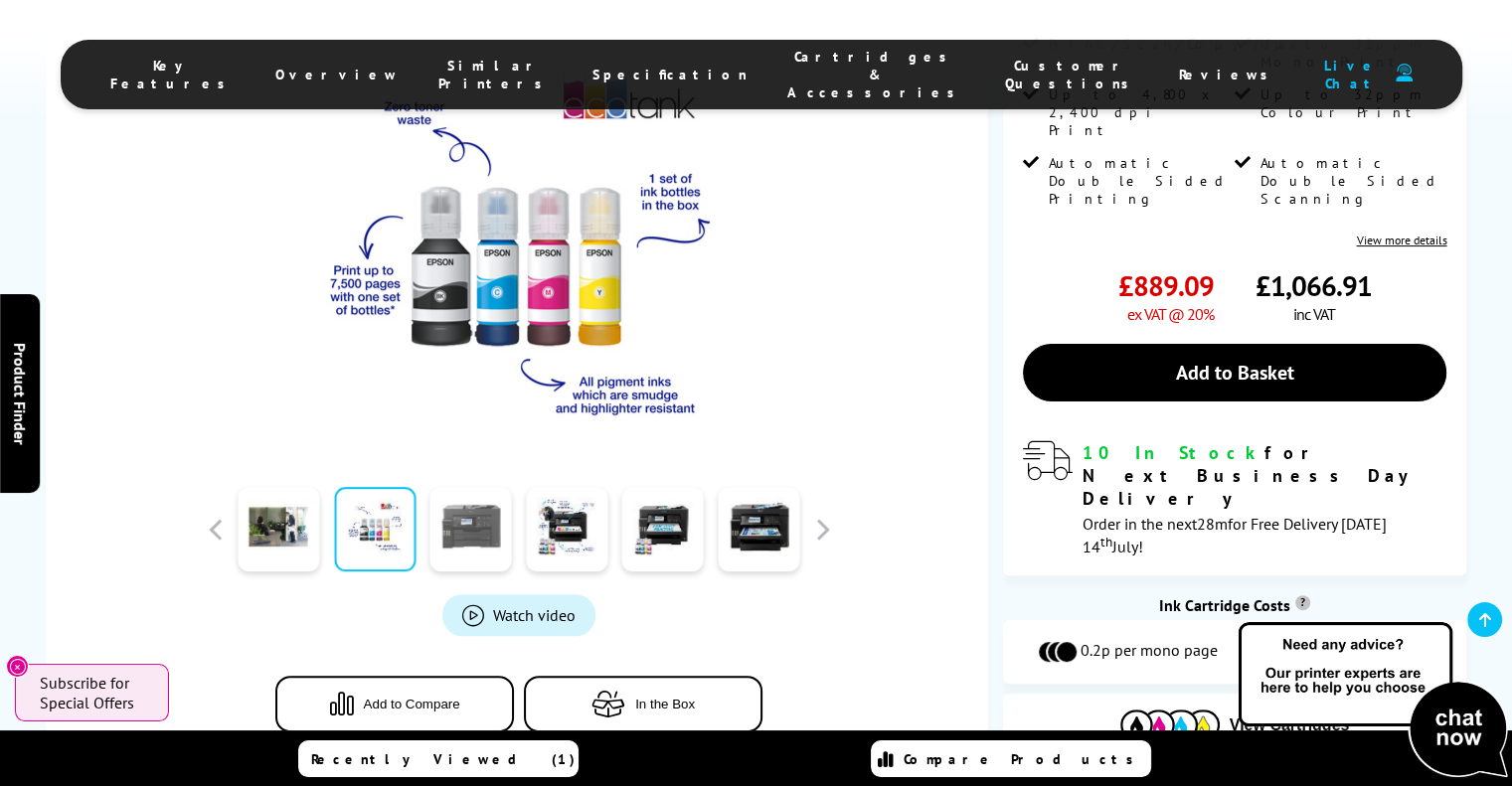 click at bounding box center [471, 529] 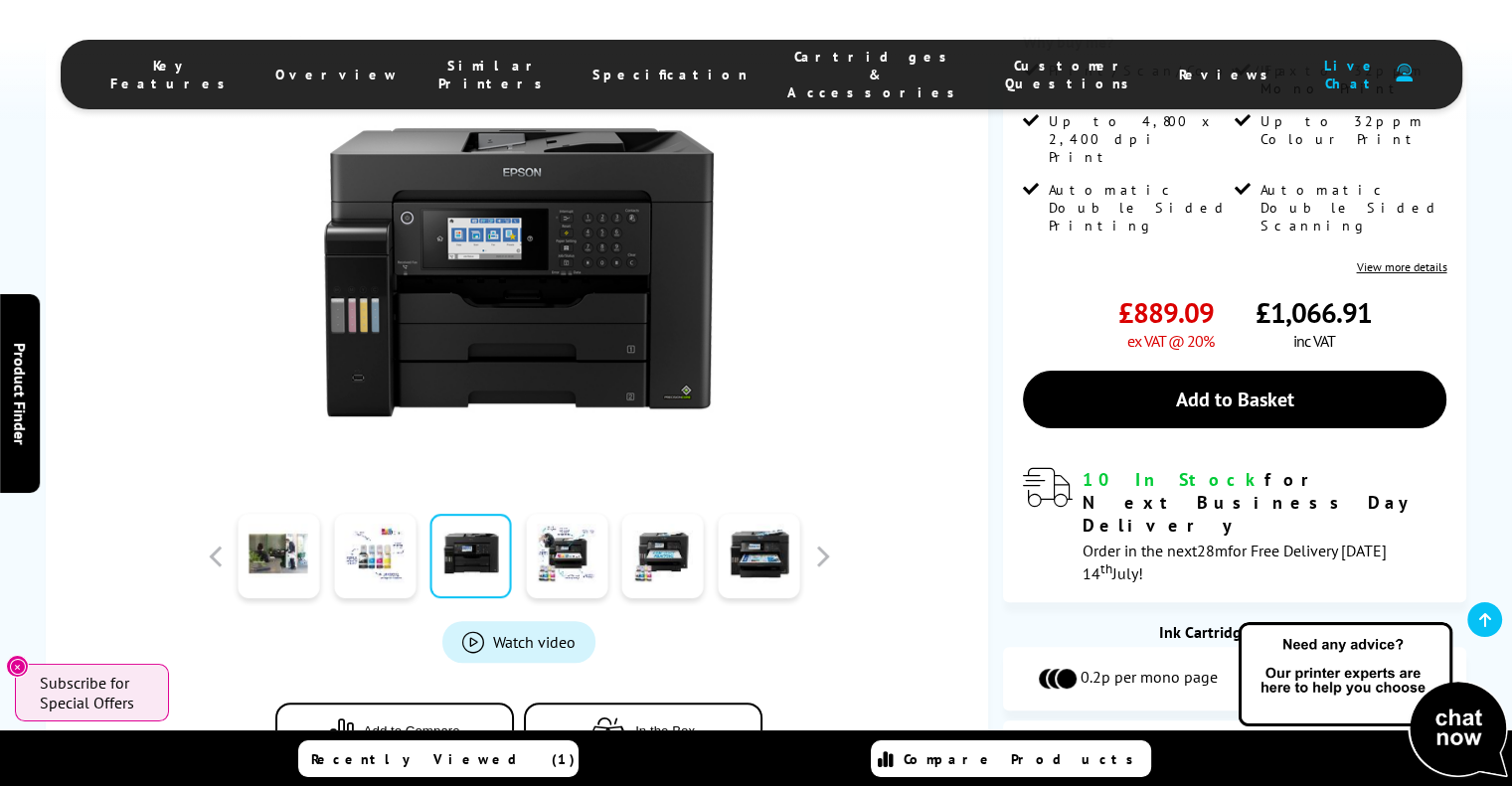 scroll, scrollTop: 483, scrollLeft: 0, axis: vertical 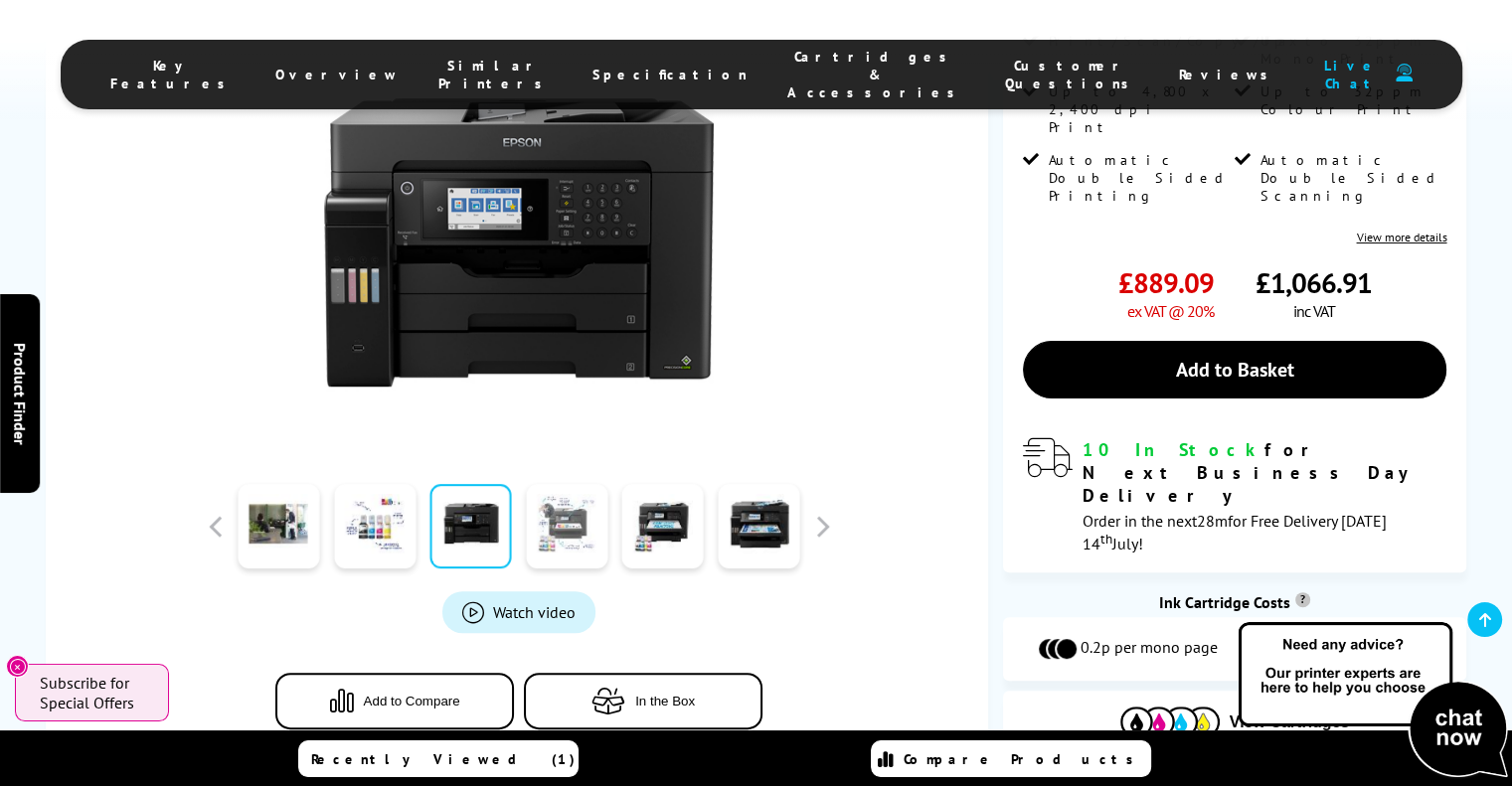 click at bounding box center (567, 526) 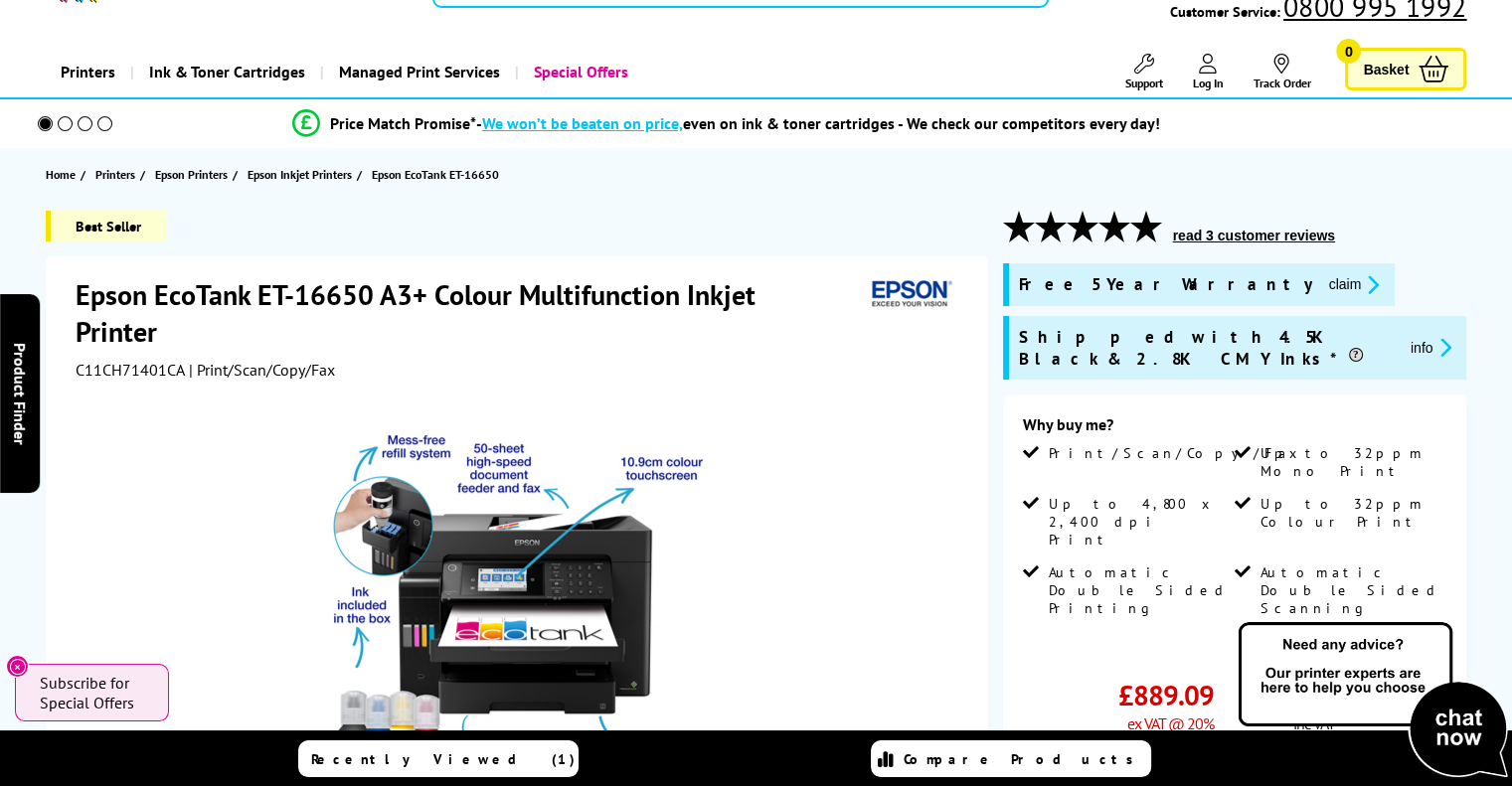 scroll, scrollTop: 0, scrollLeft: 0, axis: both 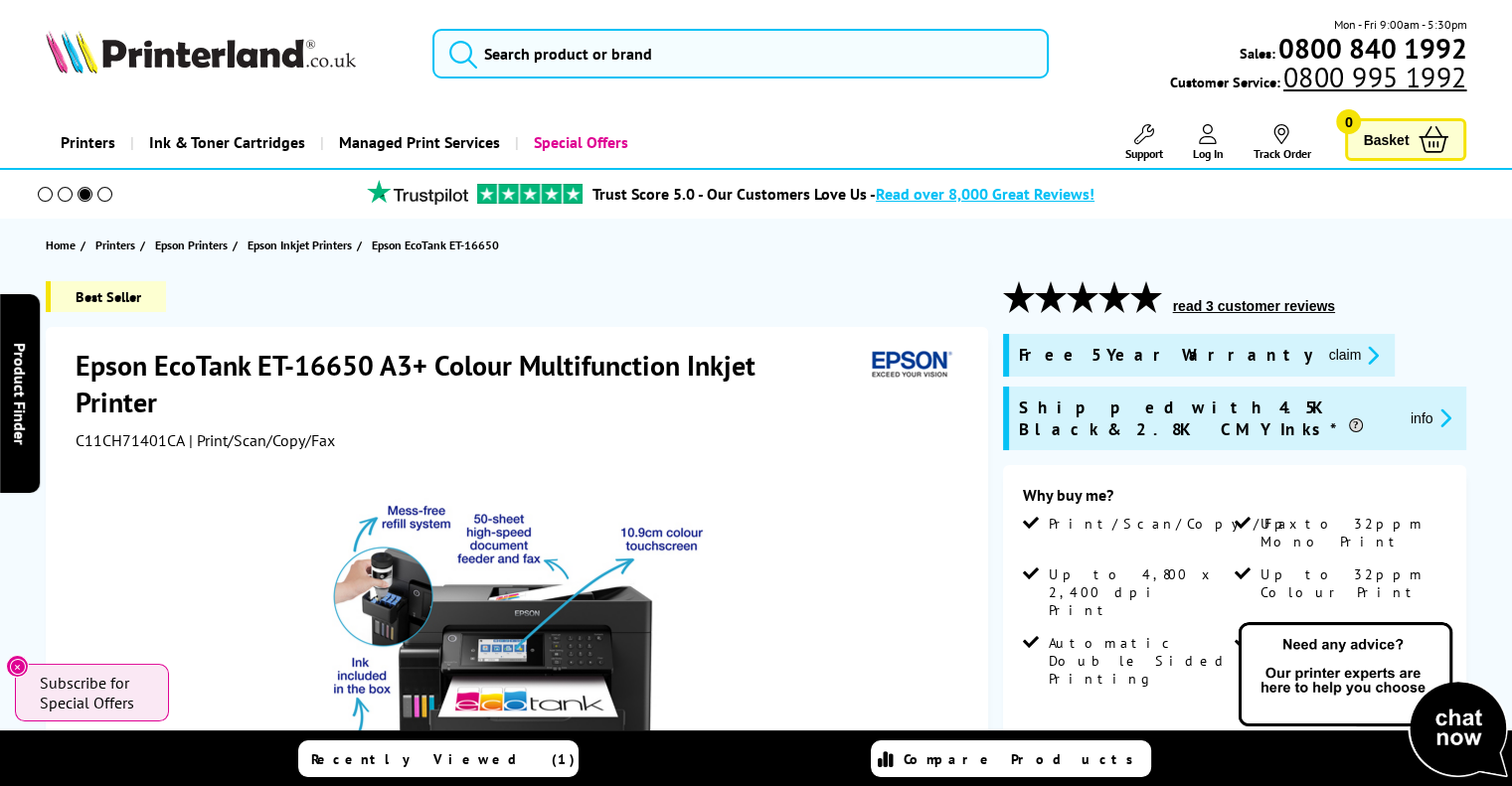 click on "read 3 customer reviews" at bounding box center [1254, 306] 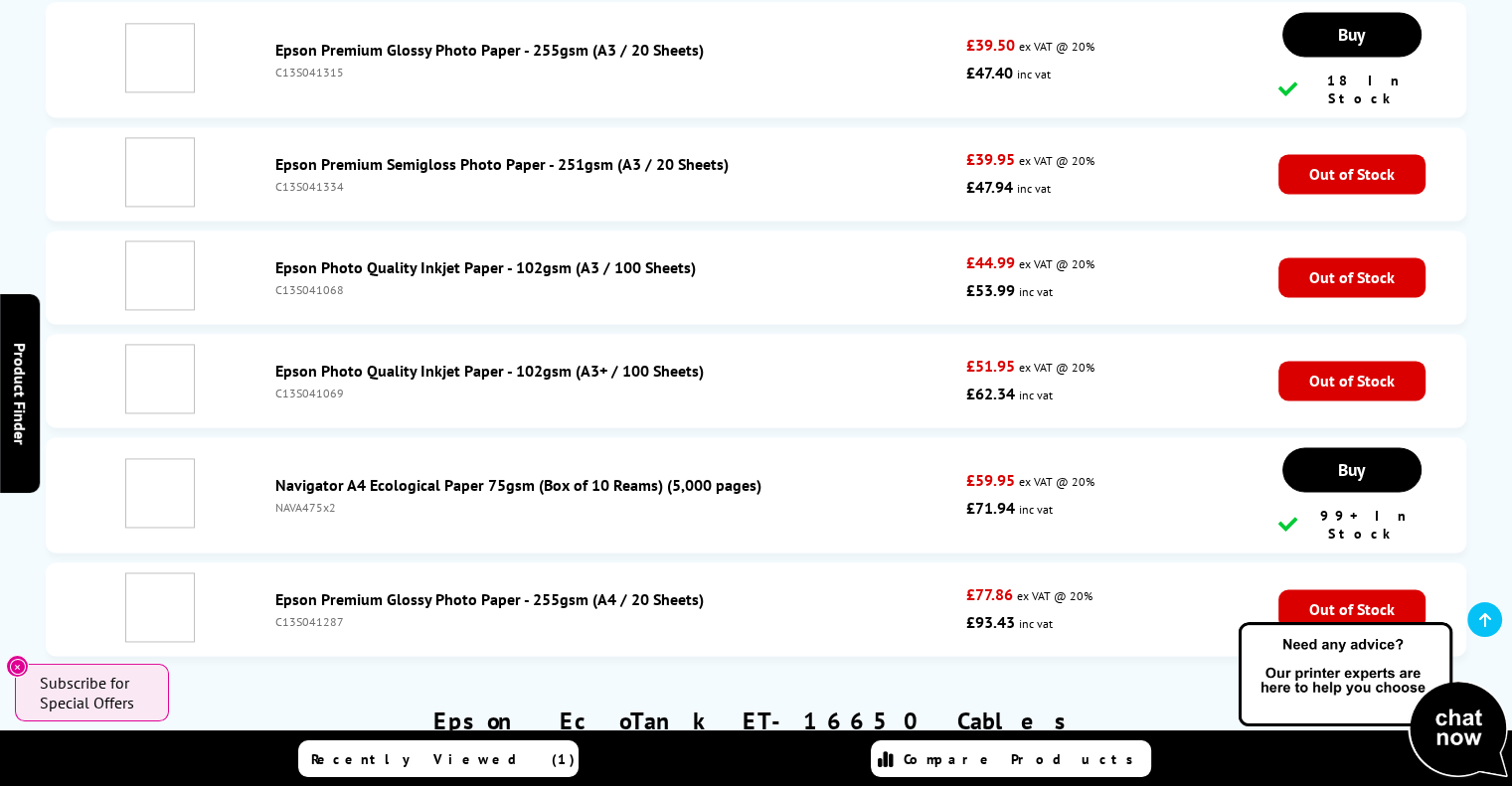 scroll, scrollTop: 11891, scrollLeft: 0, axis: vertical 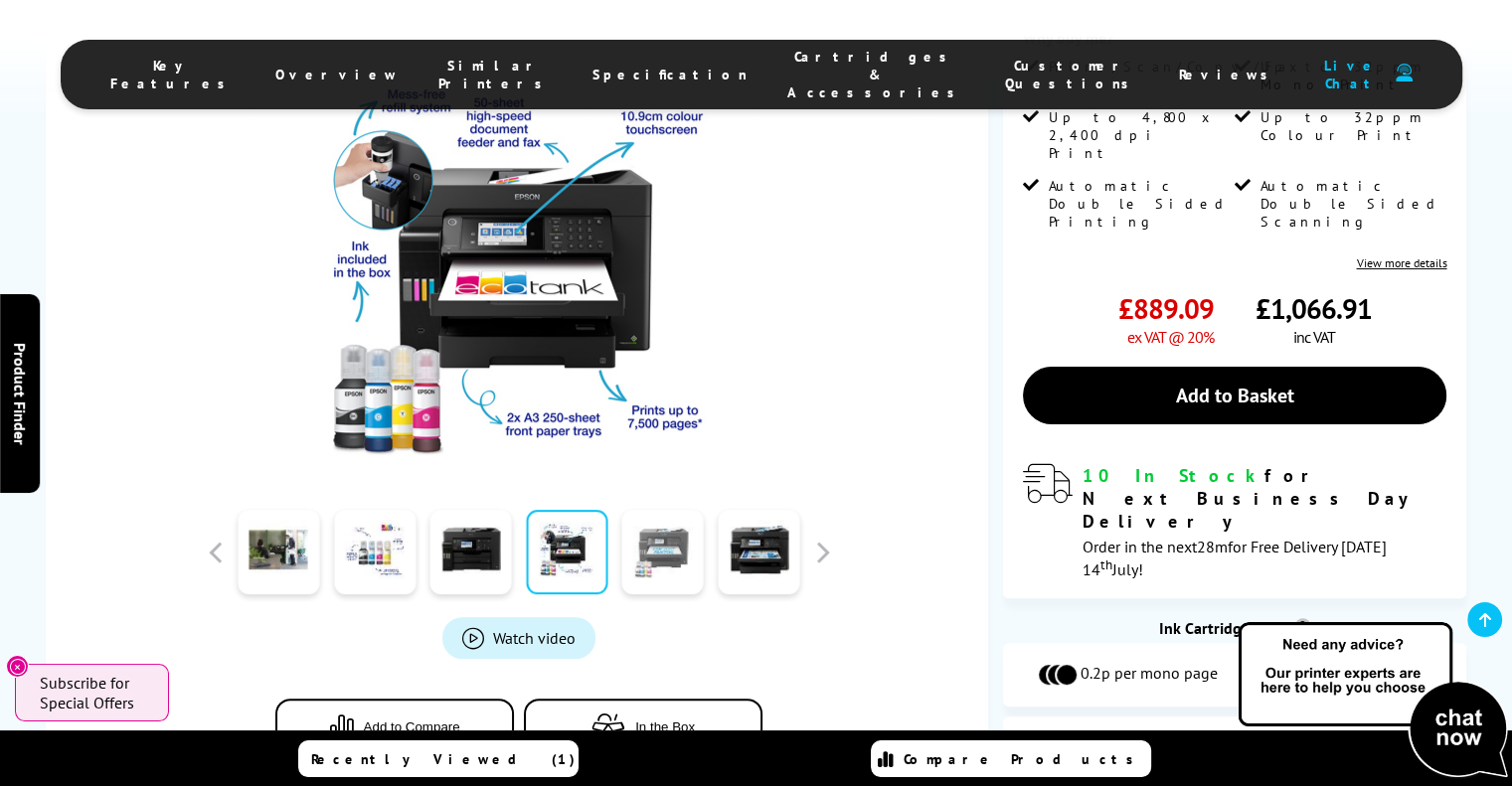 click at bounding box center (663, 551) 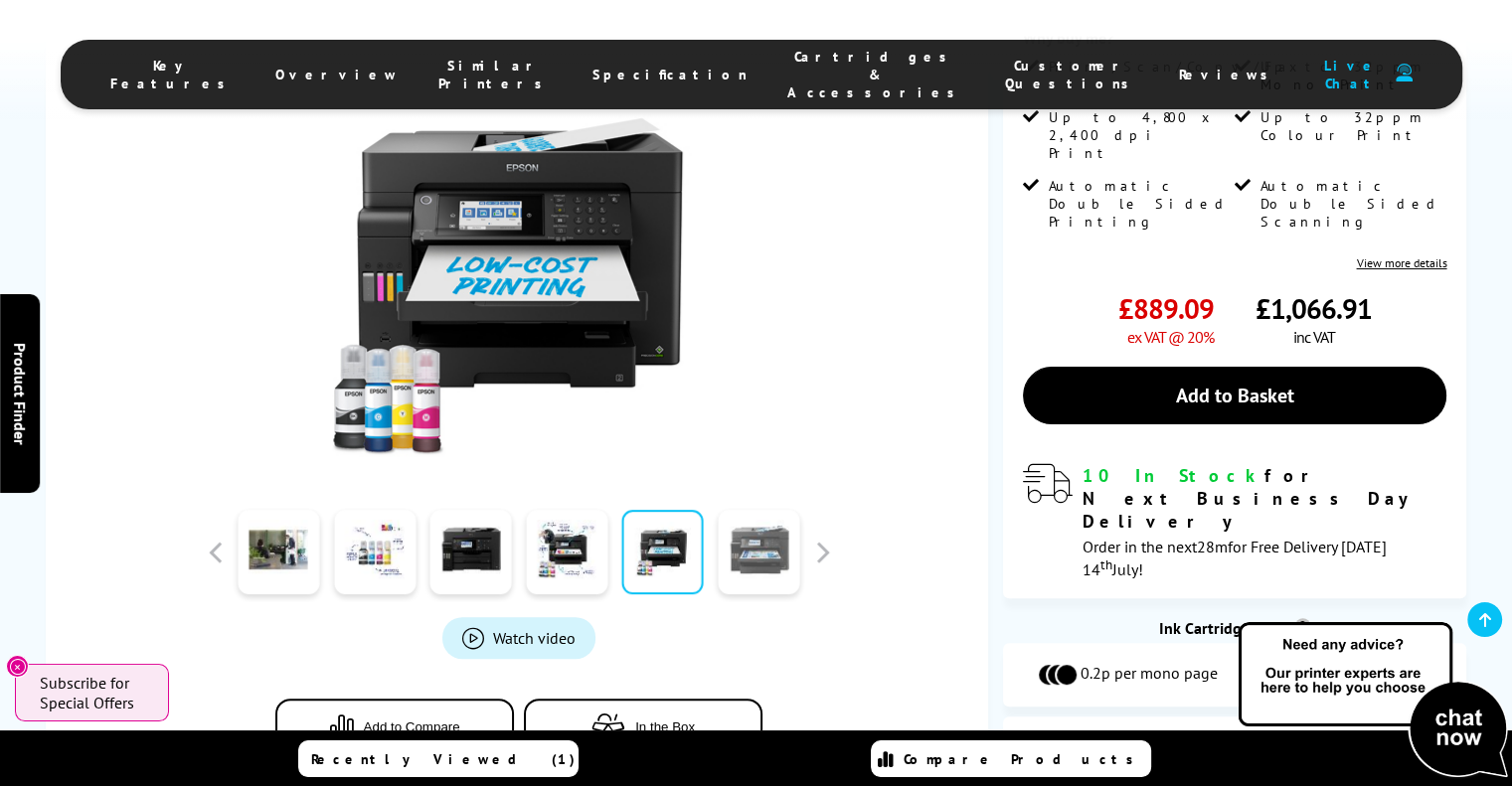 click at bounding box center [759, 551] 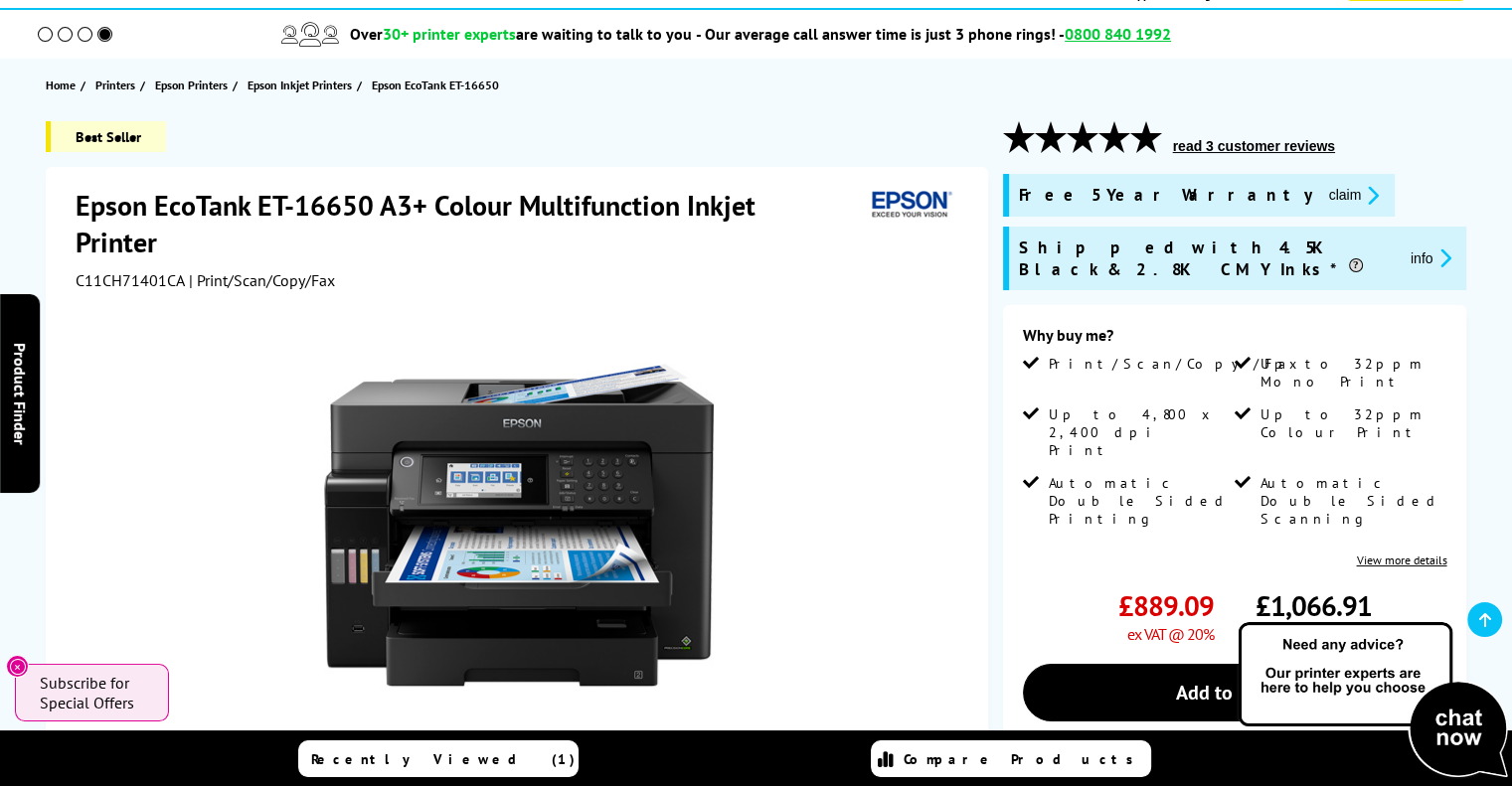 scroll, scrollTop: 130, scrollLeft: 0, axis: vertical 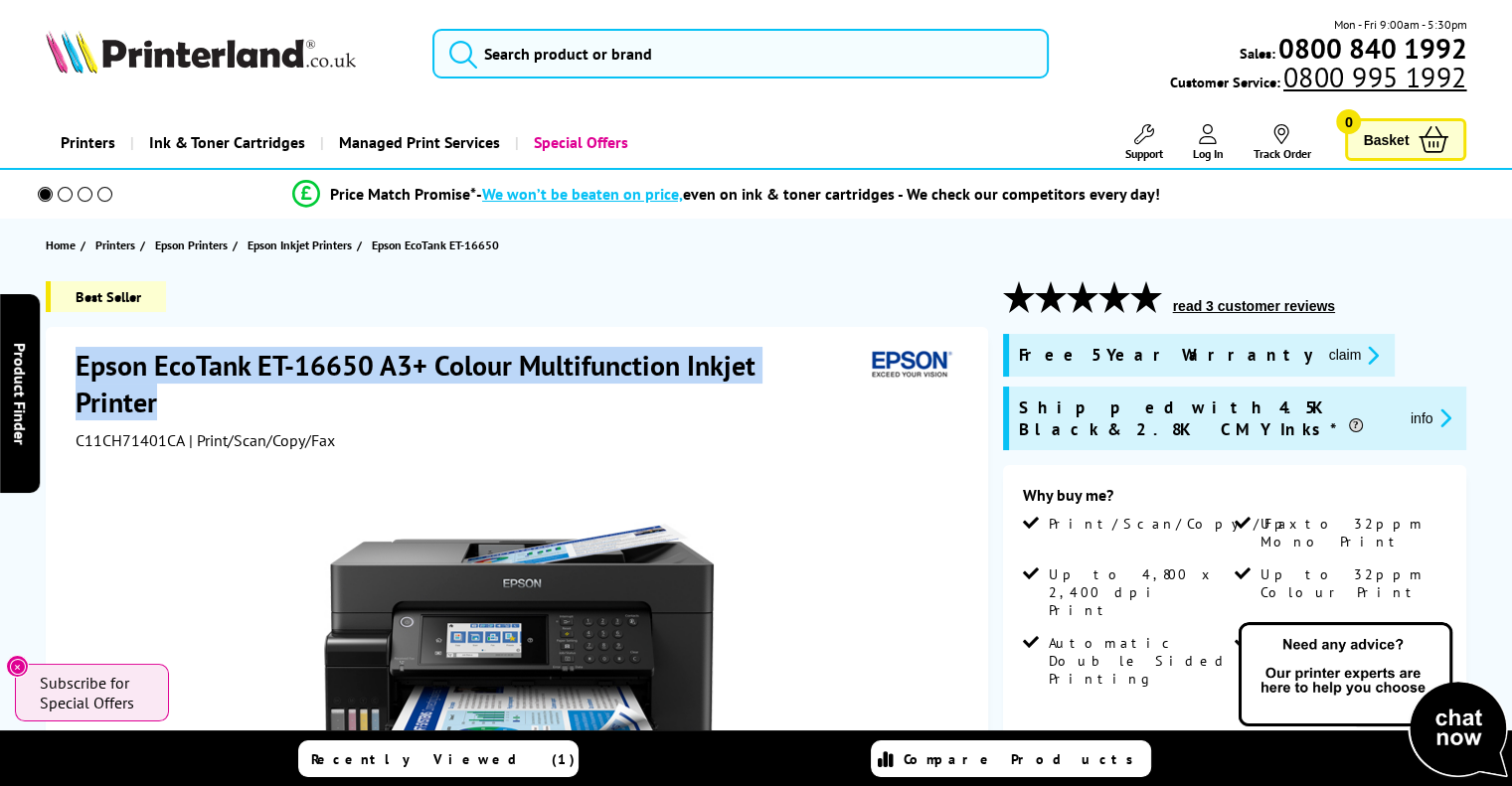 drag, startPoint x: 843, startPoint y: 366, endPoint x: 56, endPoint y: 351, distance: 787.143 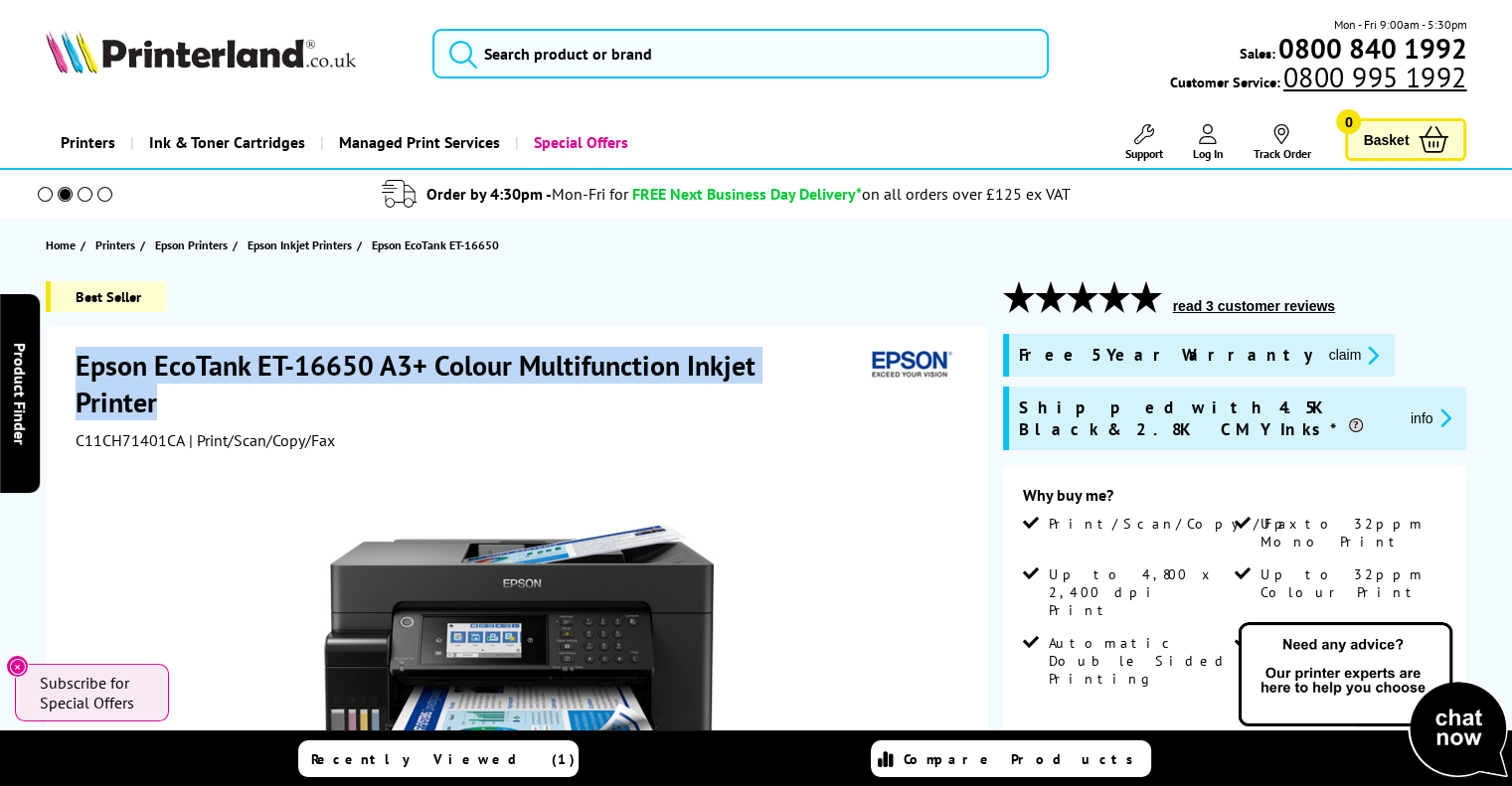 copy on "Epson EcoTank ET-16650 A3+ Colour Multifunction Inkjet Printer" 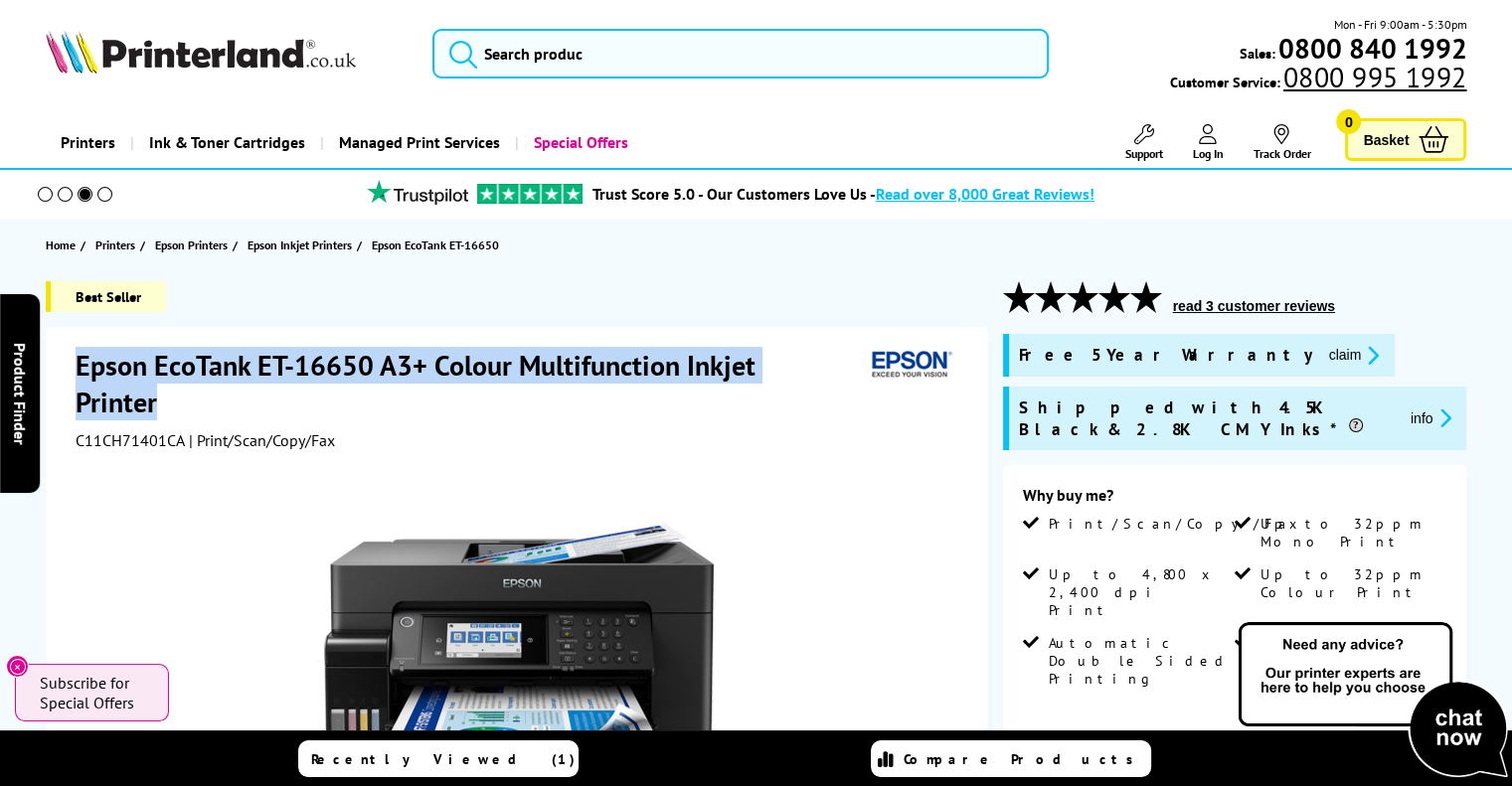 copy on "Epson EcoTank ET-16650 A3+ Colour Multifunction Inkjet Printer" 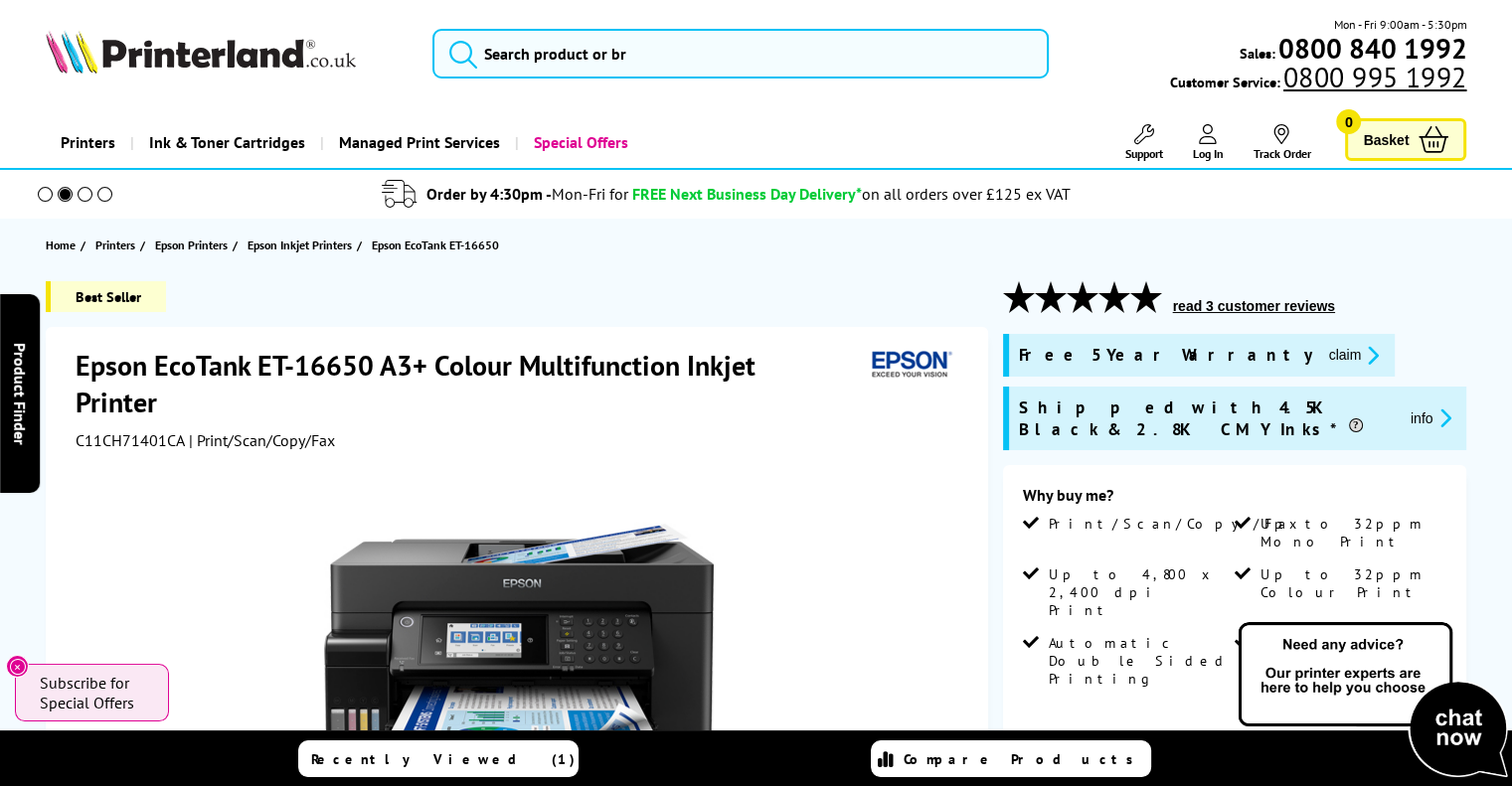 click on "Free 5 Year Warranty" at bounding box center [1166, 355] 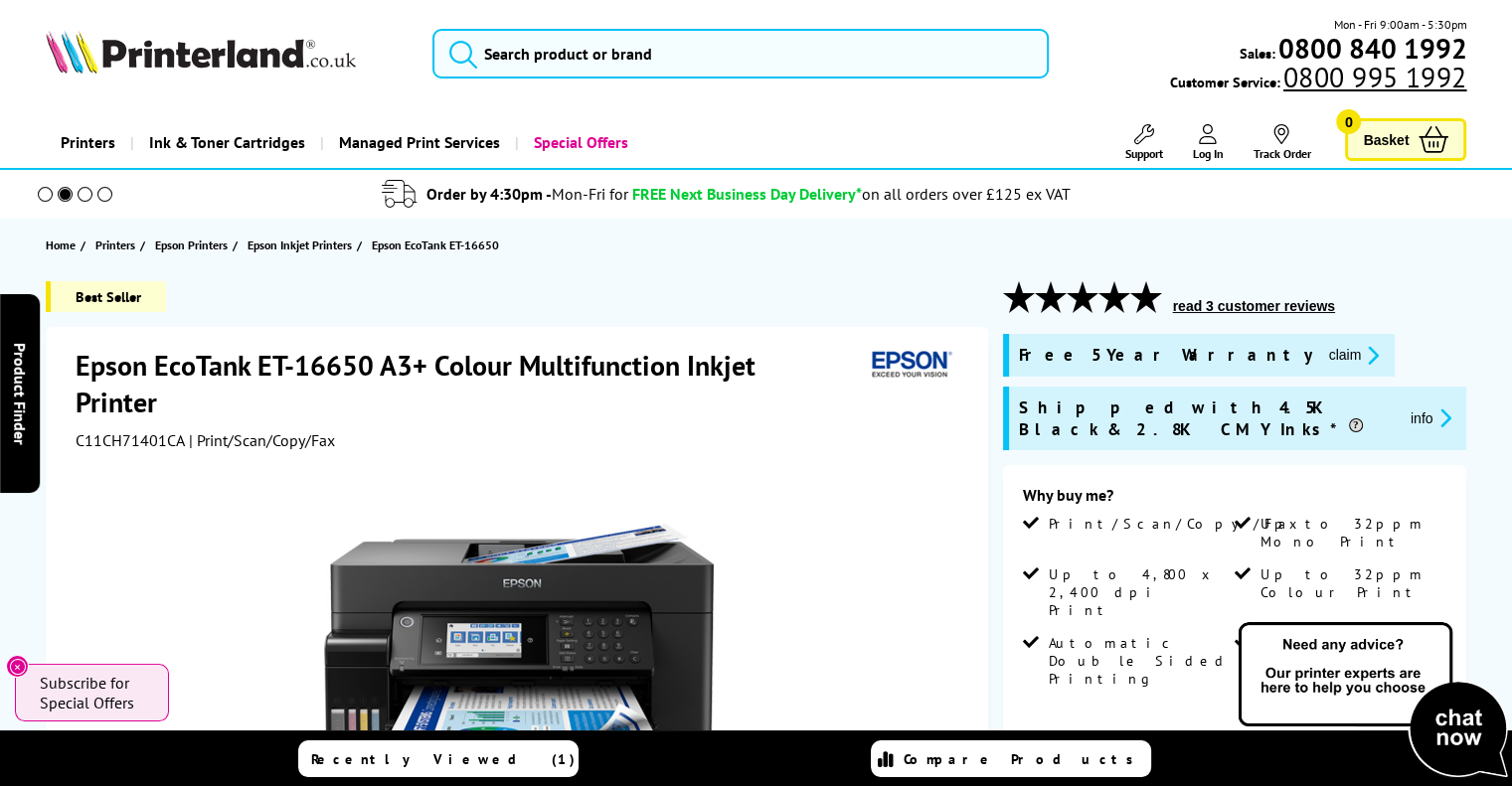 click on "claim" at bounding box center (1354, 355) 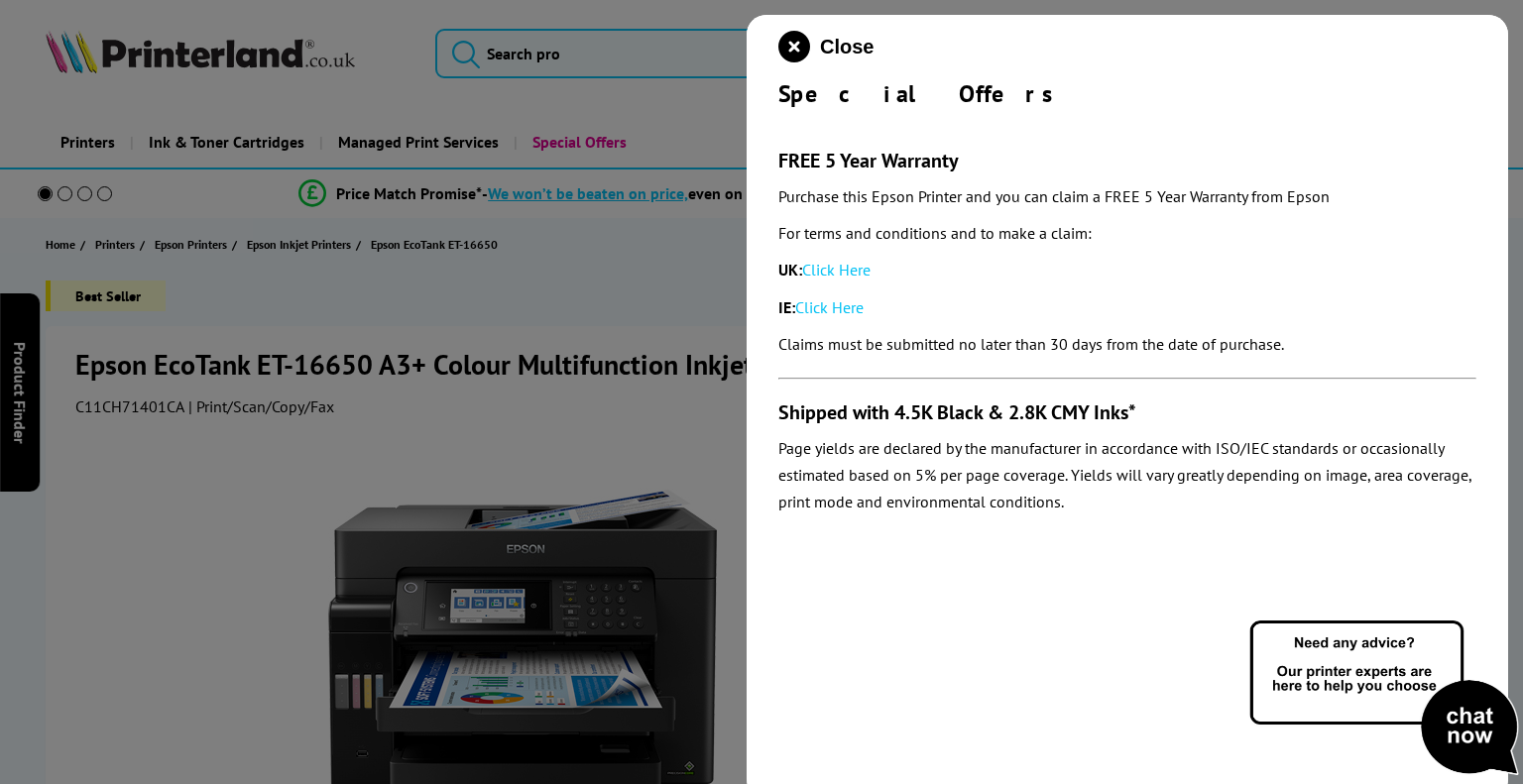 click on "Click Here" at bounding box center [836, 270] 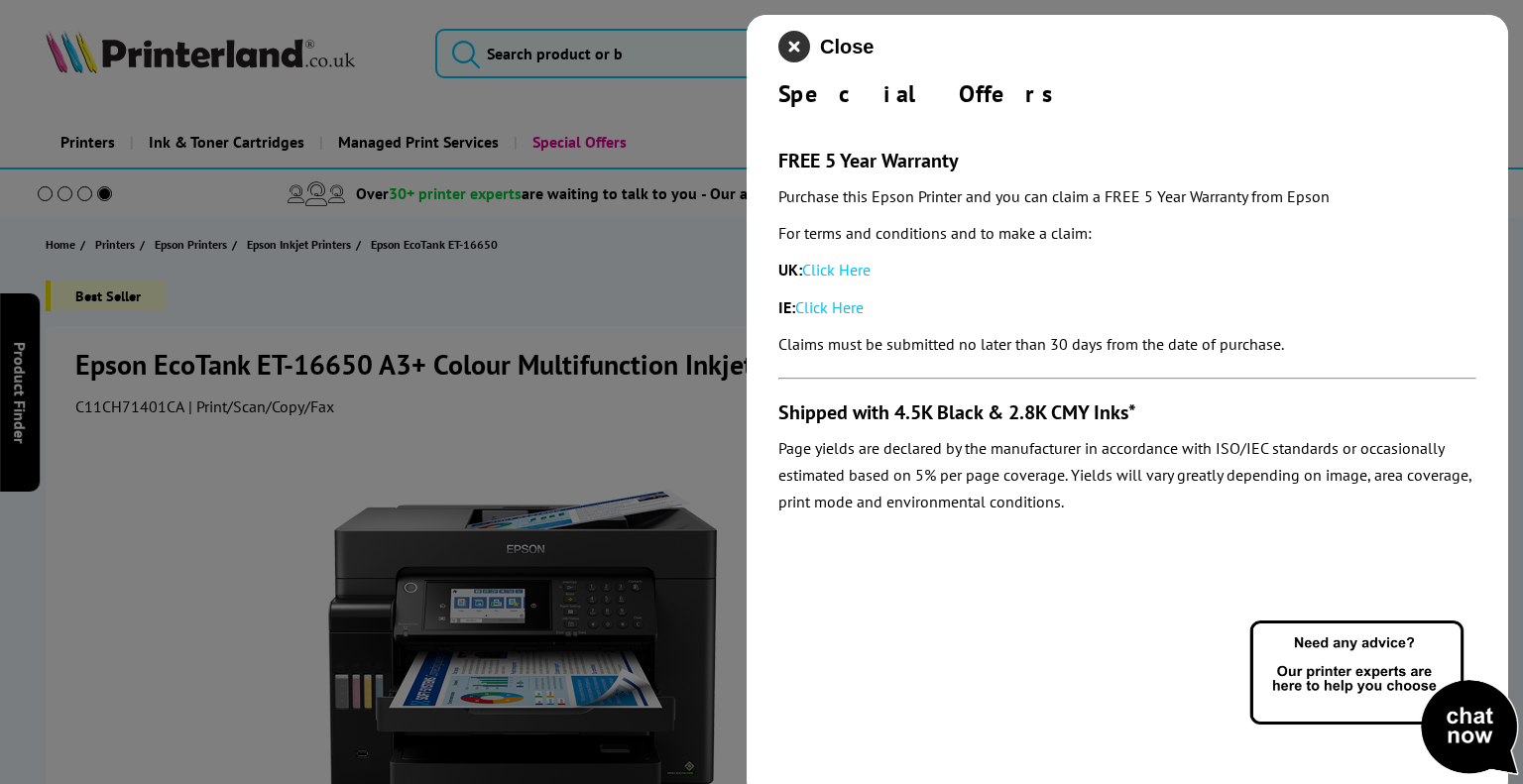 click at bounding box center (794, 47) 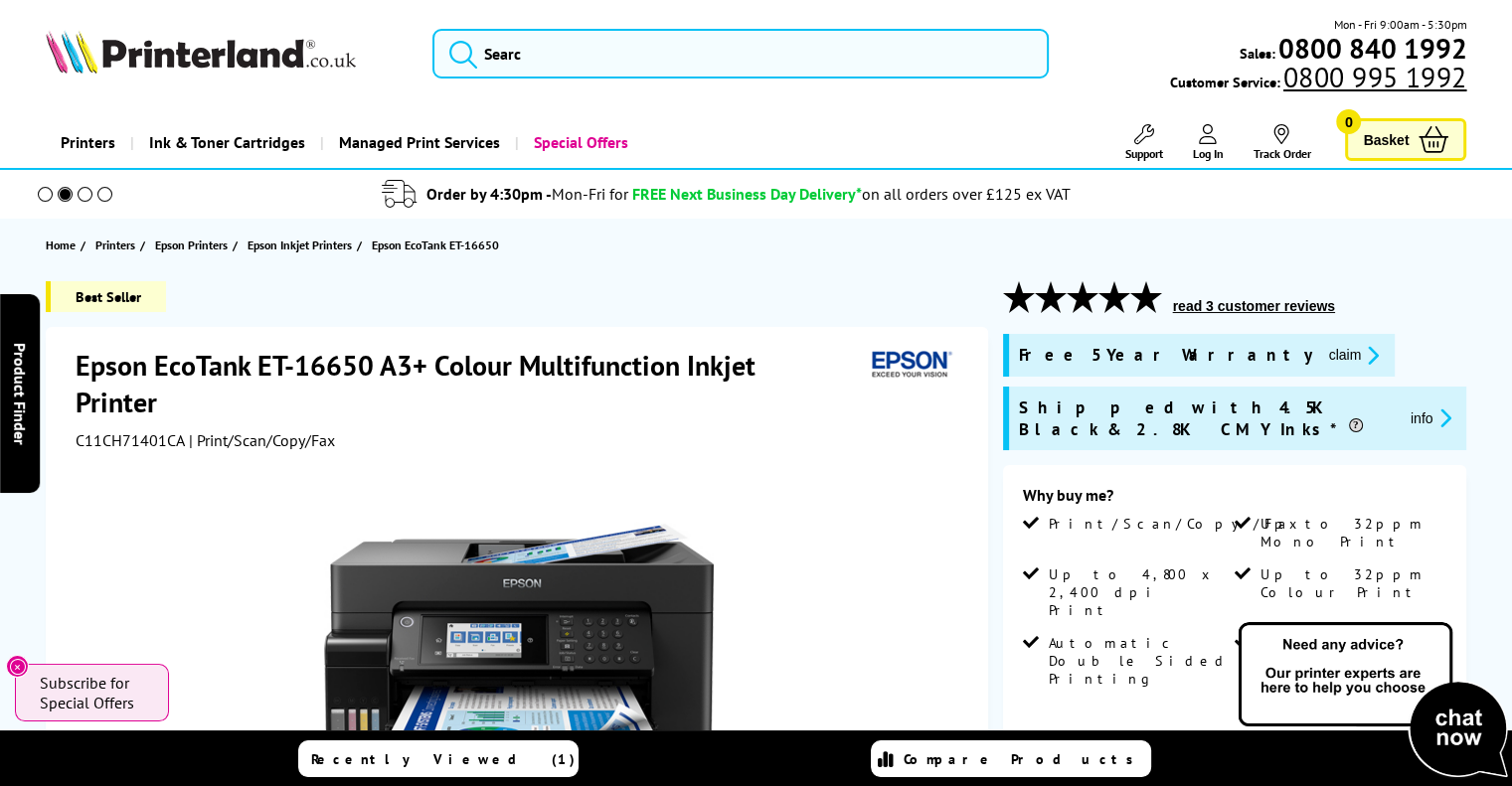 click on "info" at bounding box center (1430, 417) 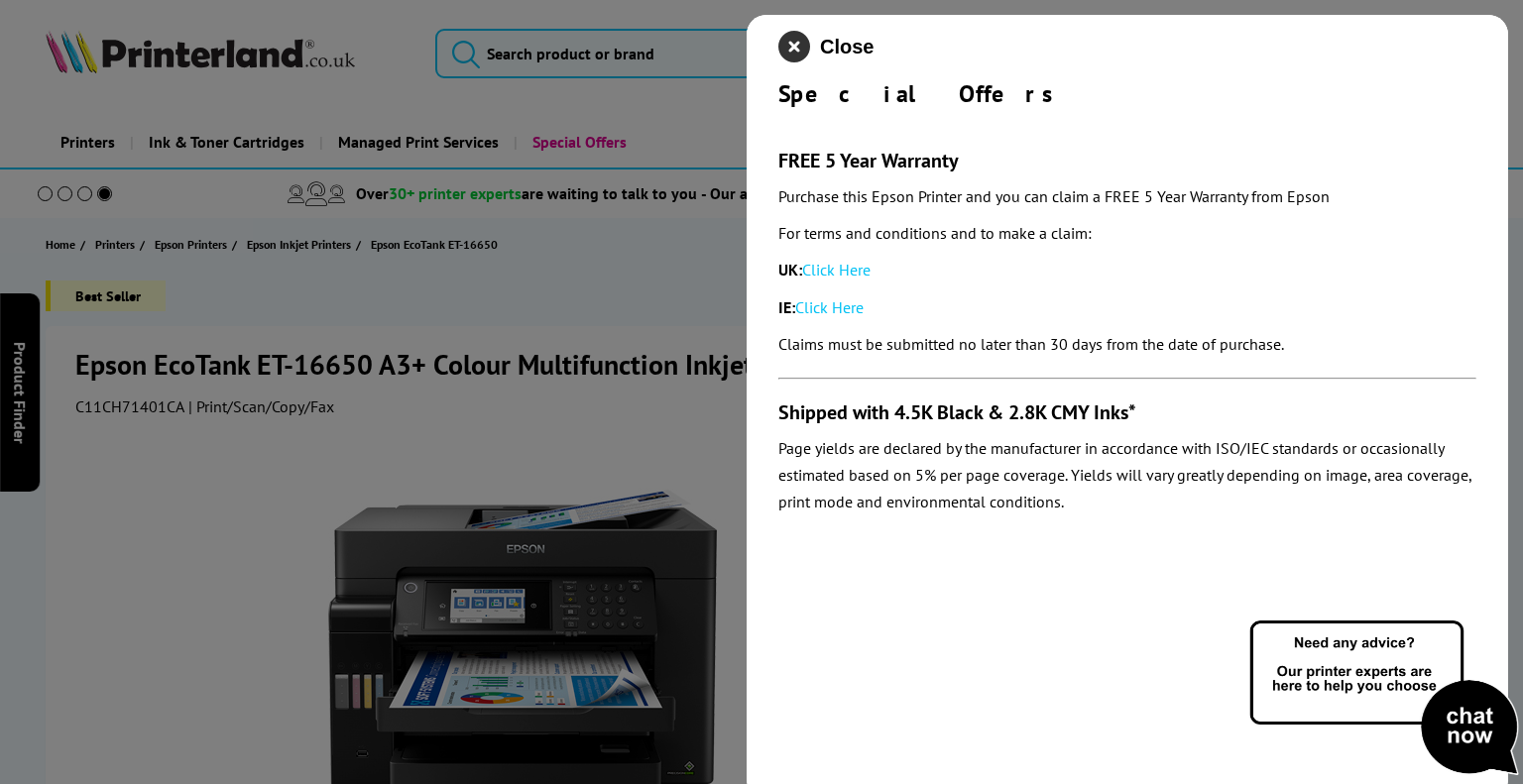 click at bounding box center [794, 47] 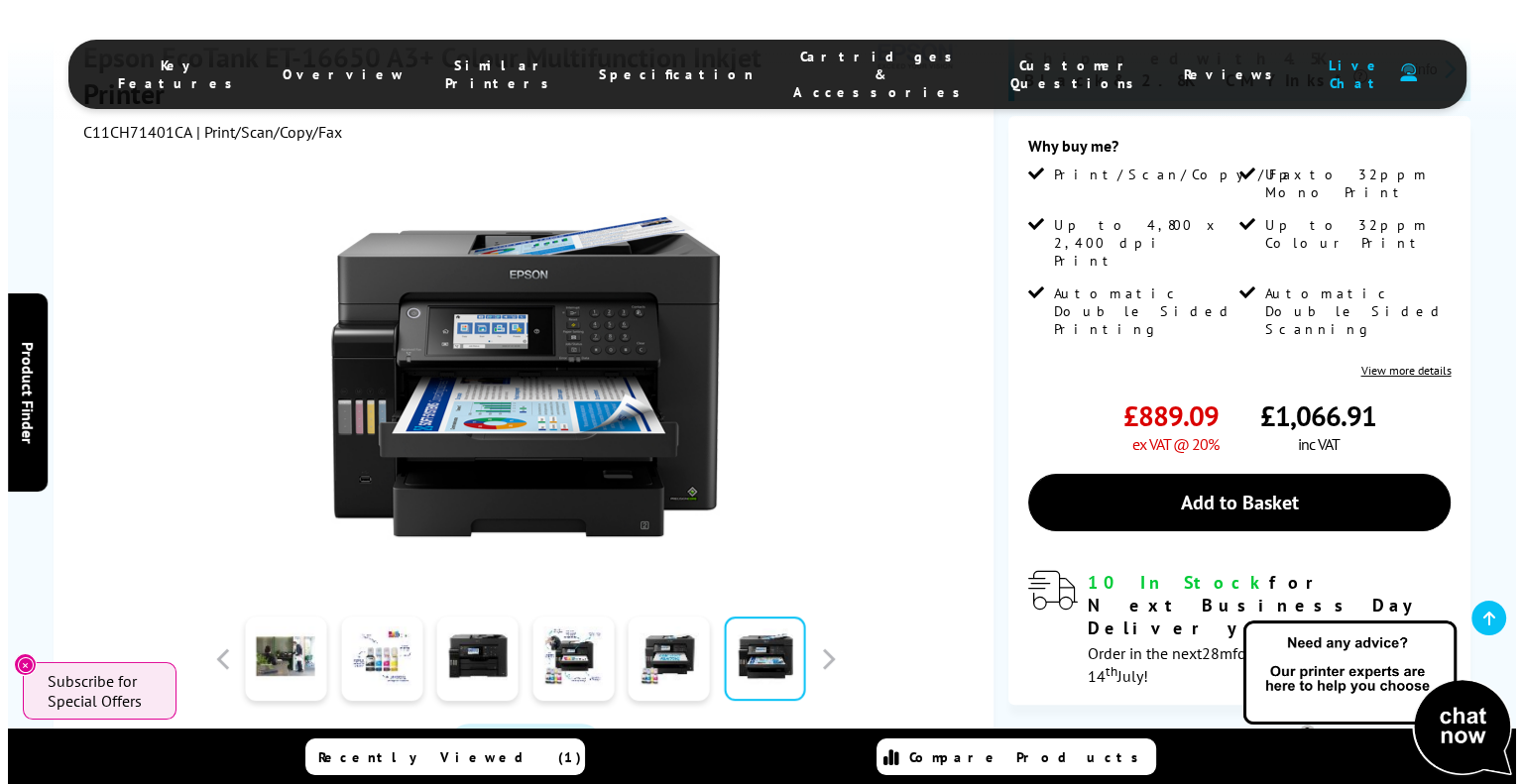 scroll, scrollTop: 363, scrollLeft: 0, axis: vertical 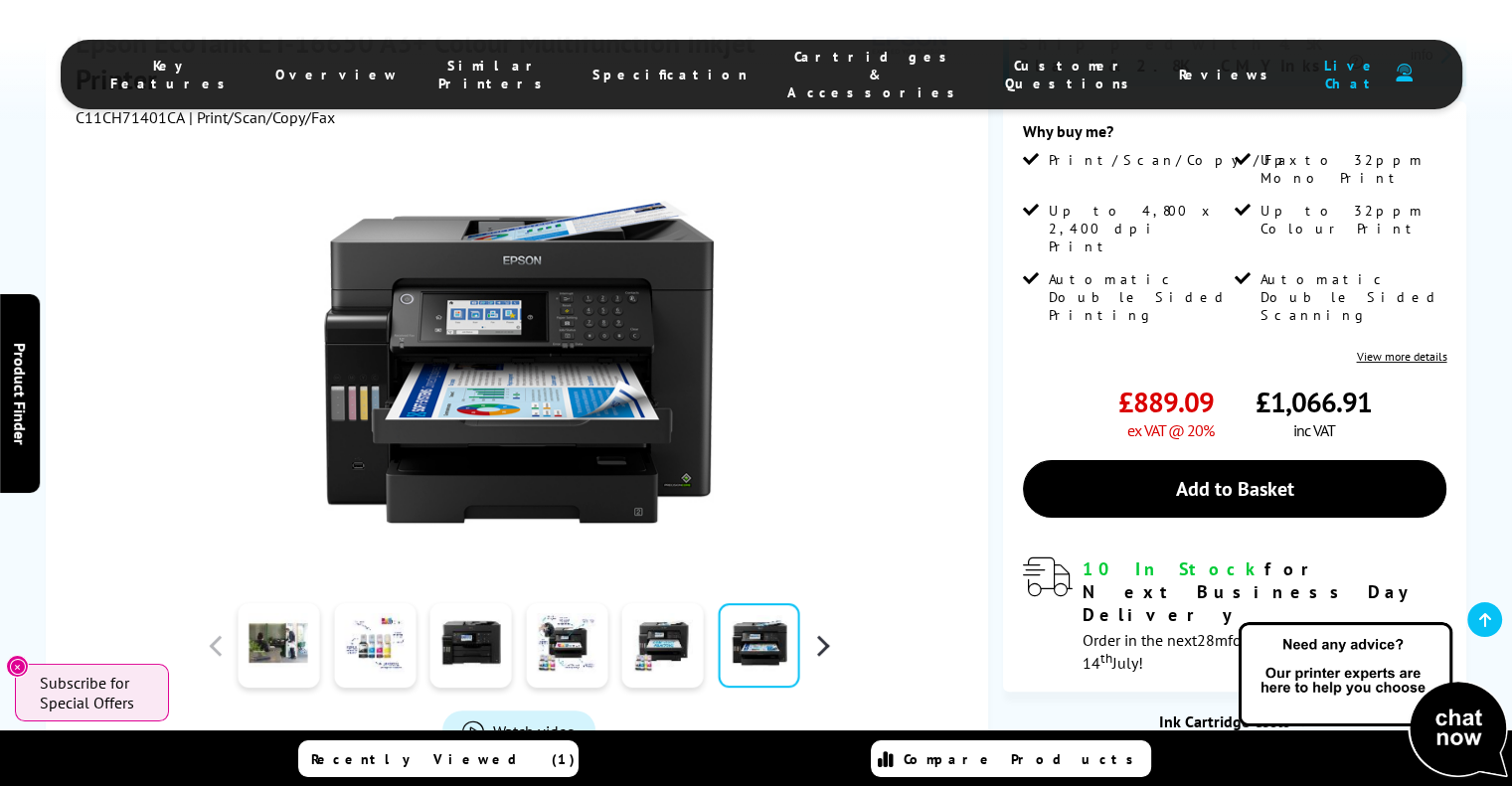 click at bounding box center [822, 645] 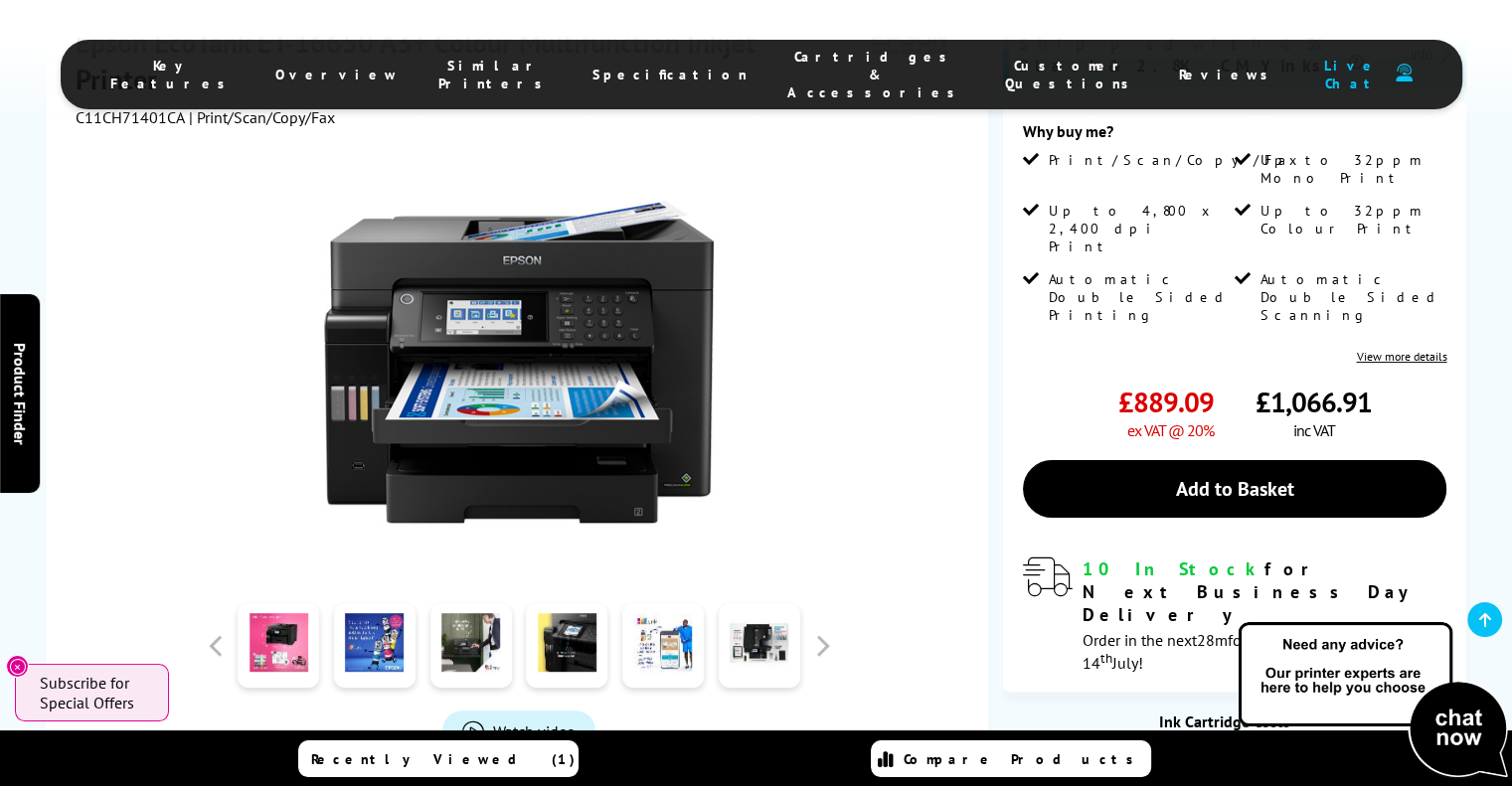 click on "Watch video" at bounding box center (534, 730) 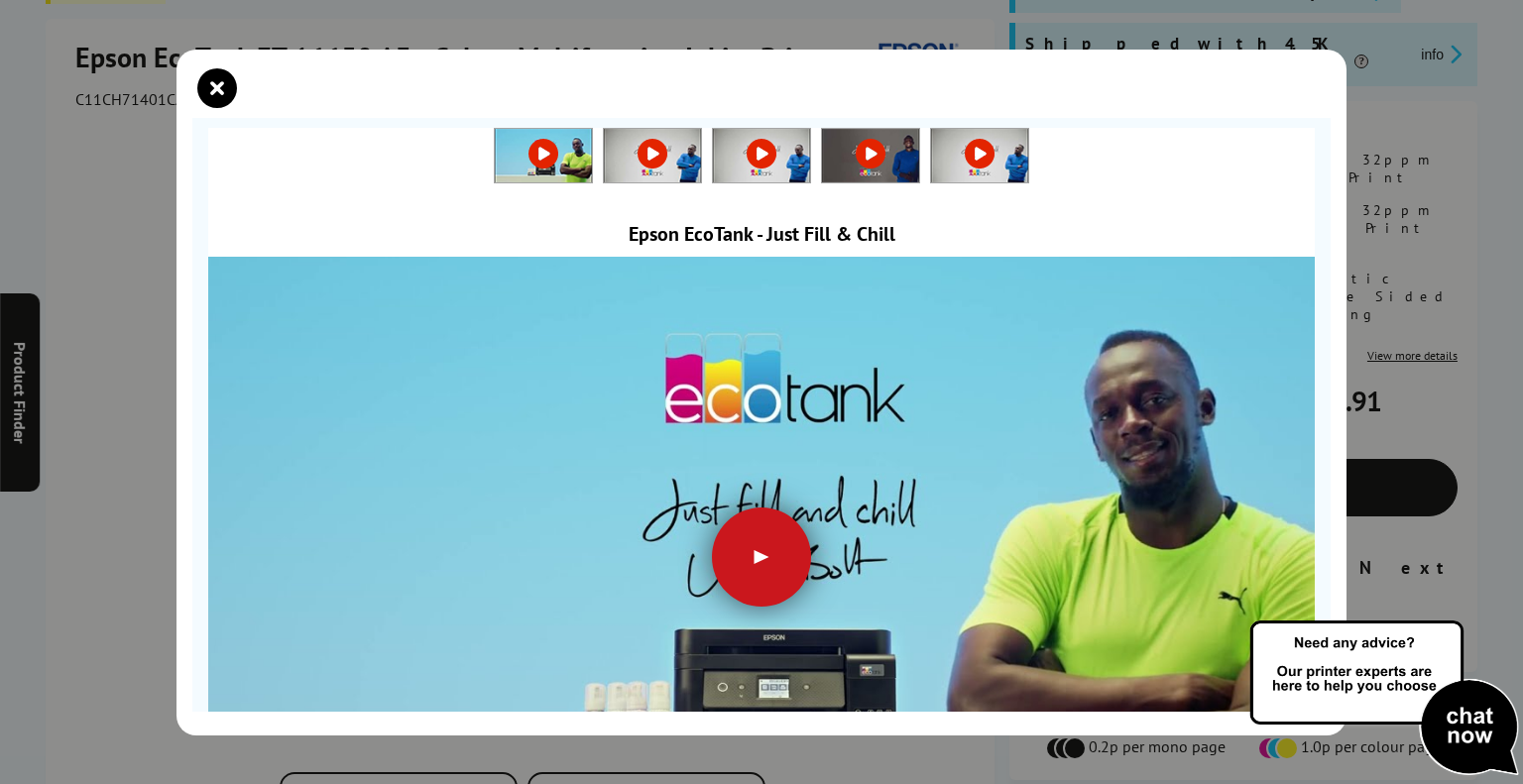 click at bounding box center (762, 557) 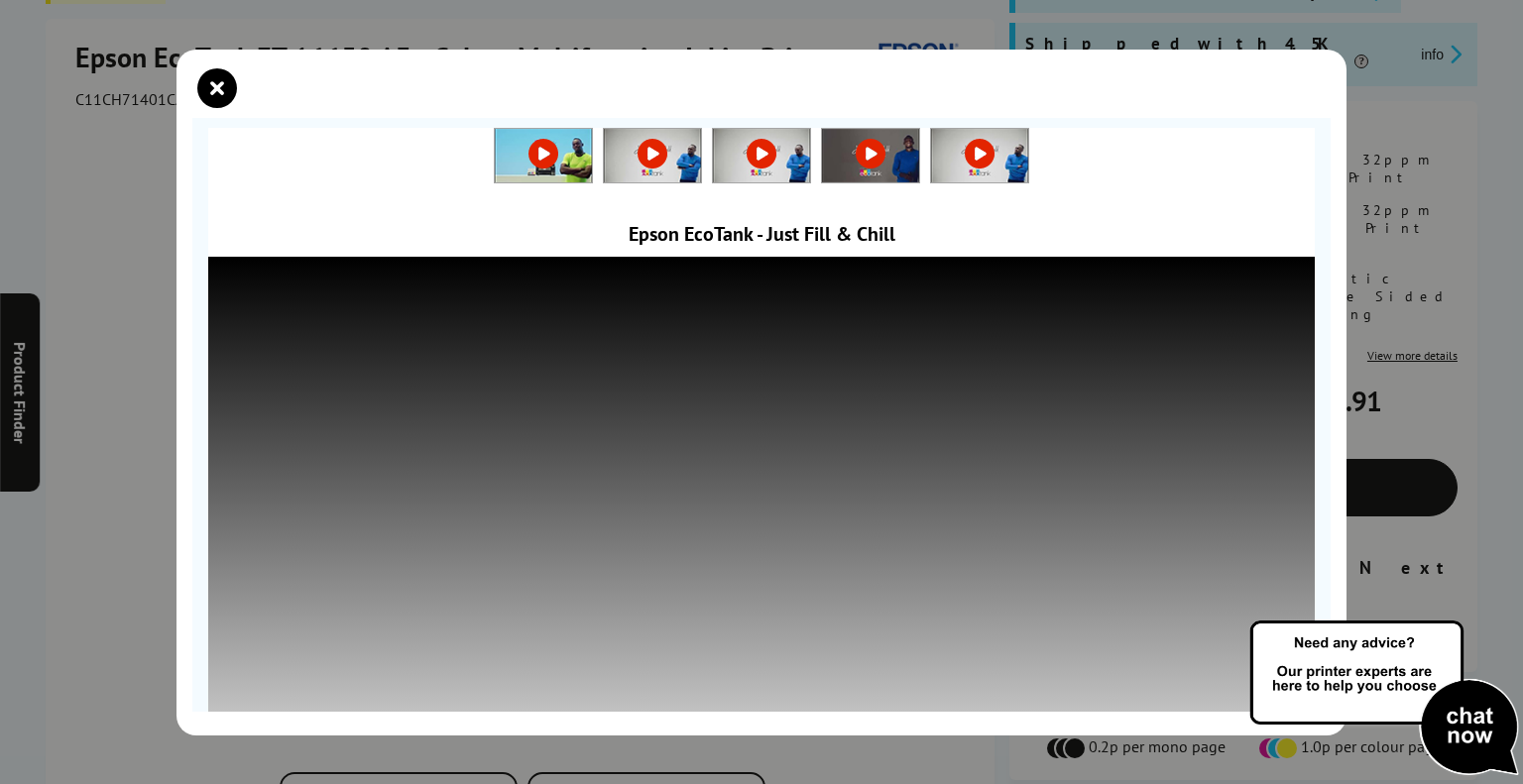 scroll, scrollTop: 178, scrollLeft: 0, axis: vertical 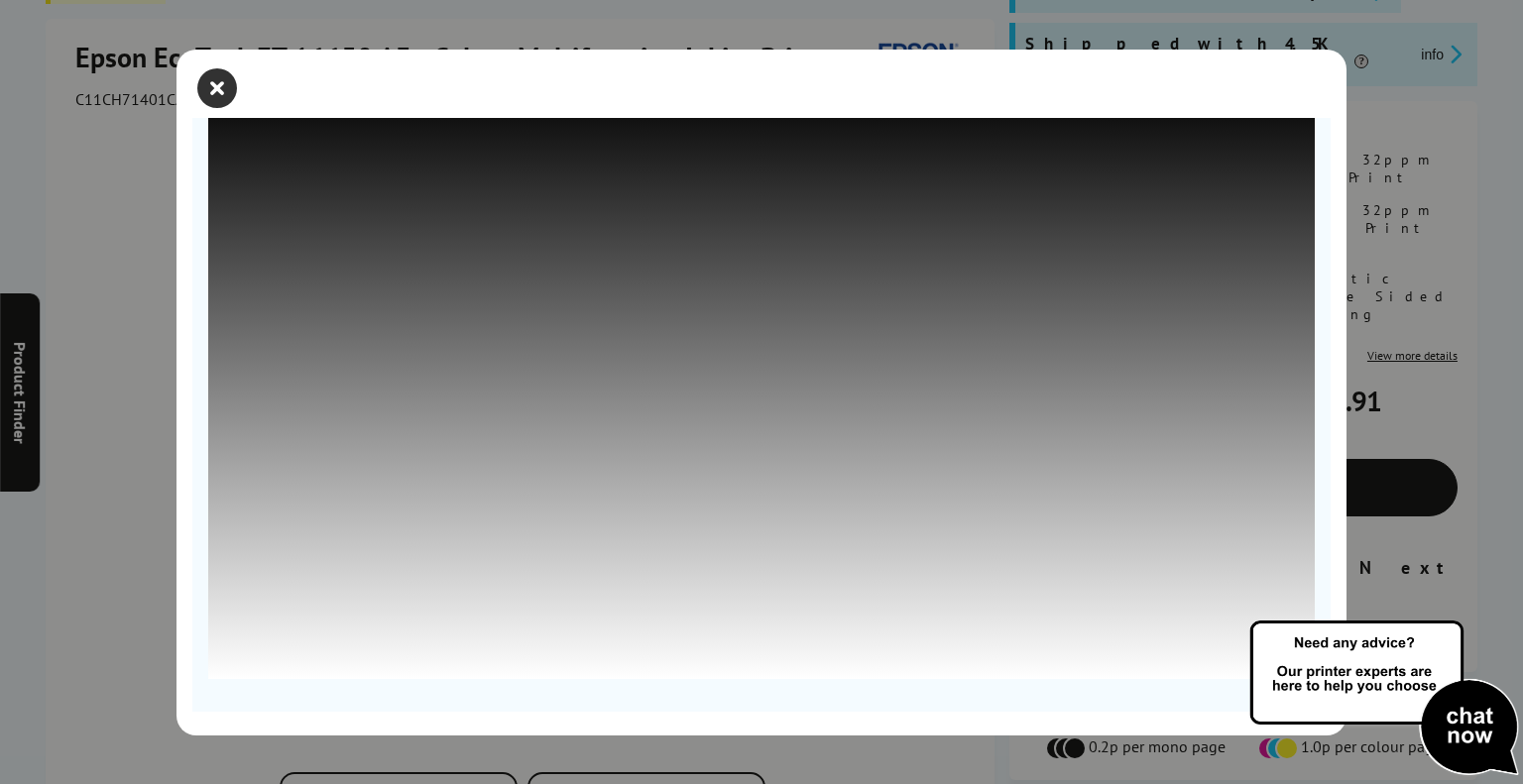 click at bounding box center [217, 88] 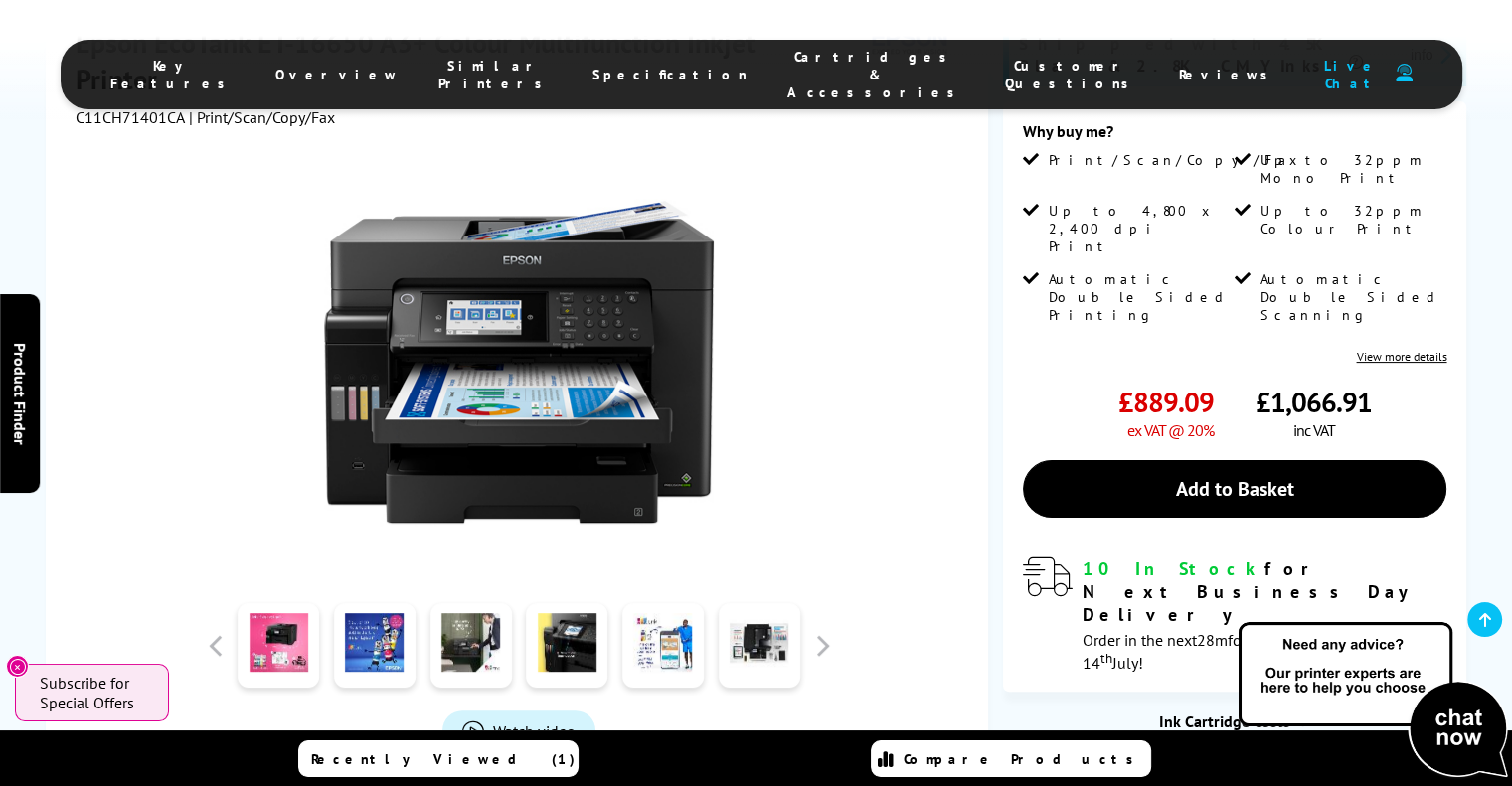 click on "Watch video" at bounding box center [534, 730] 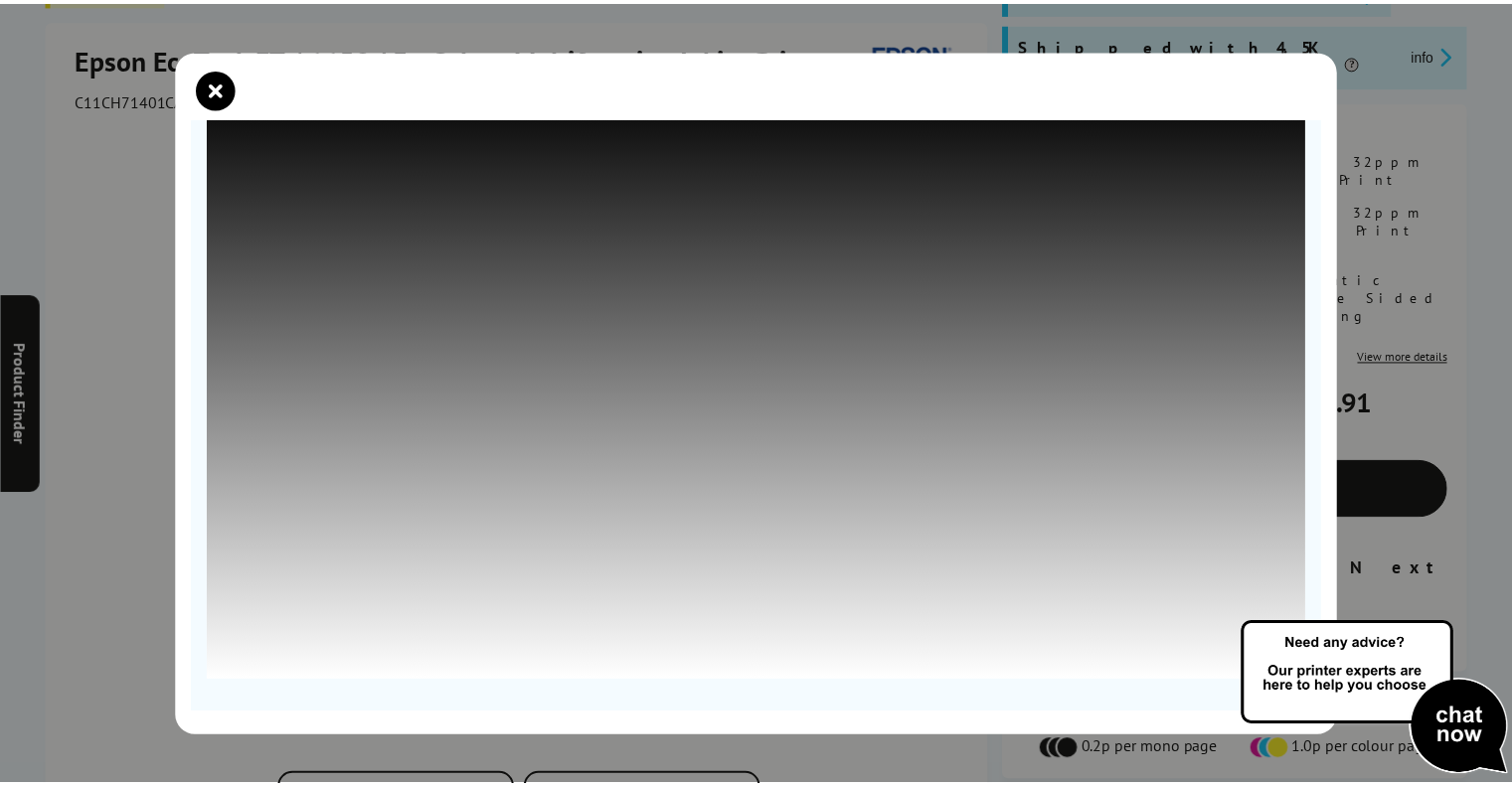 scroll, scrollTop: 0, scrollLeft: 0, axis: both 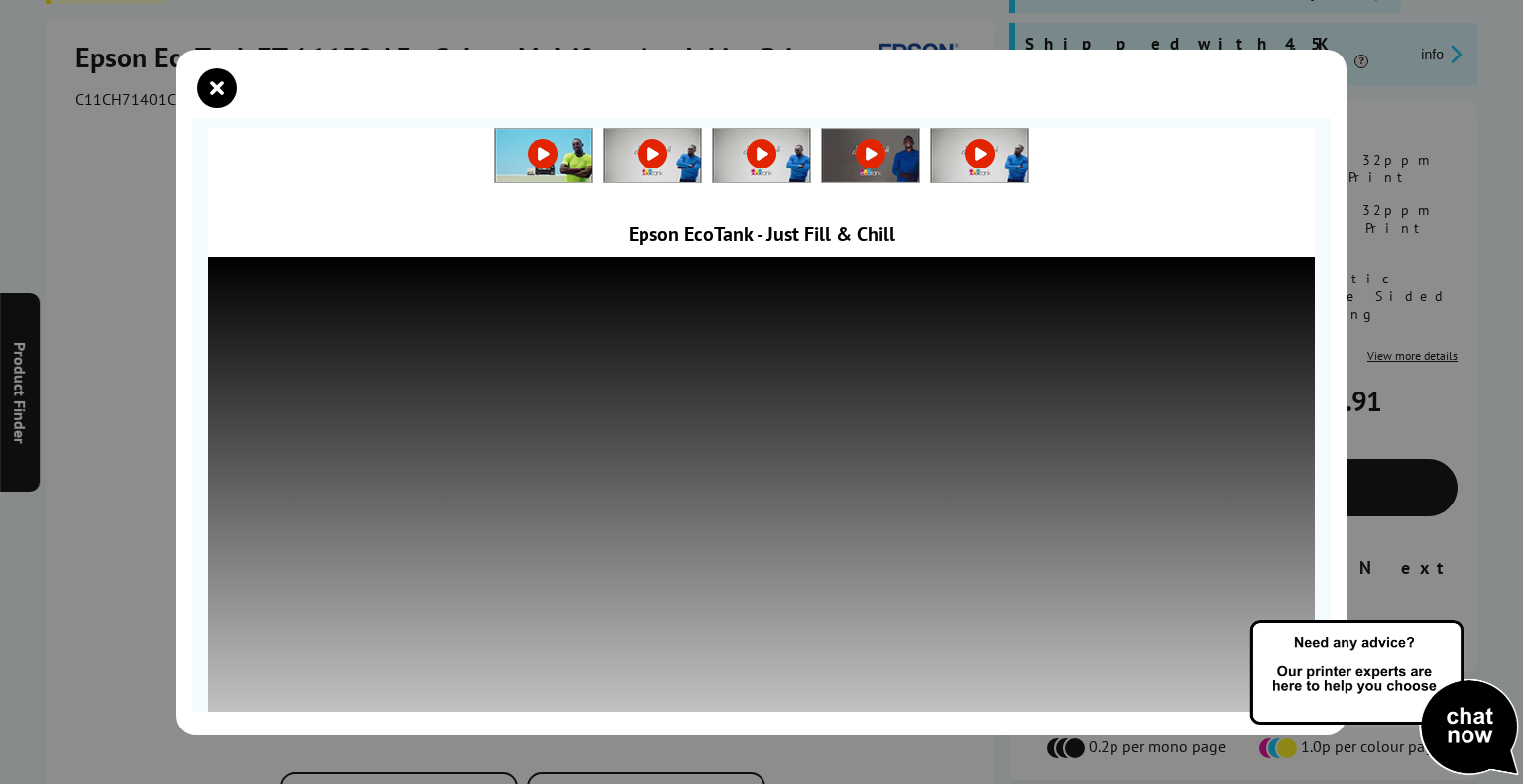 click at bounding box center [543, 154] 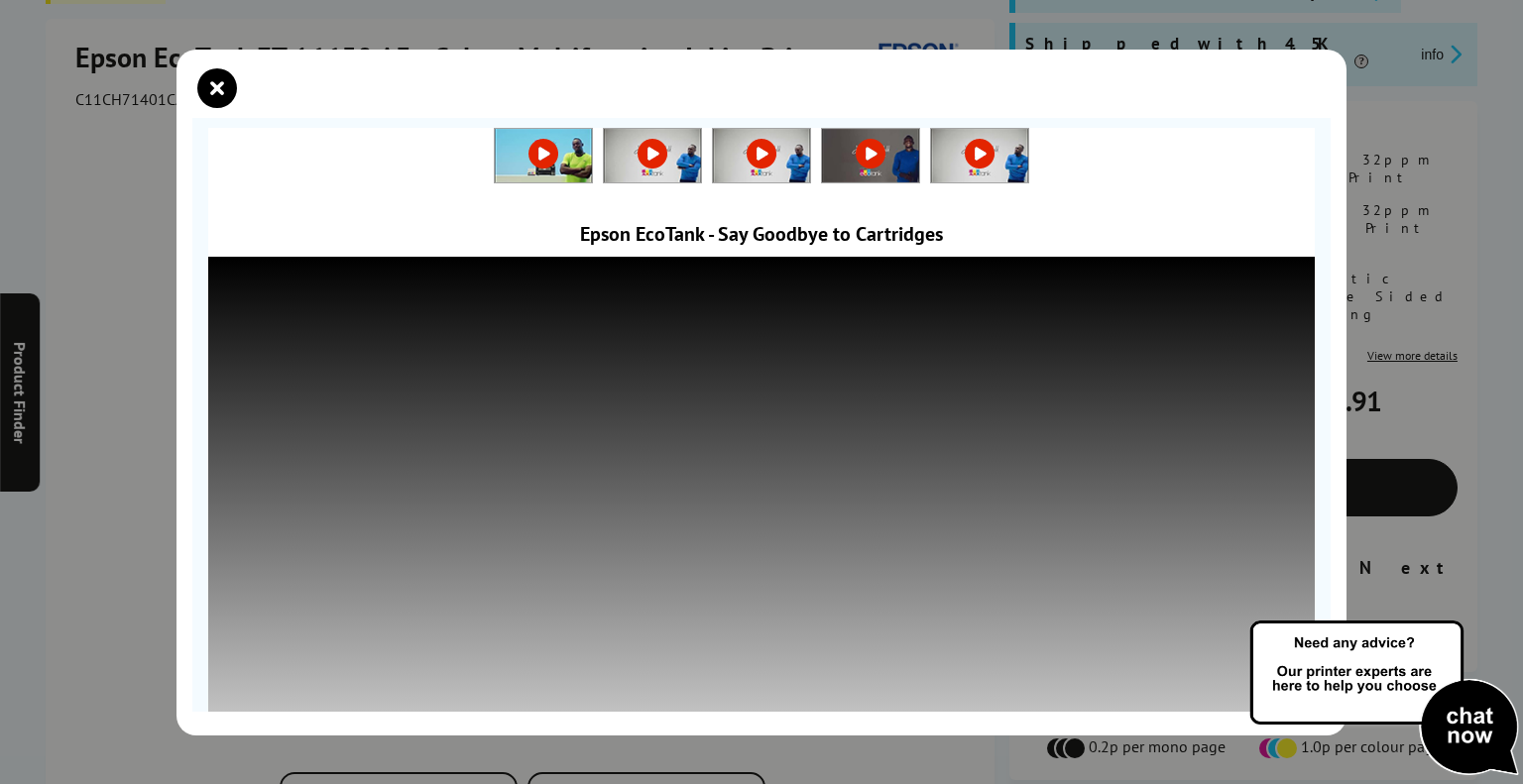 click at bounding box center (543, 154) 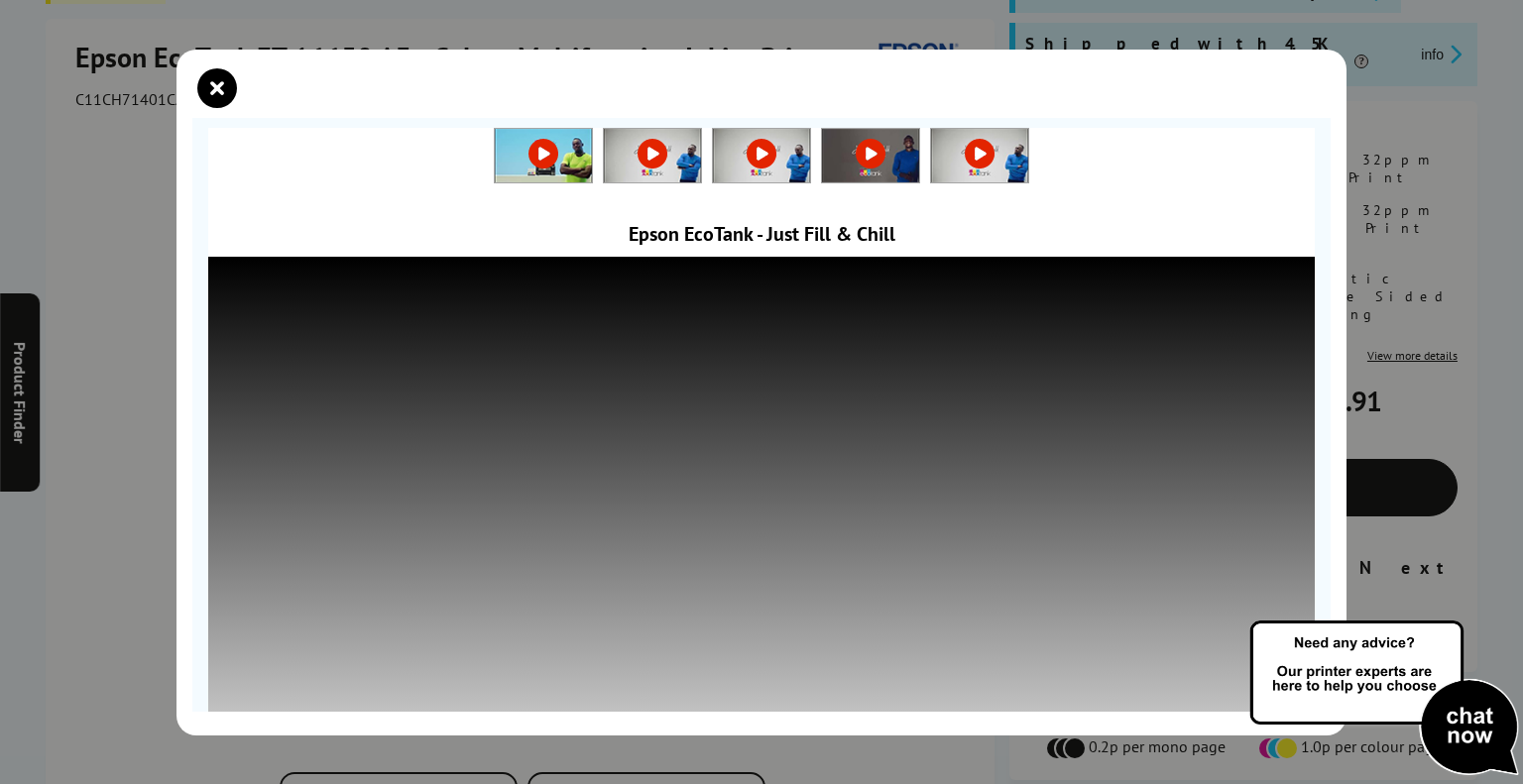 click at bounding box center (543, 154) 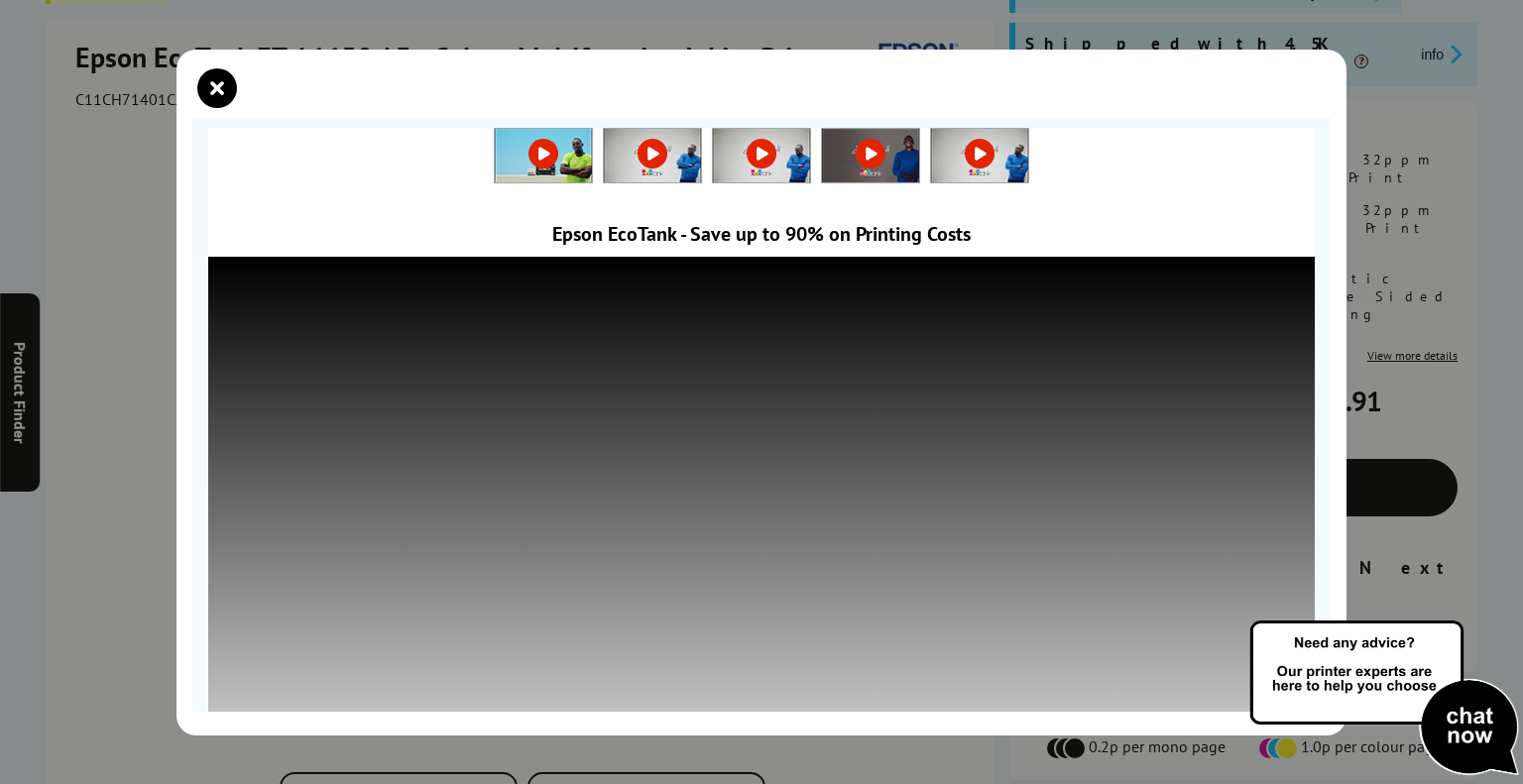 click at bounding box center [543, 154] 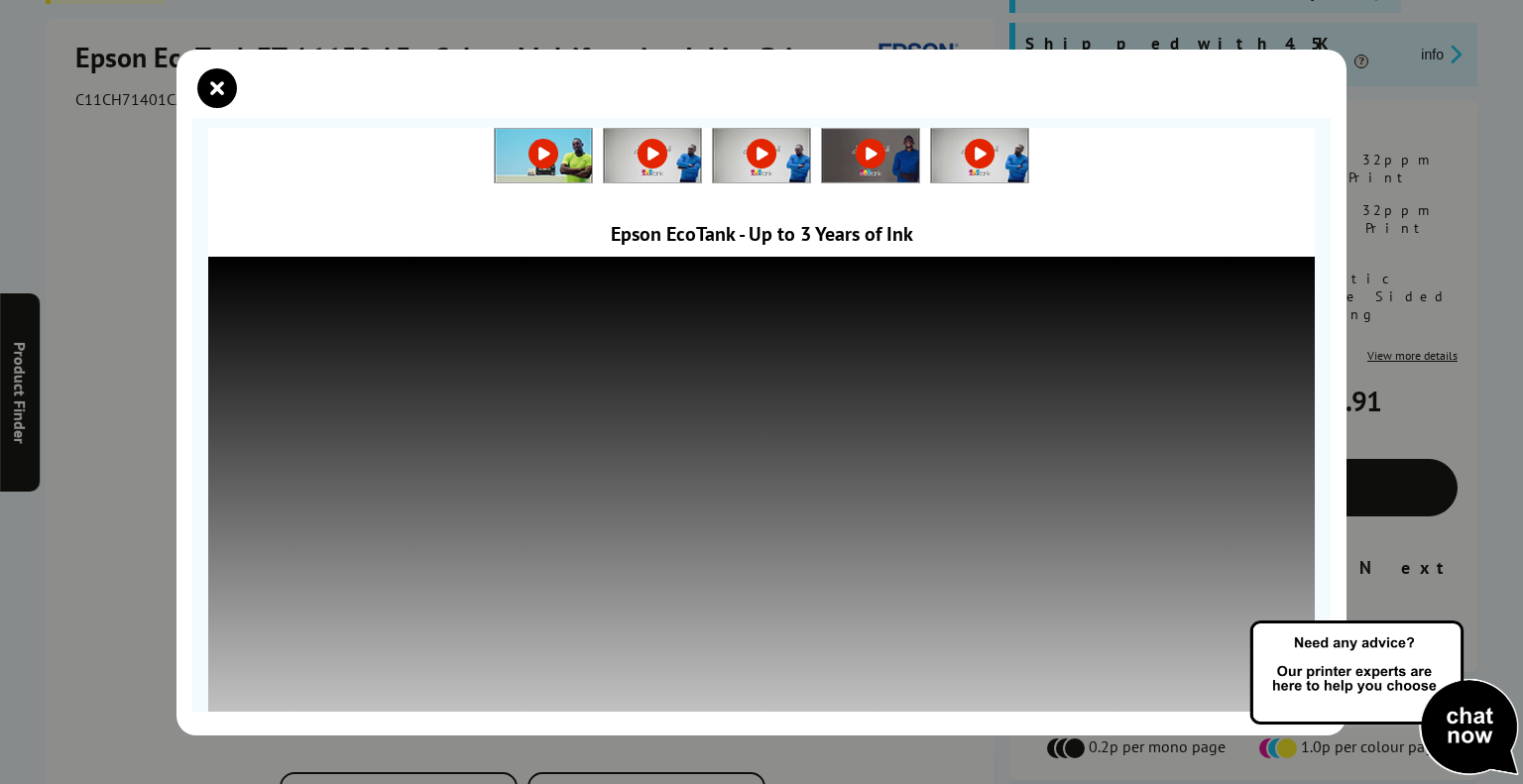 click at bounding box center [543, 156] 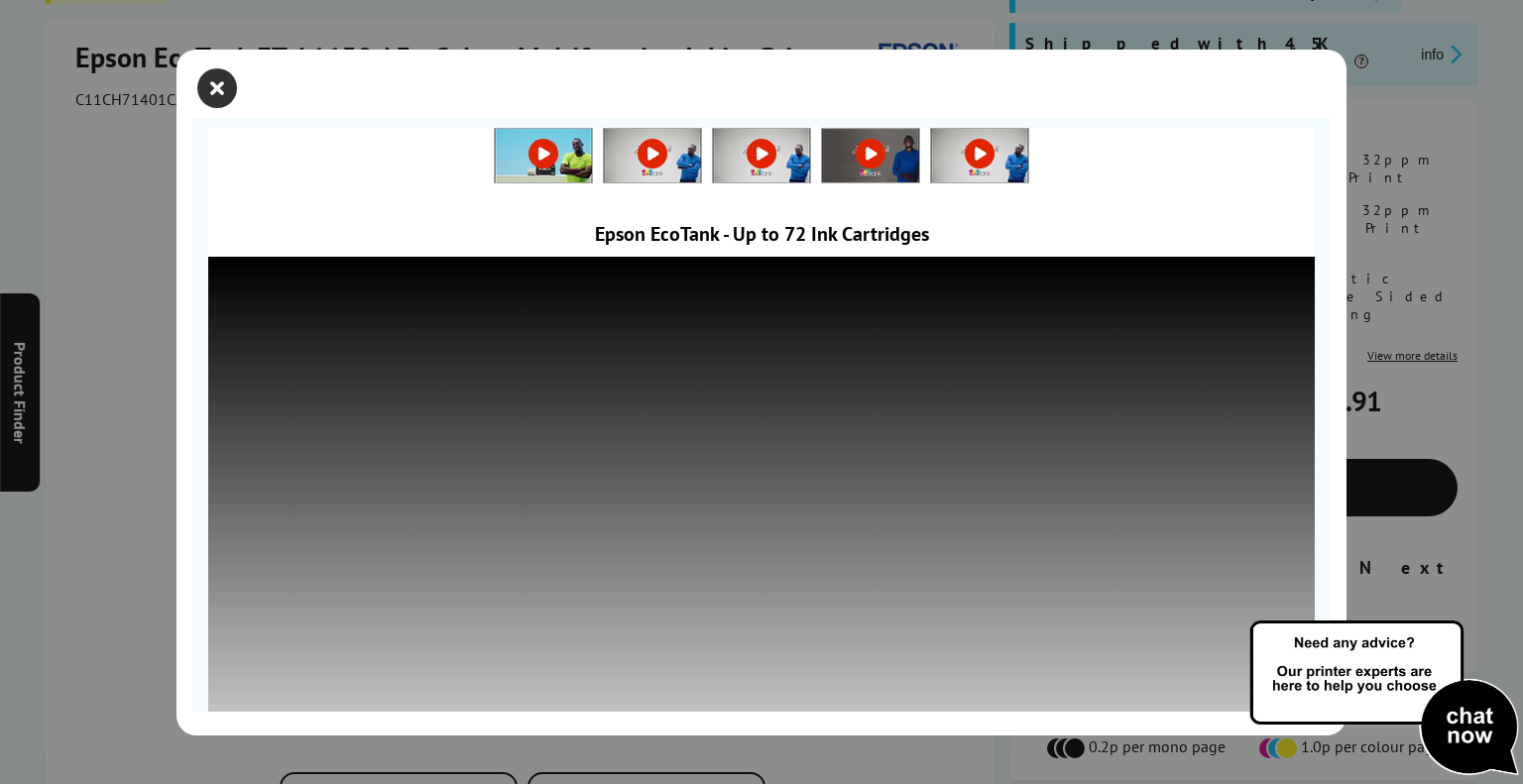 click at bounding box center (217, 88) 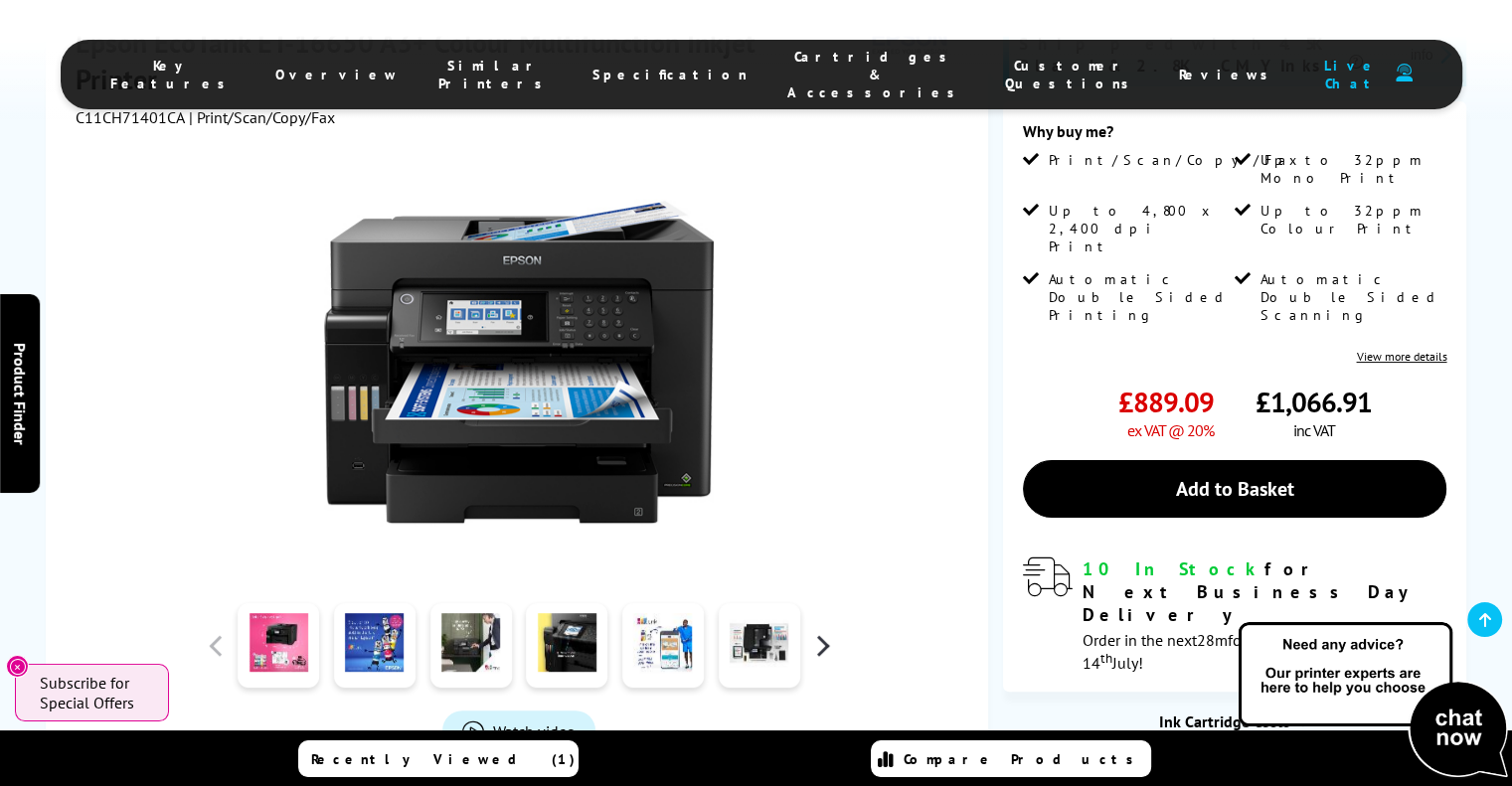 click at bounding box center (822, 645) 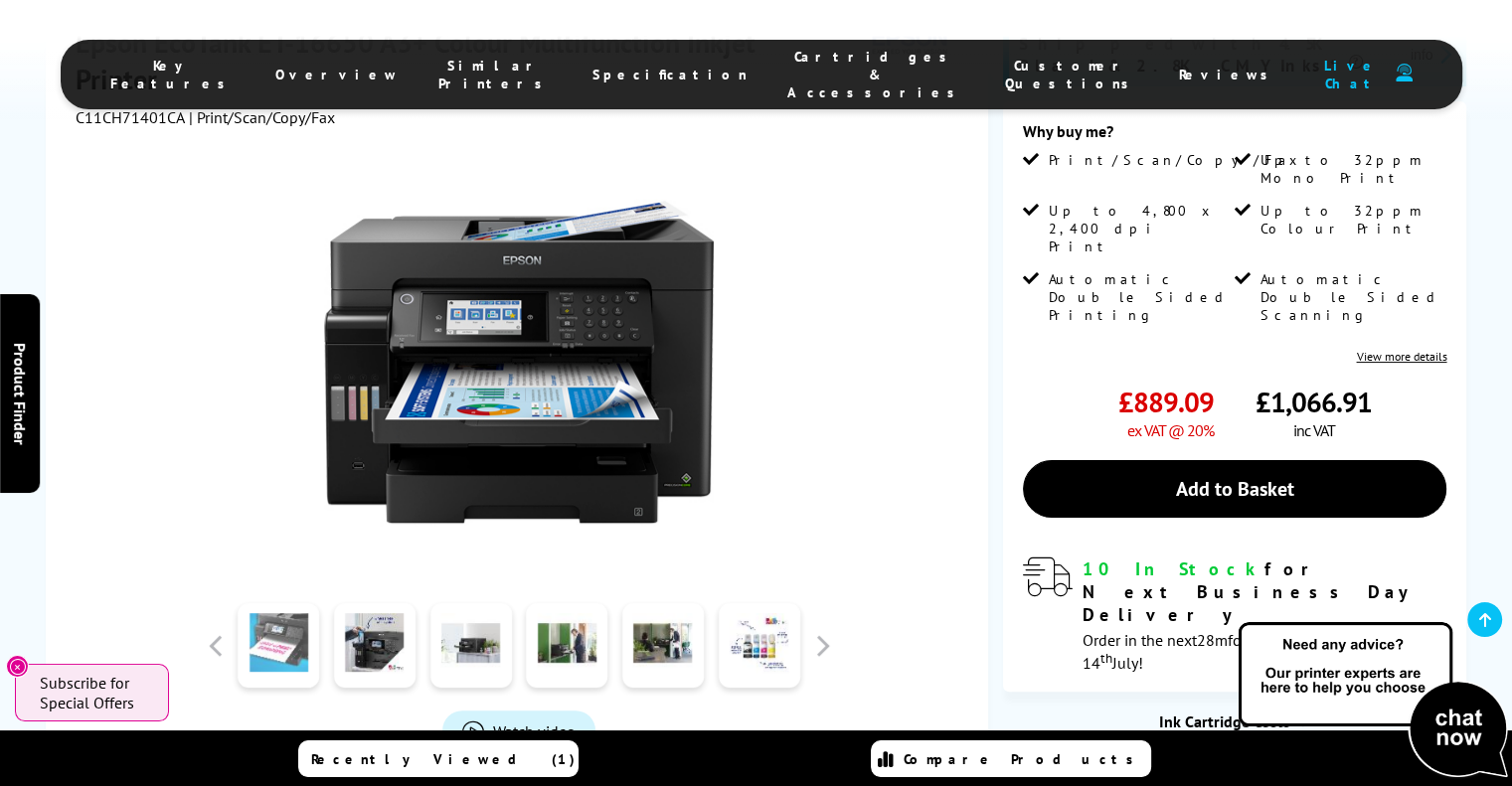 click at bounding box center [278, 645] 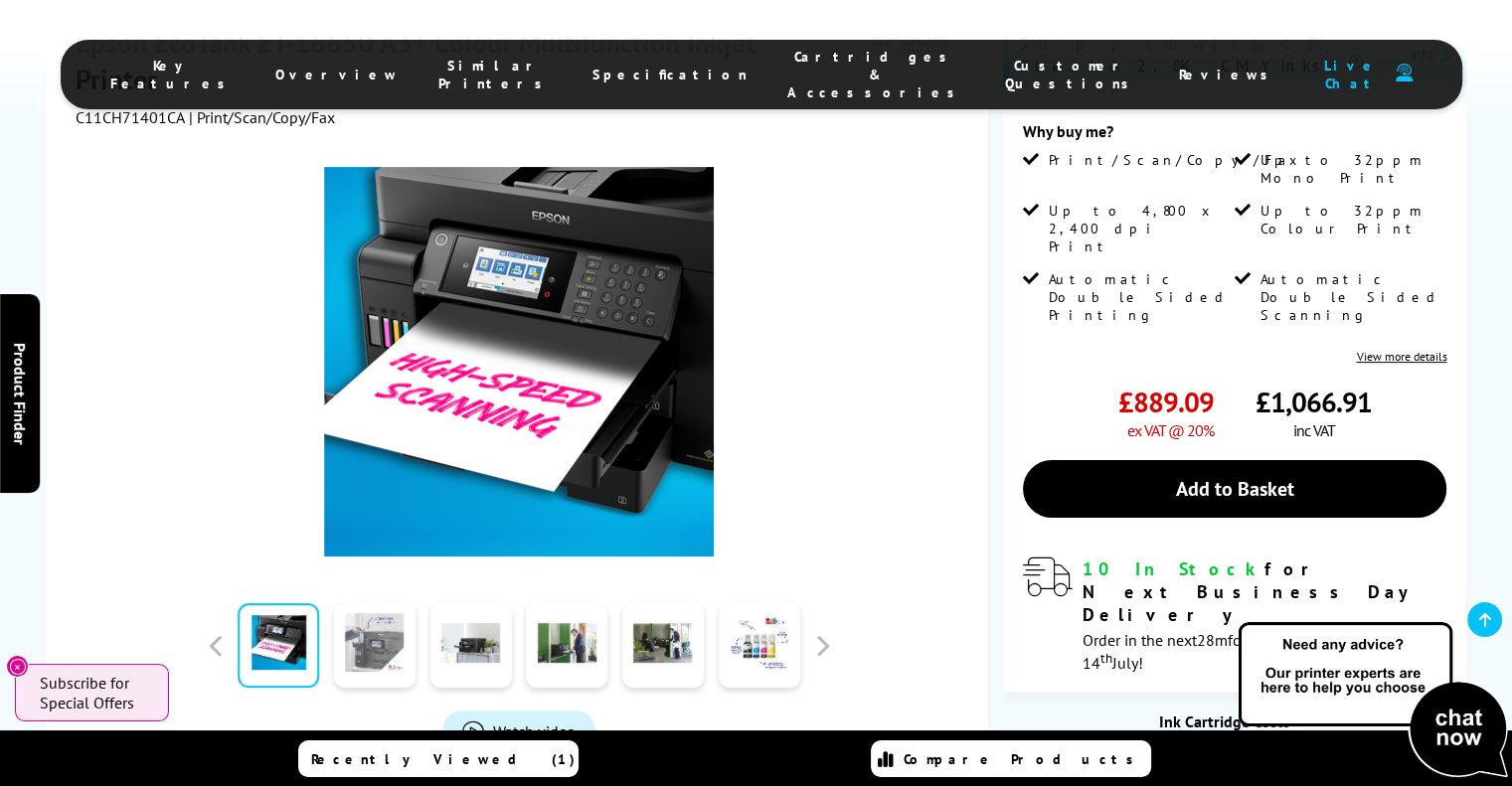 click at bounding box center (375, 645) 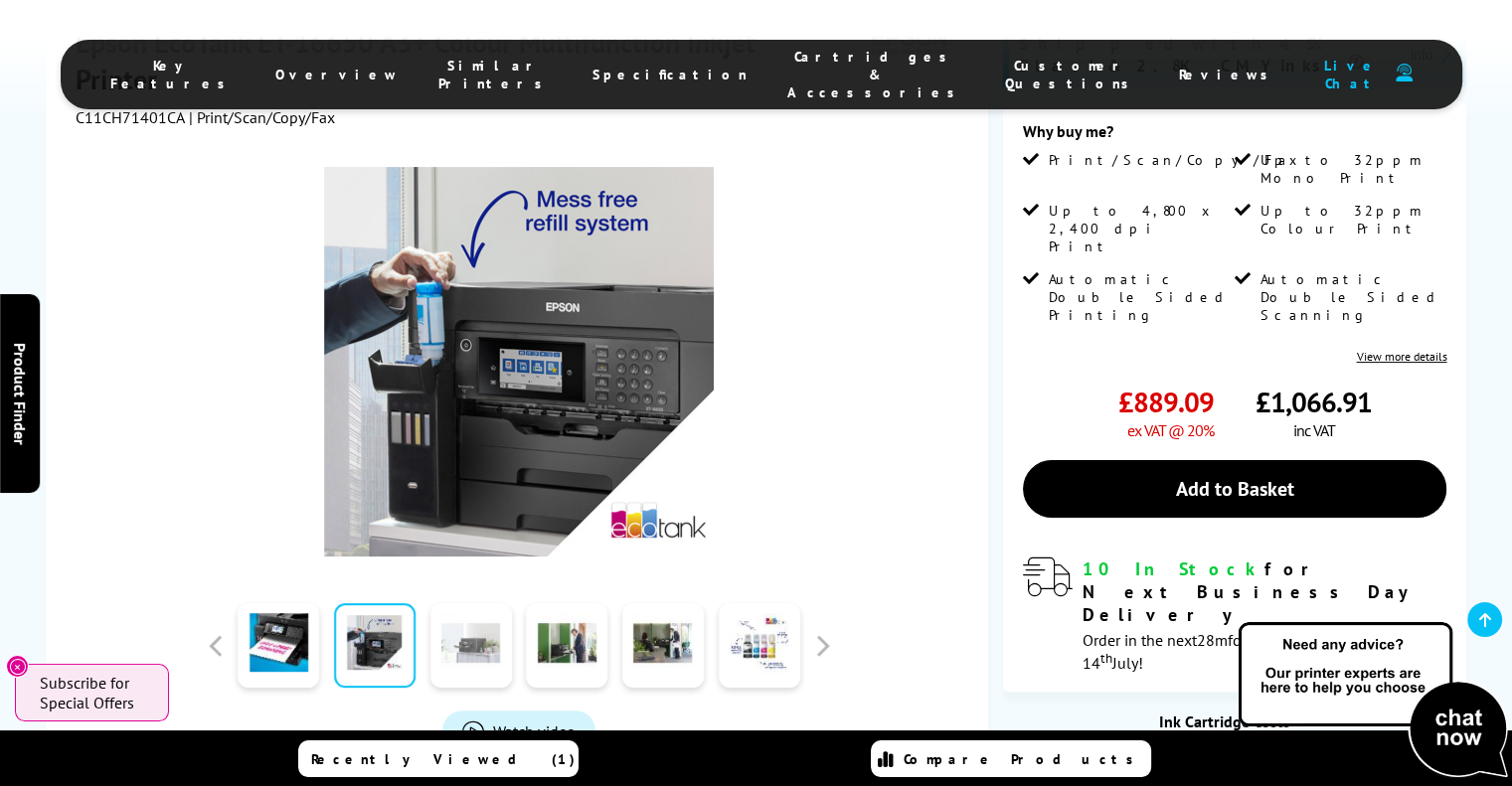 click at bounding box center (471, 645) 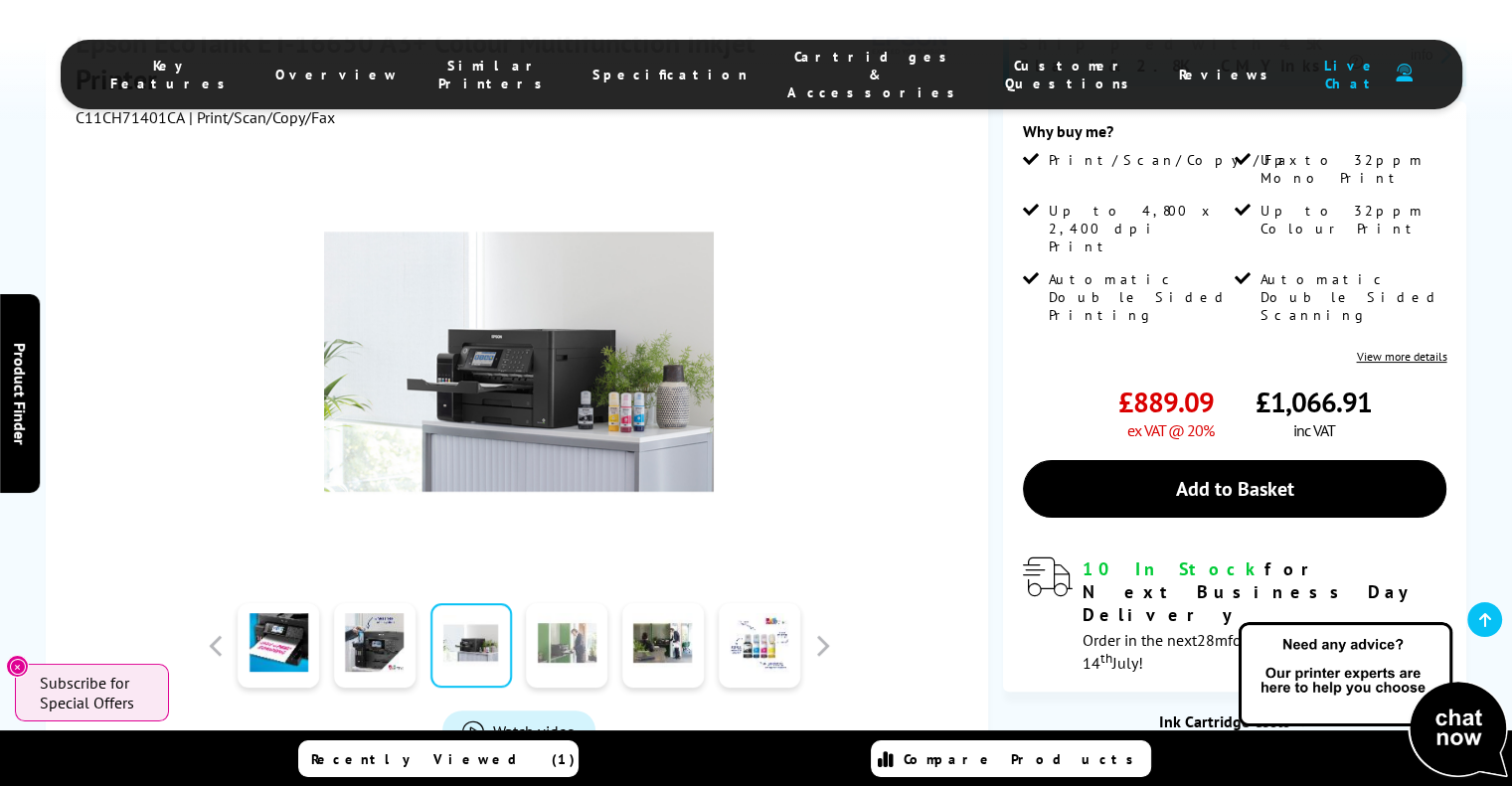 click at bounding box center (567, 645) 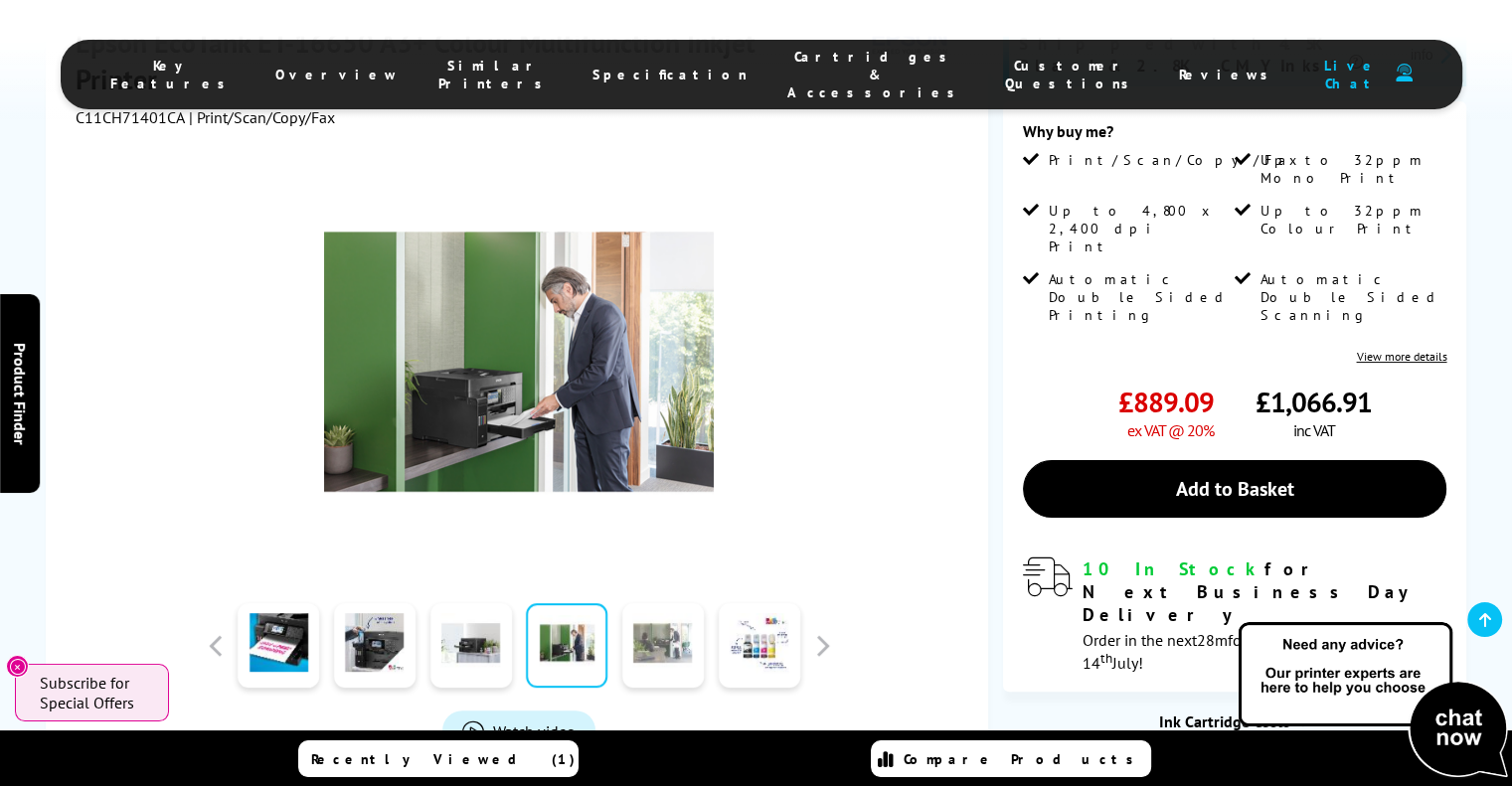 click at bounding box center (663, 645) 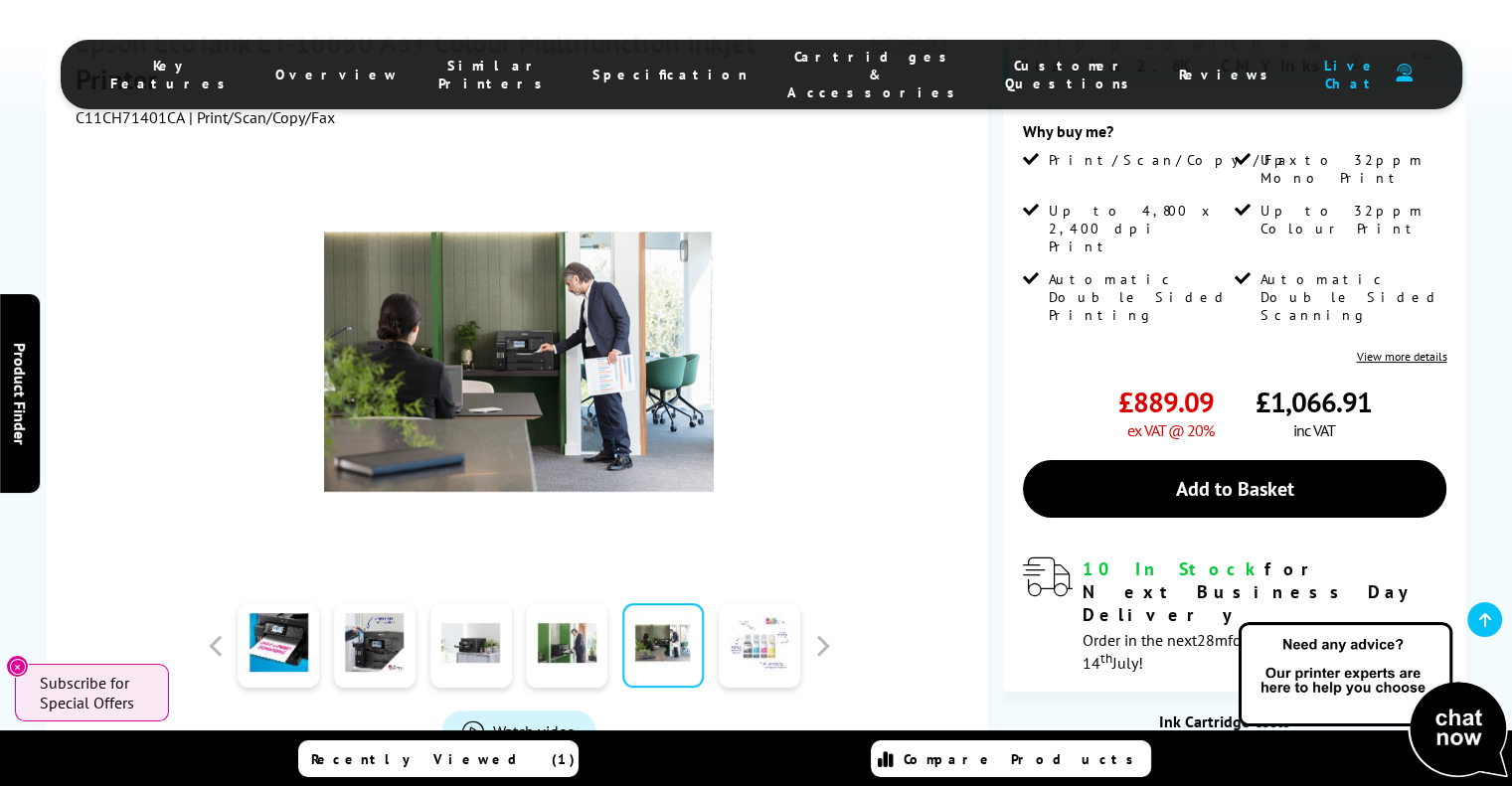click at bounding box center [759, 645] 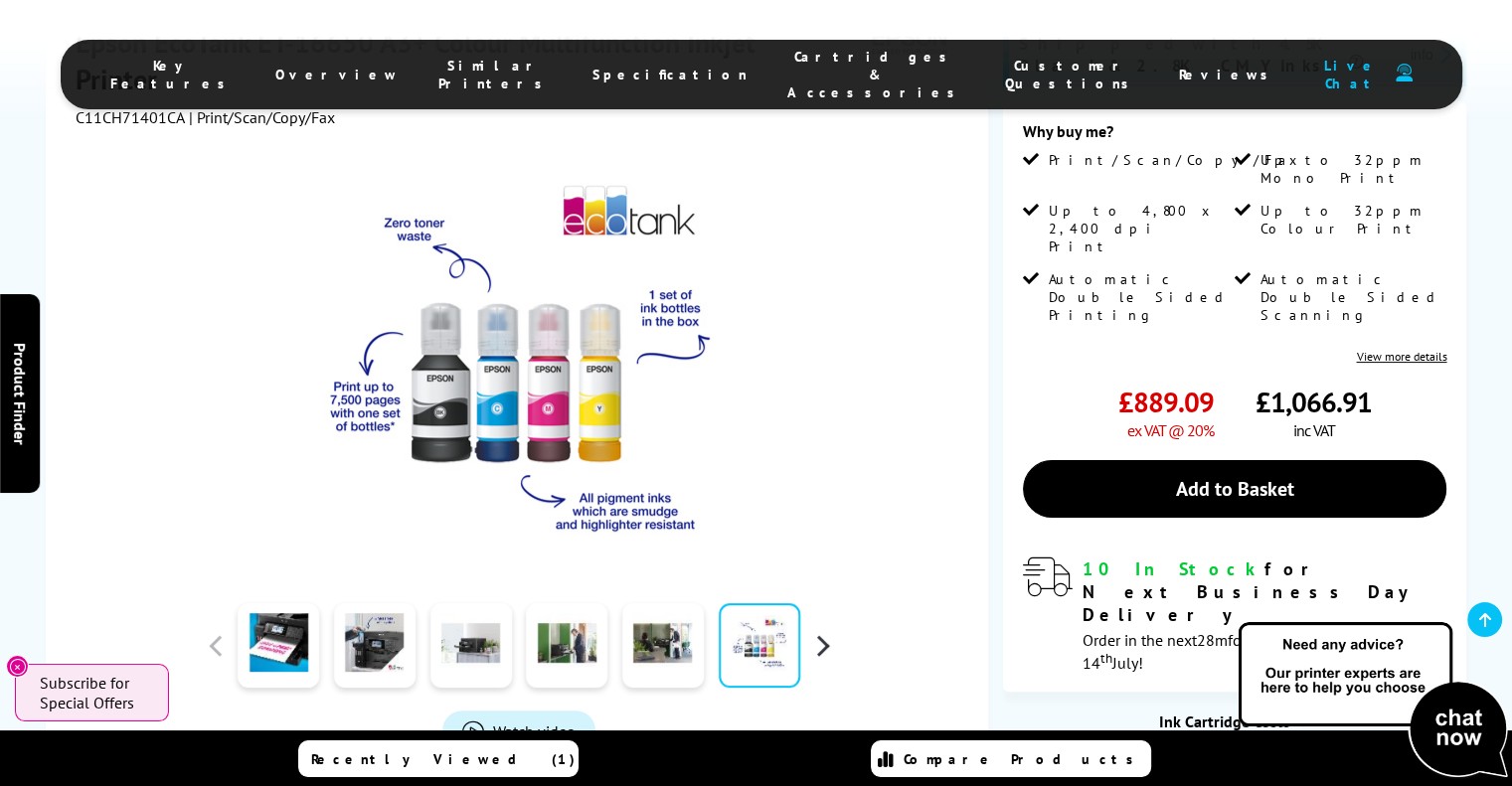 click at bounding box center [822, 645] 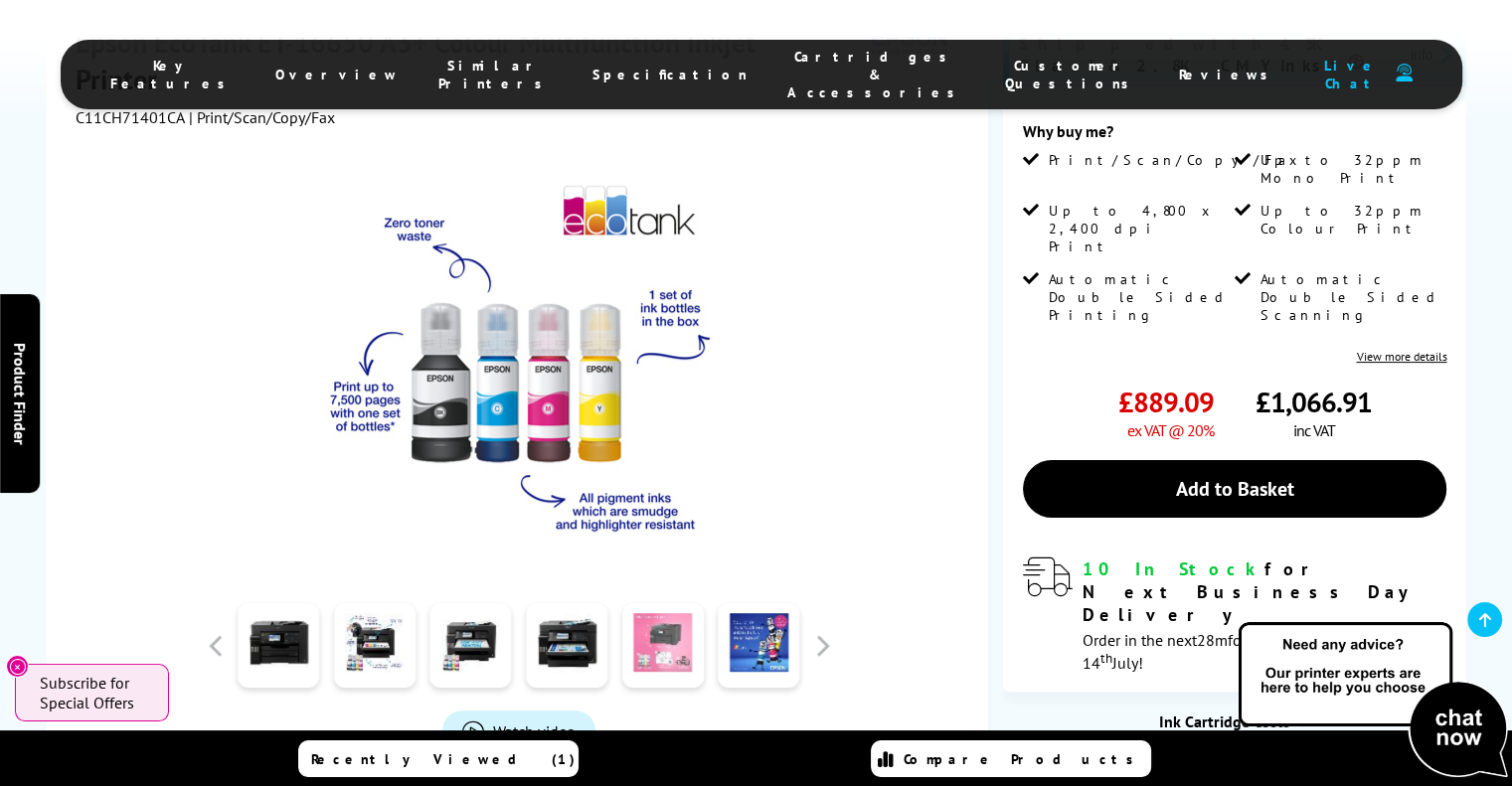 click at bounding box center (663, 645) 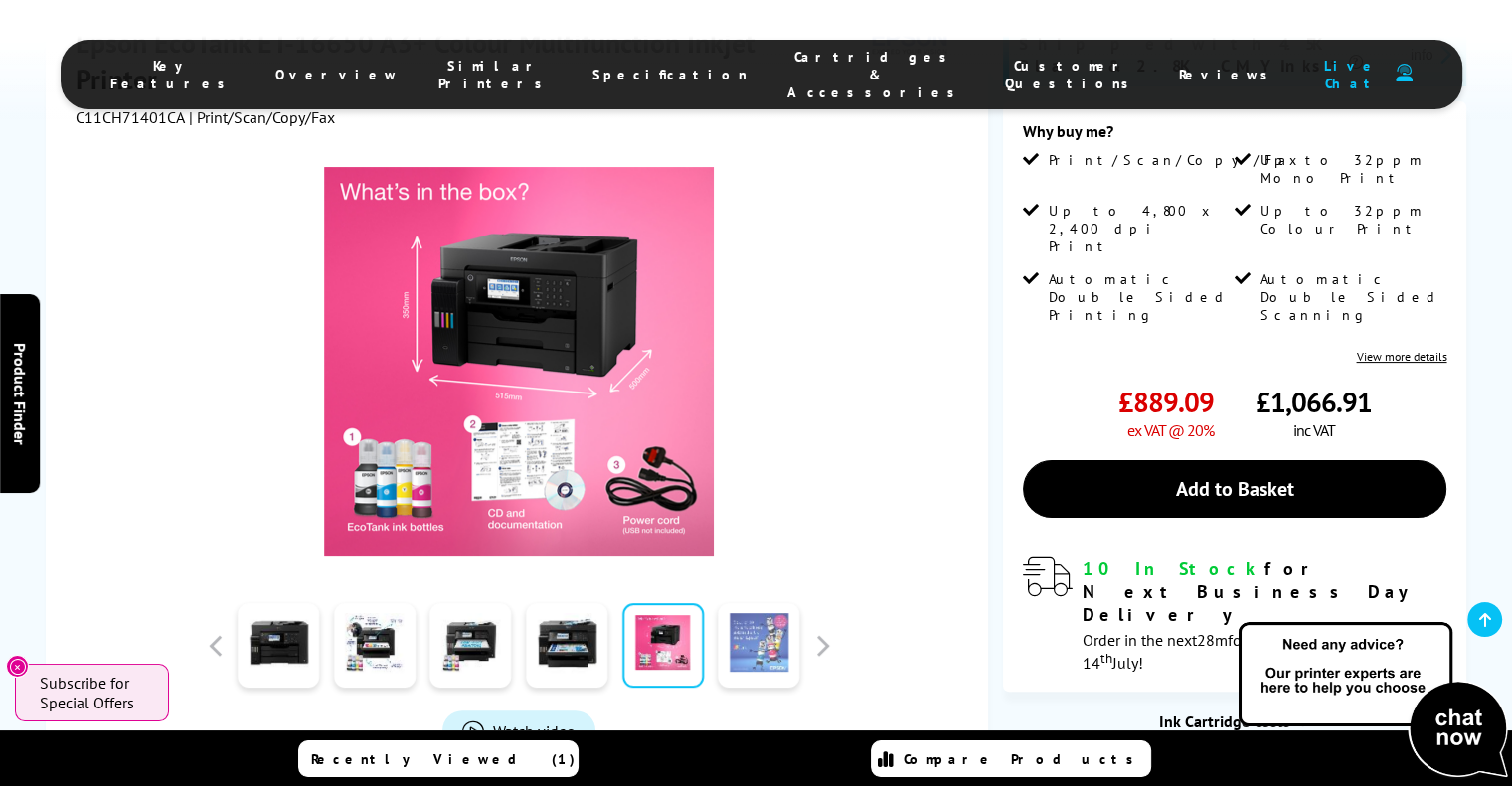 click at bounding box center [759, 645] 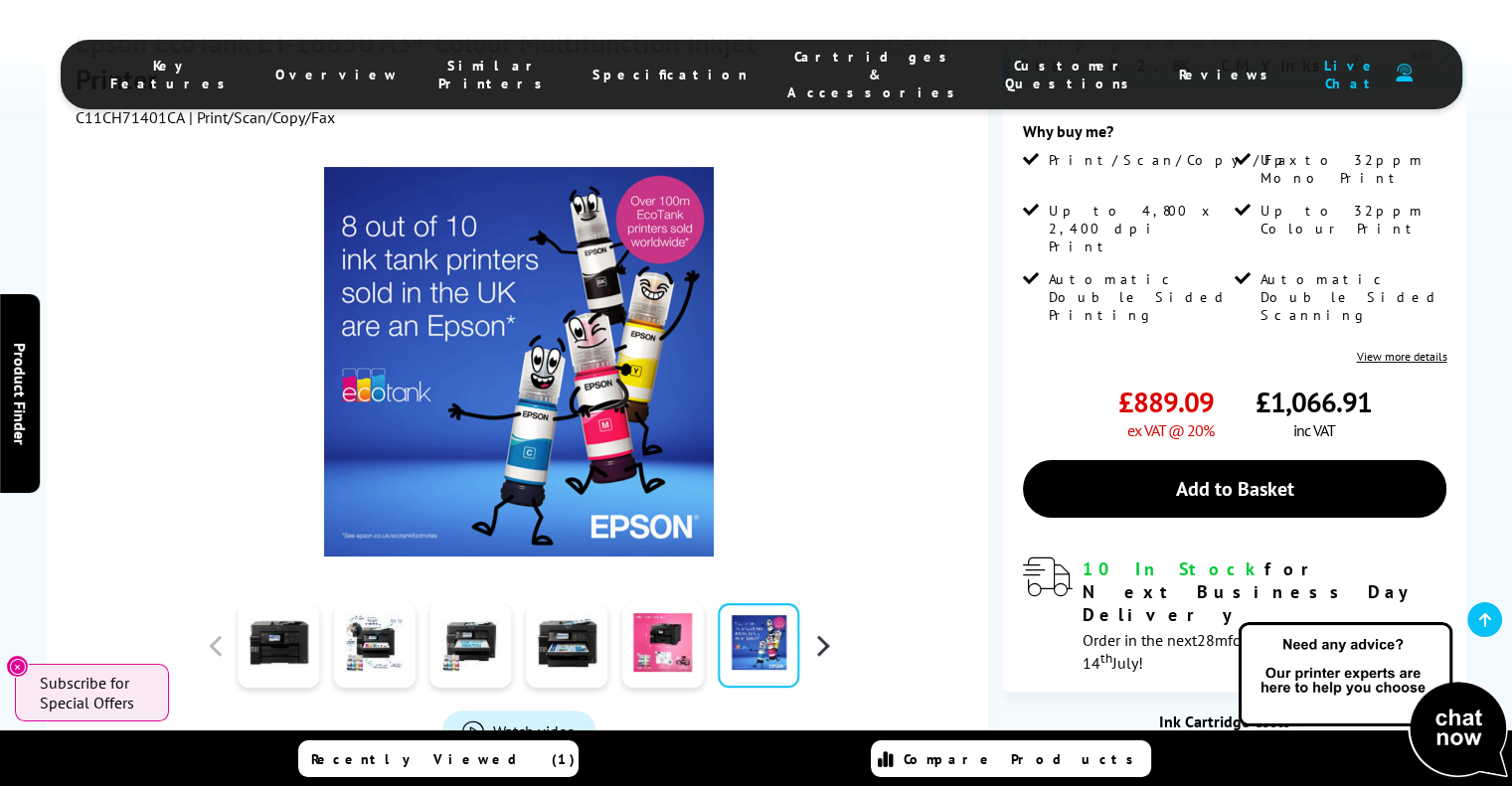 click at bounding box center (822, 645) 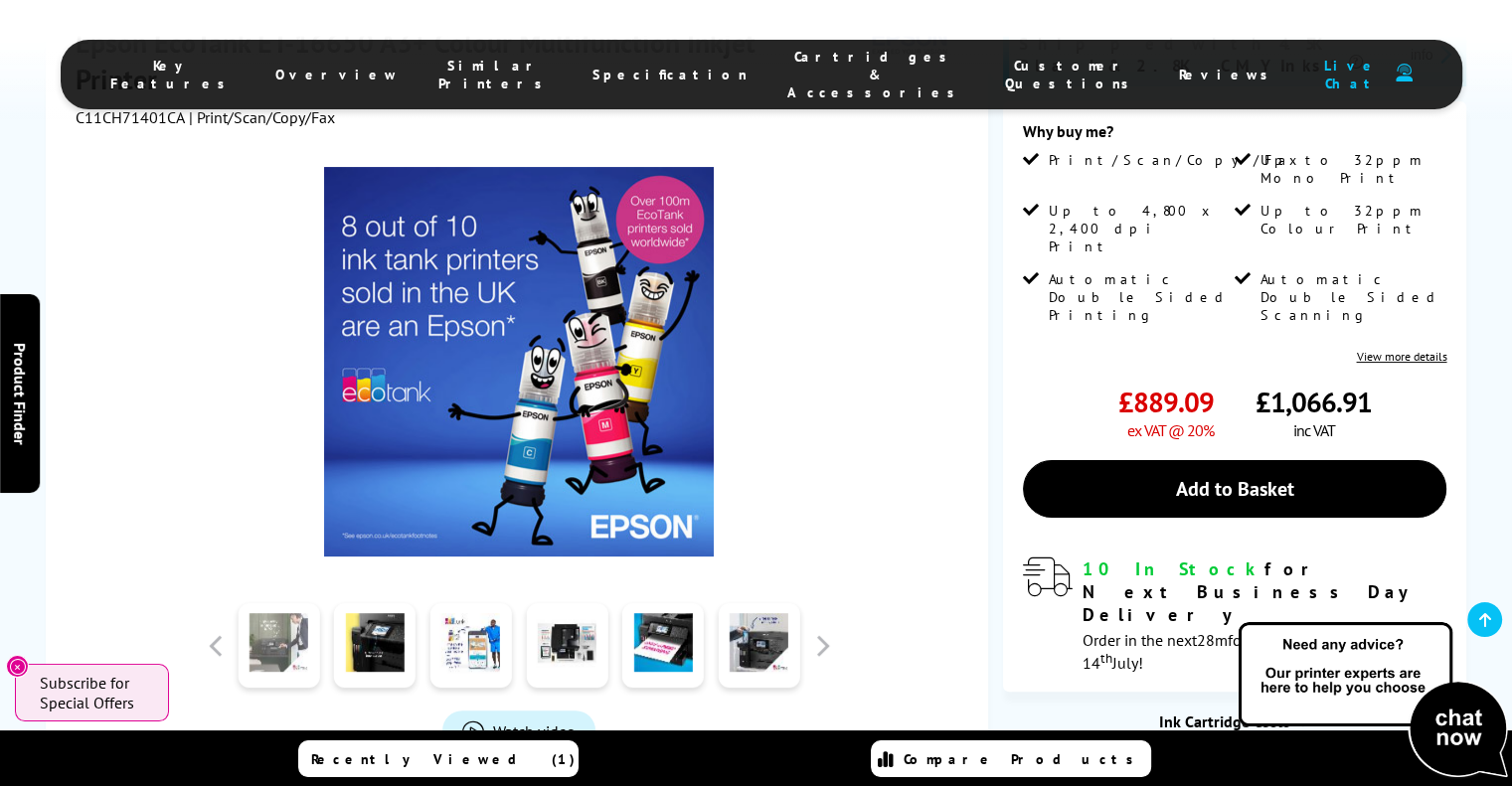 click at bounding box center [278, 645] 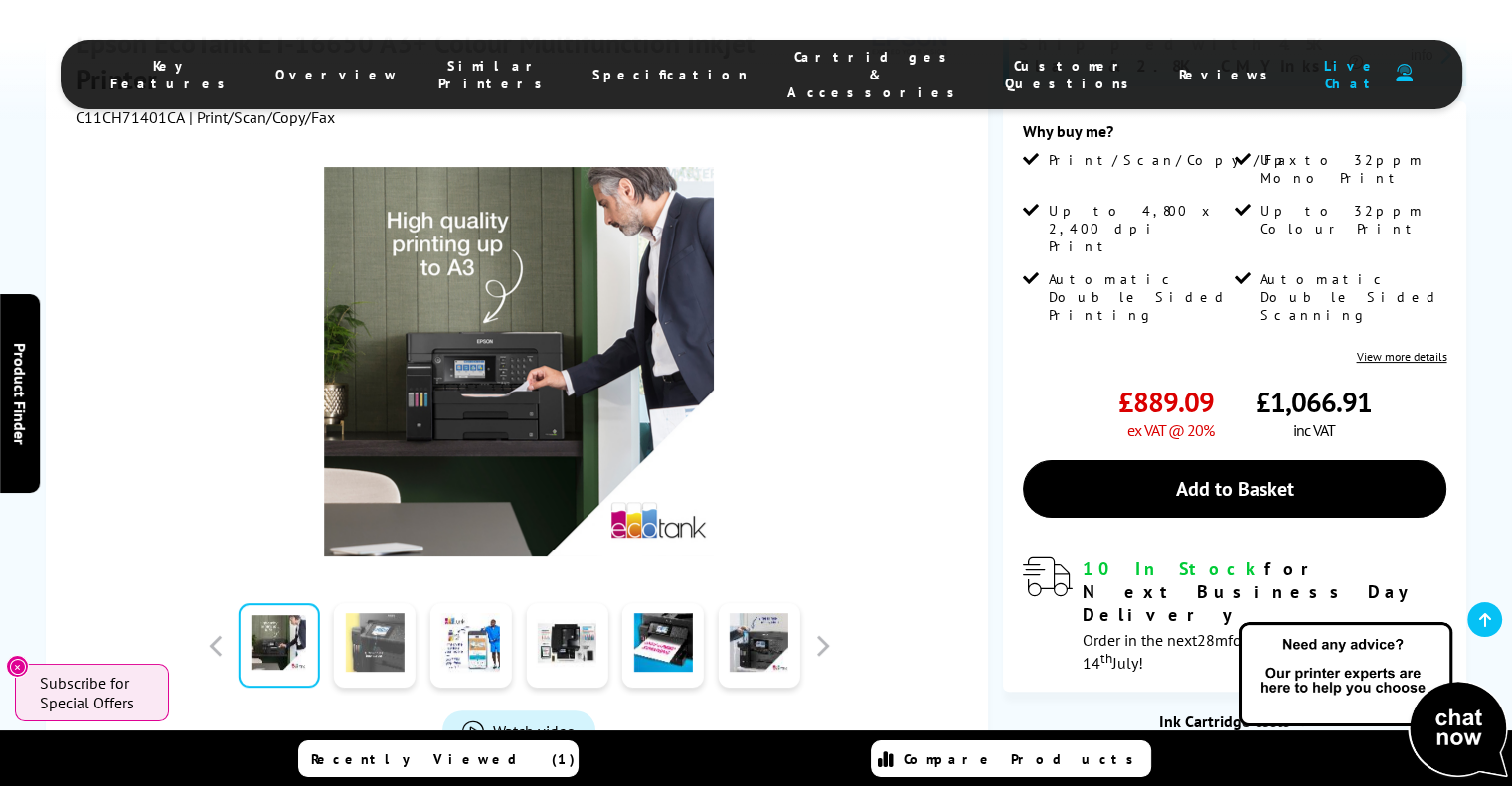 click at bounding box center [375, 645] 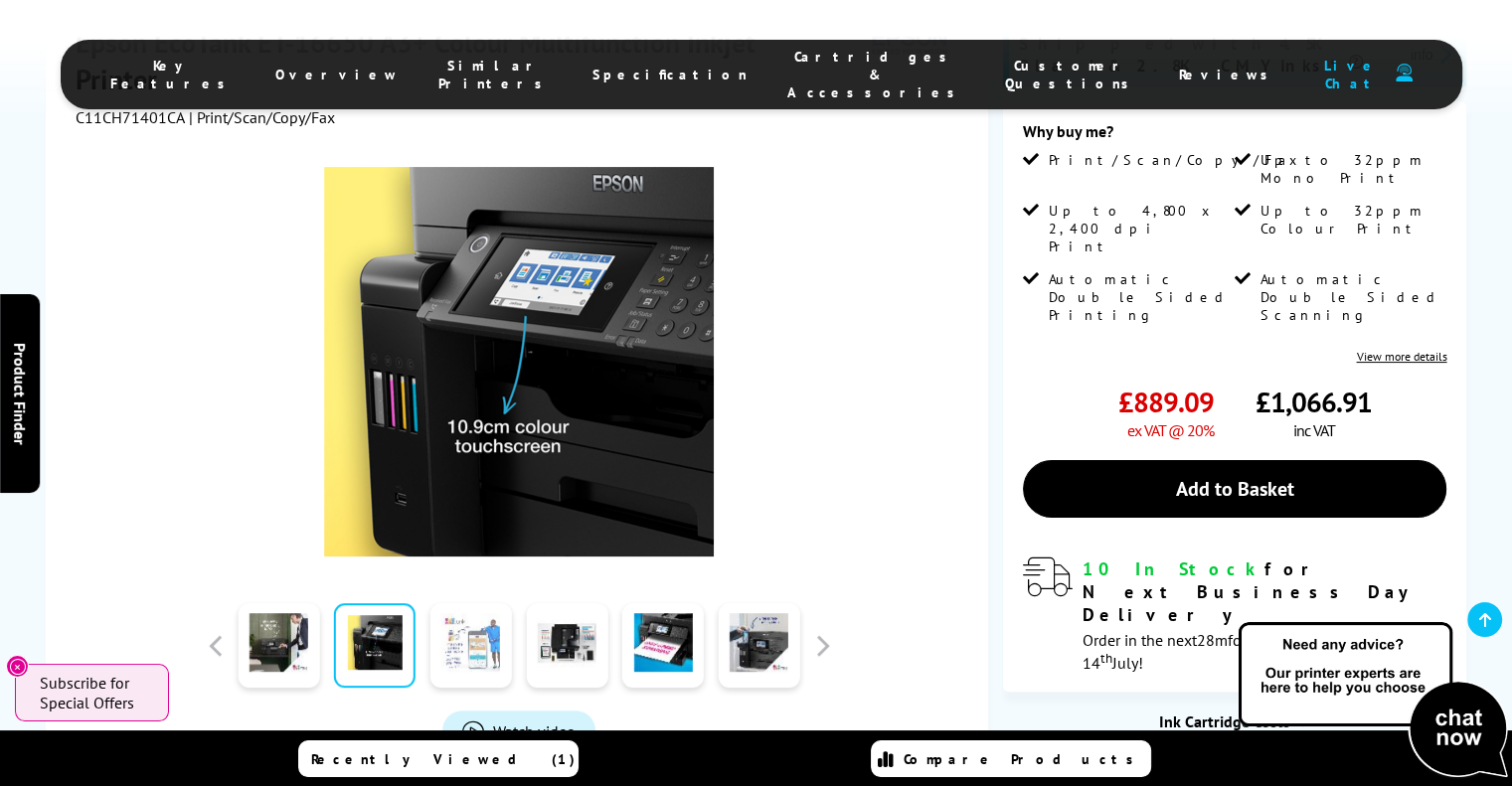 click at bounding box center [471, 645] 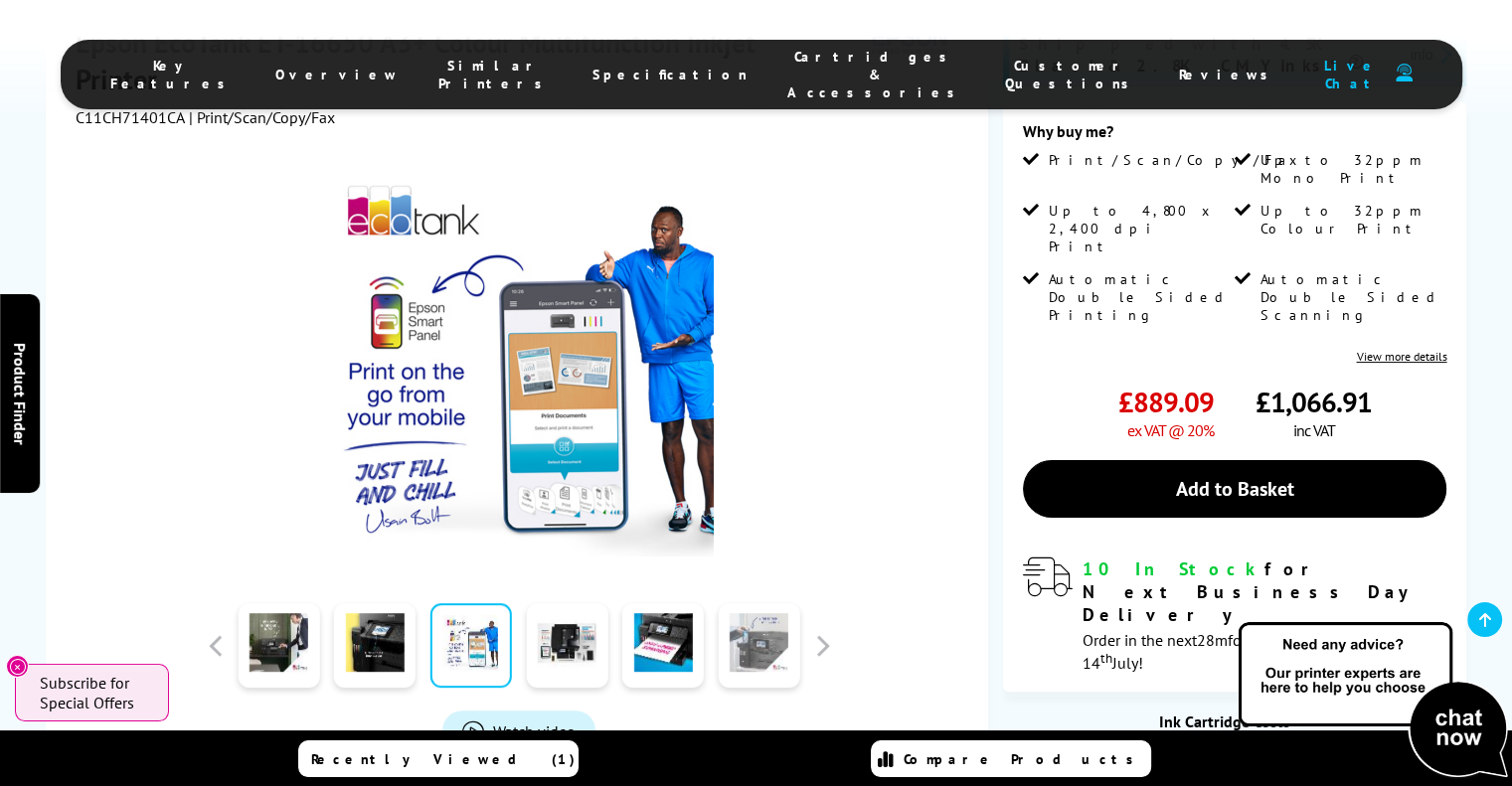click at bounding box center [759, 645] 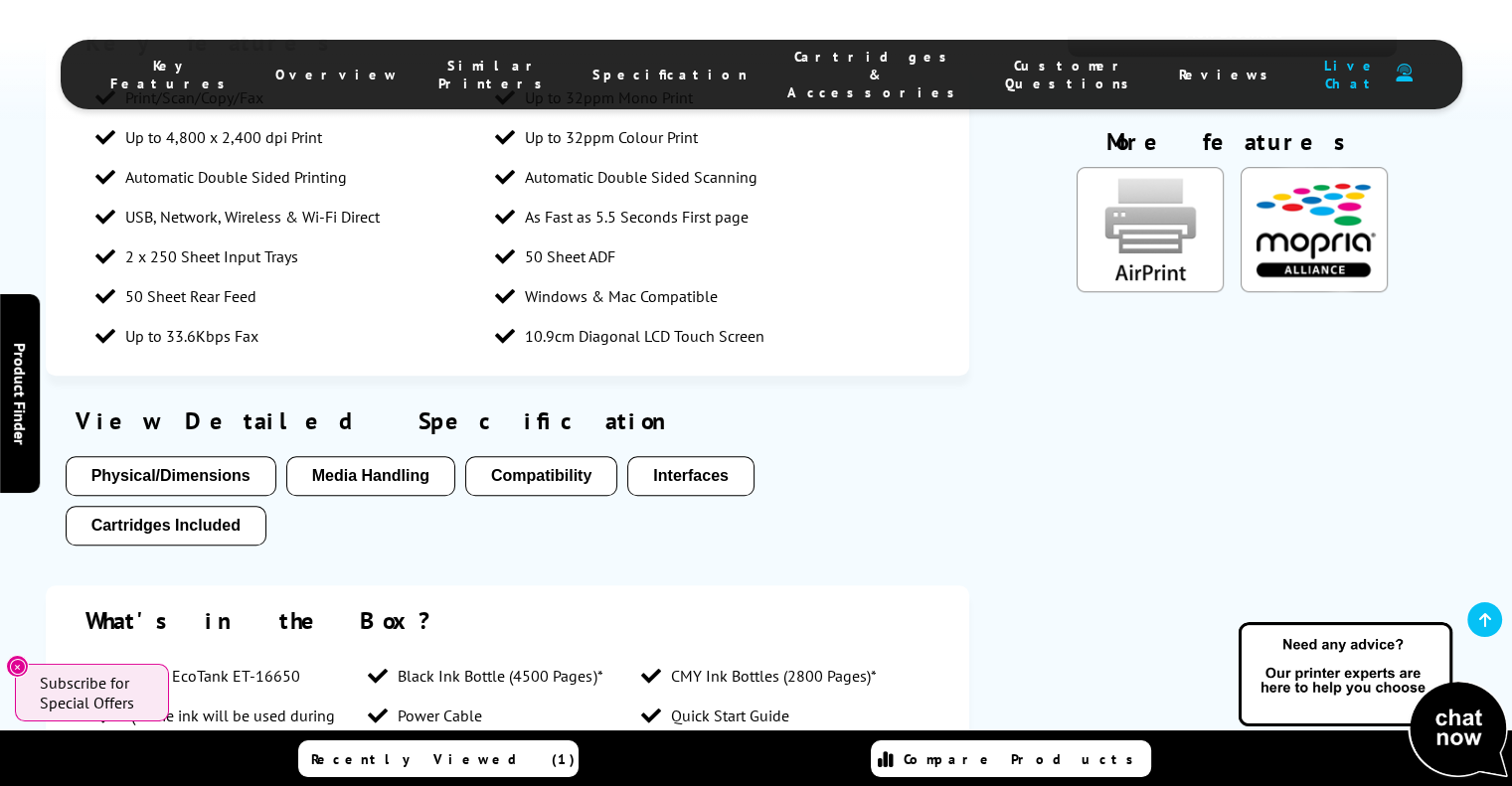 scroll, scrollTop: 1619, scrollLeft: 0, axis: vertical 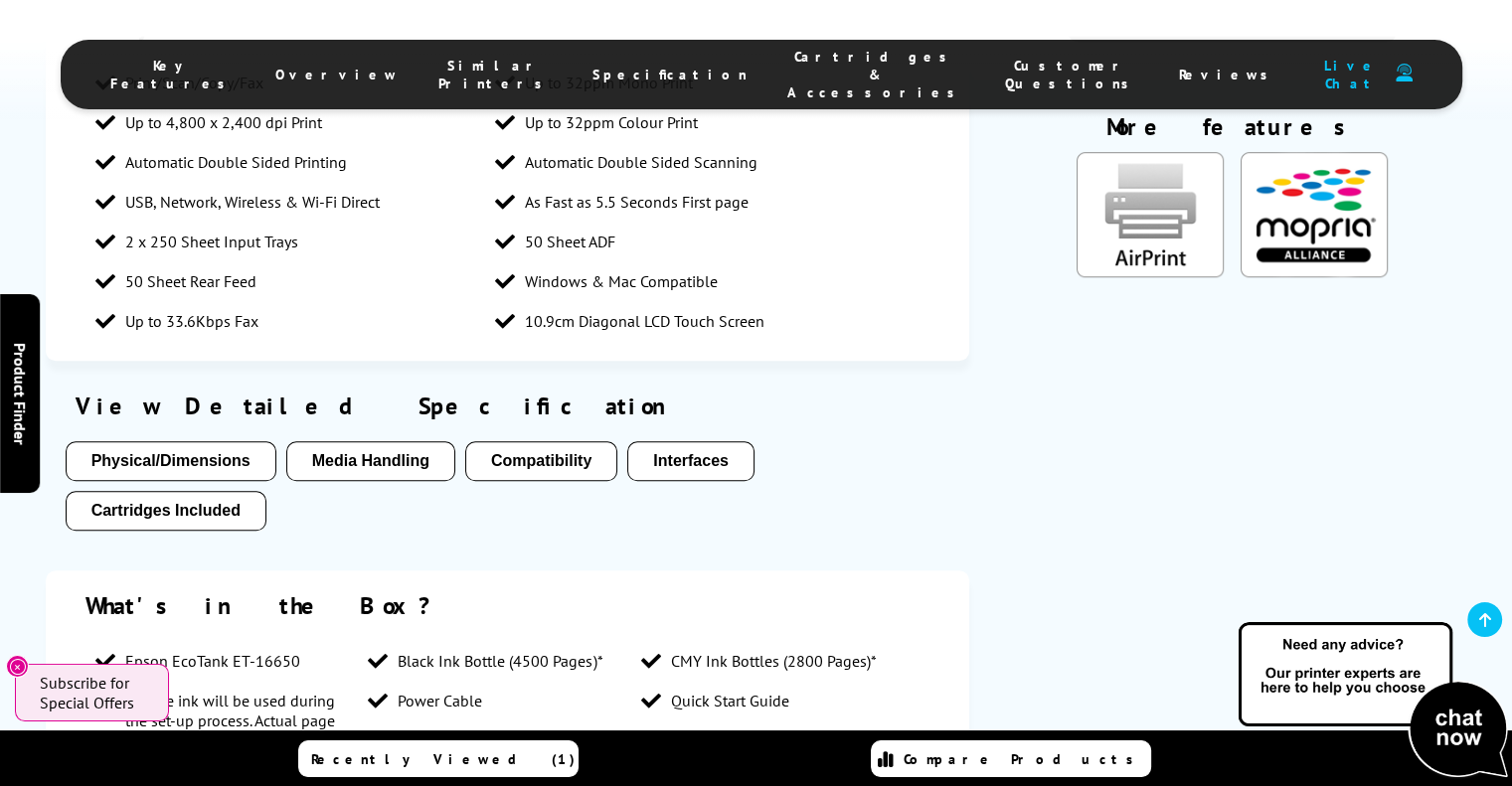 click on "Physical/Dimensions" at bounding box center (171, 461) 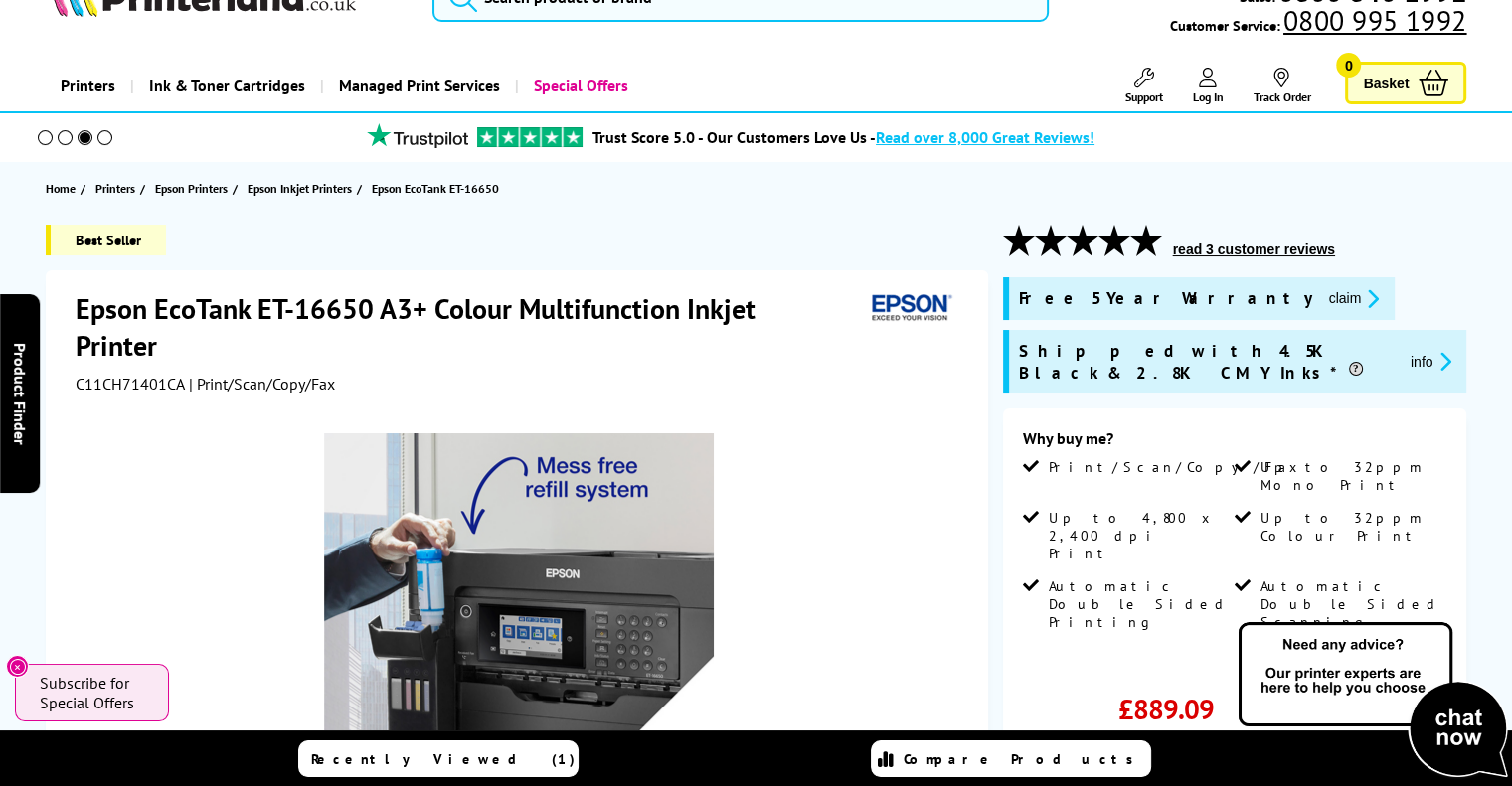 scroll, scrollTop: 87, scrollLeft: 0, axis: vertical 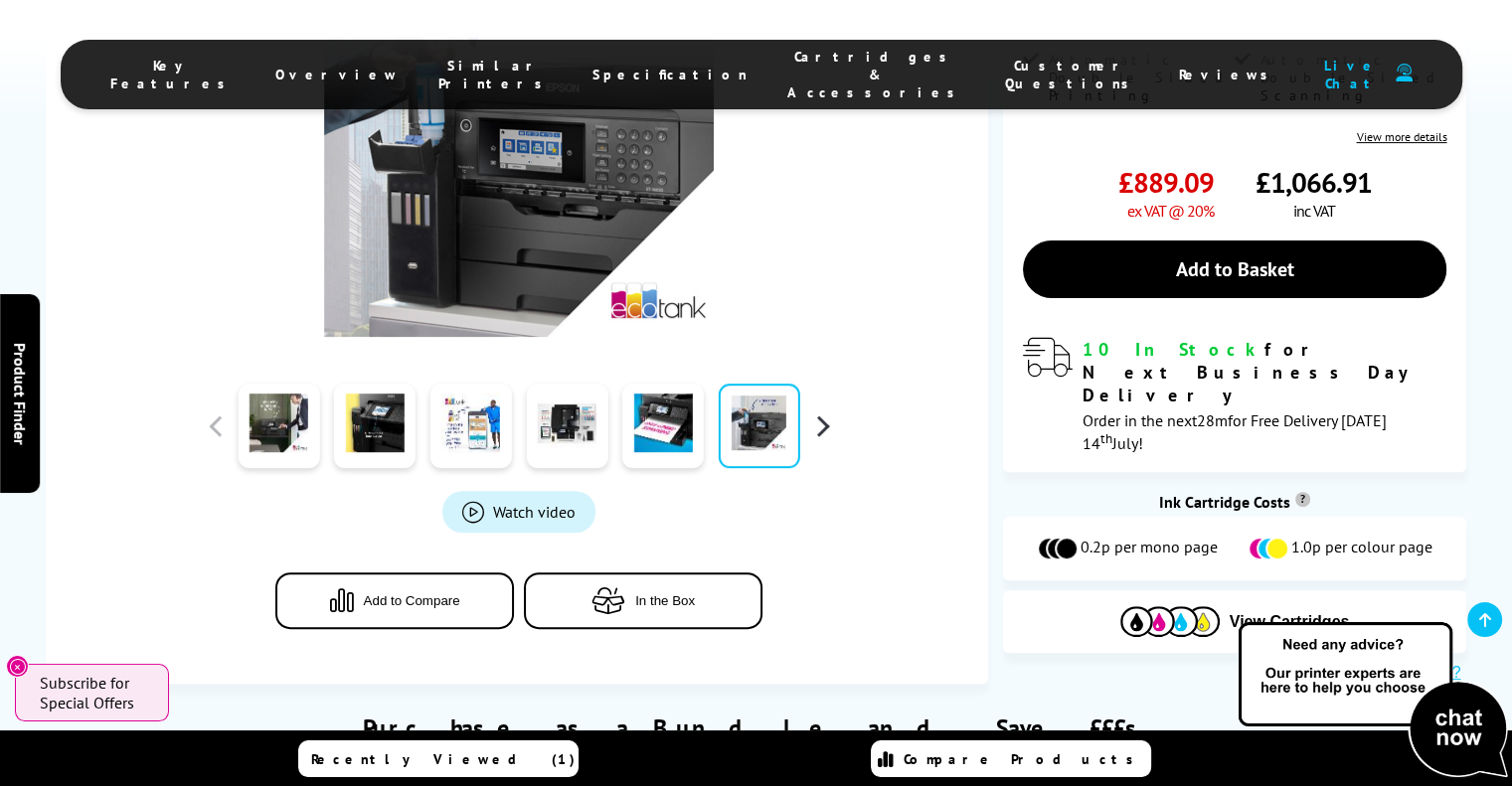 click at bounding box center (822, 425) 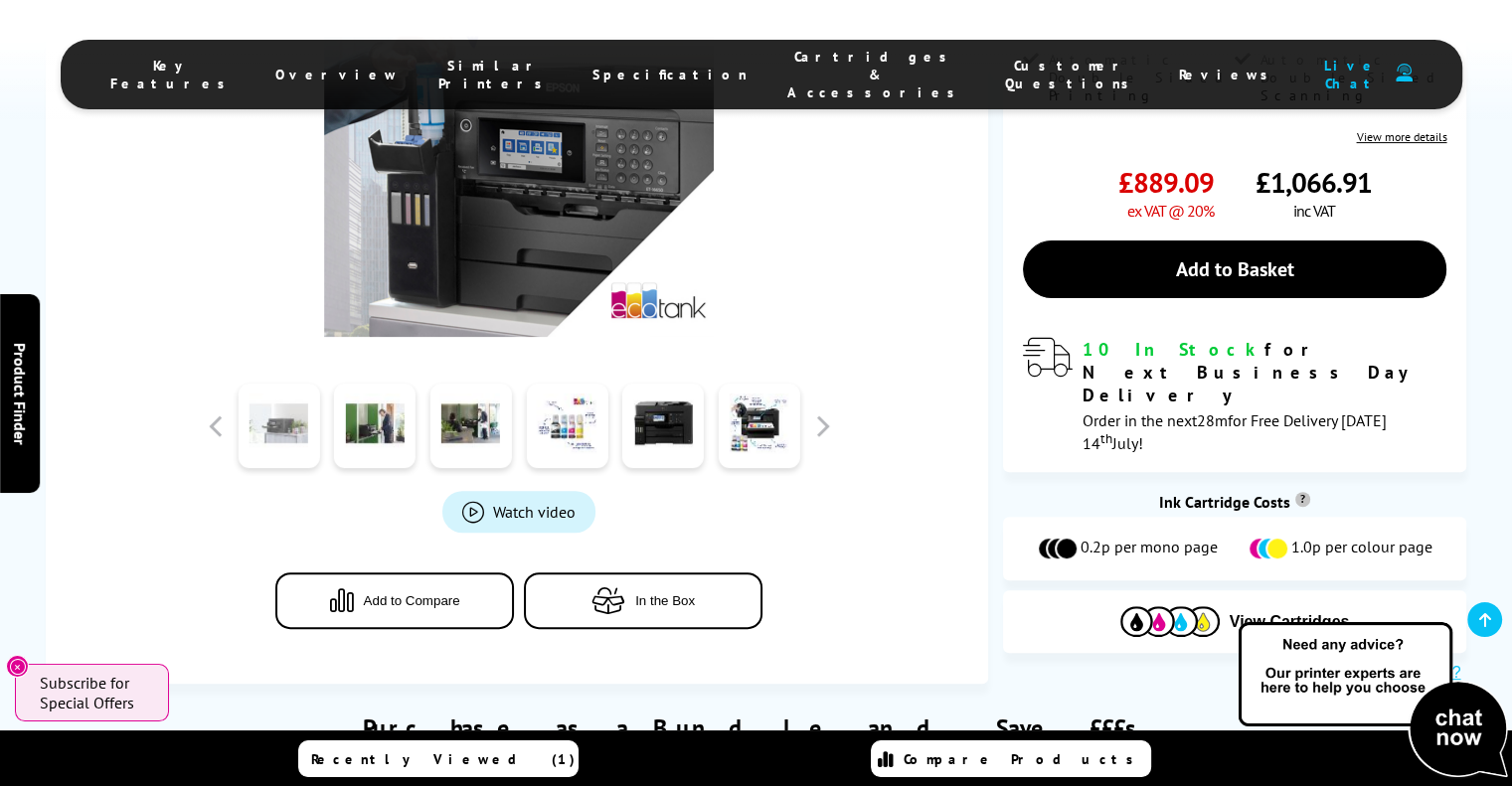 click at bounding box center (278, 425) 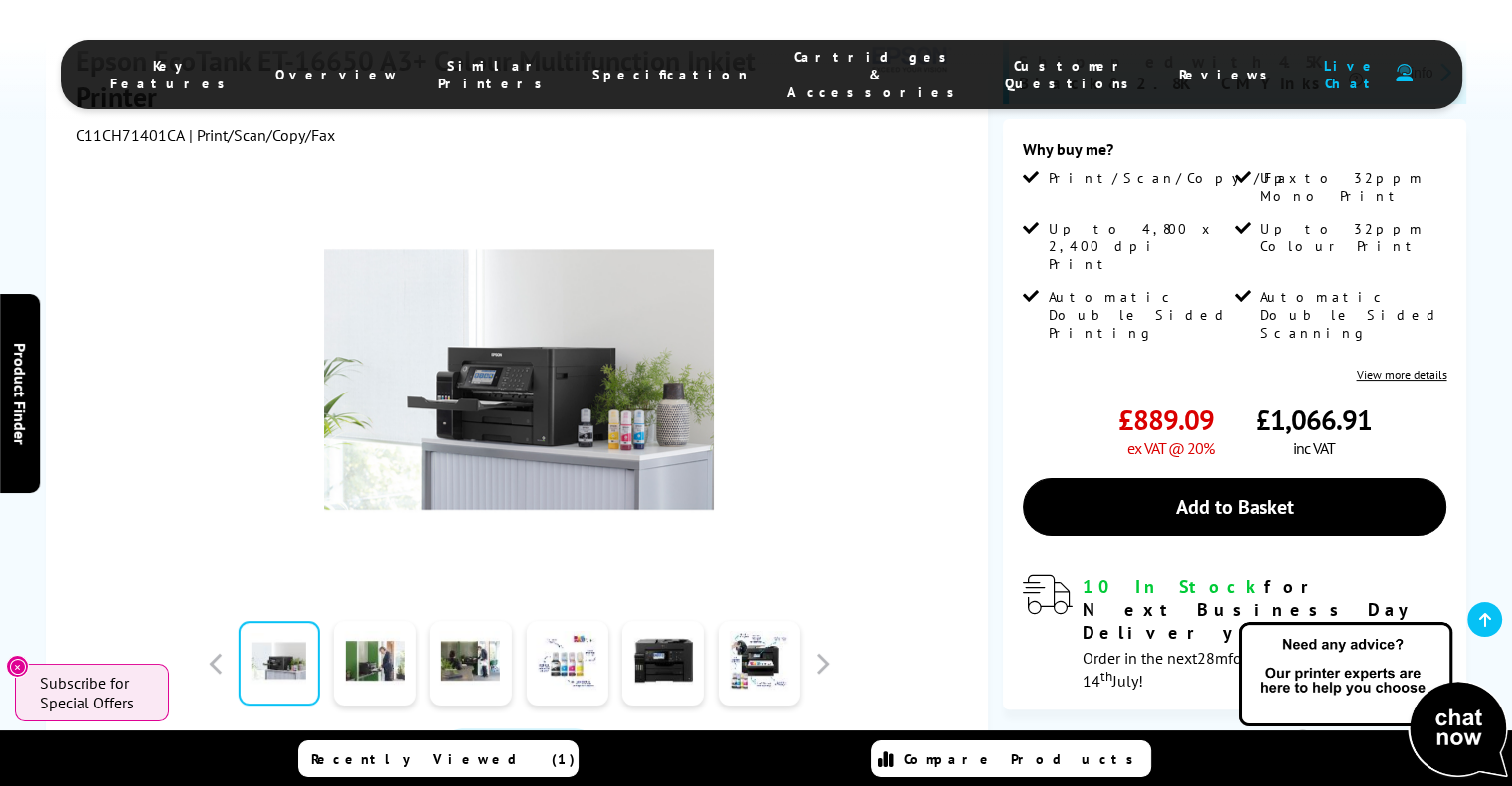 scroll, scrollTop: 377, scrollLeft: 0, axis: vertical 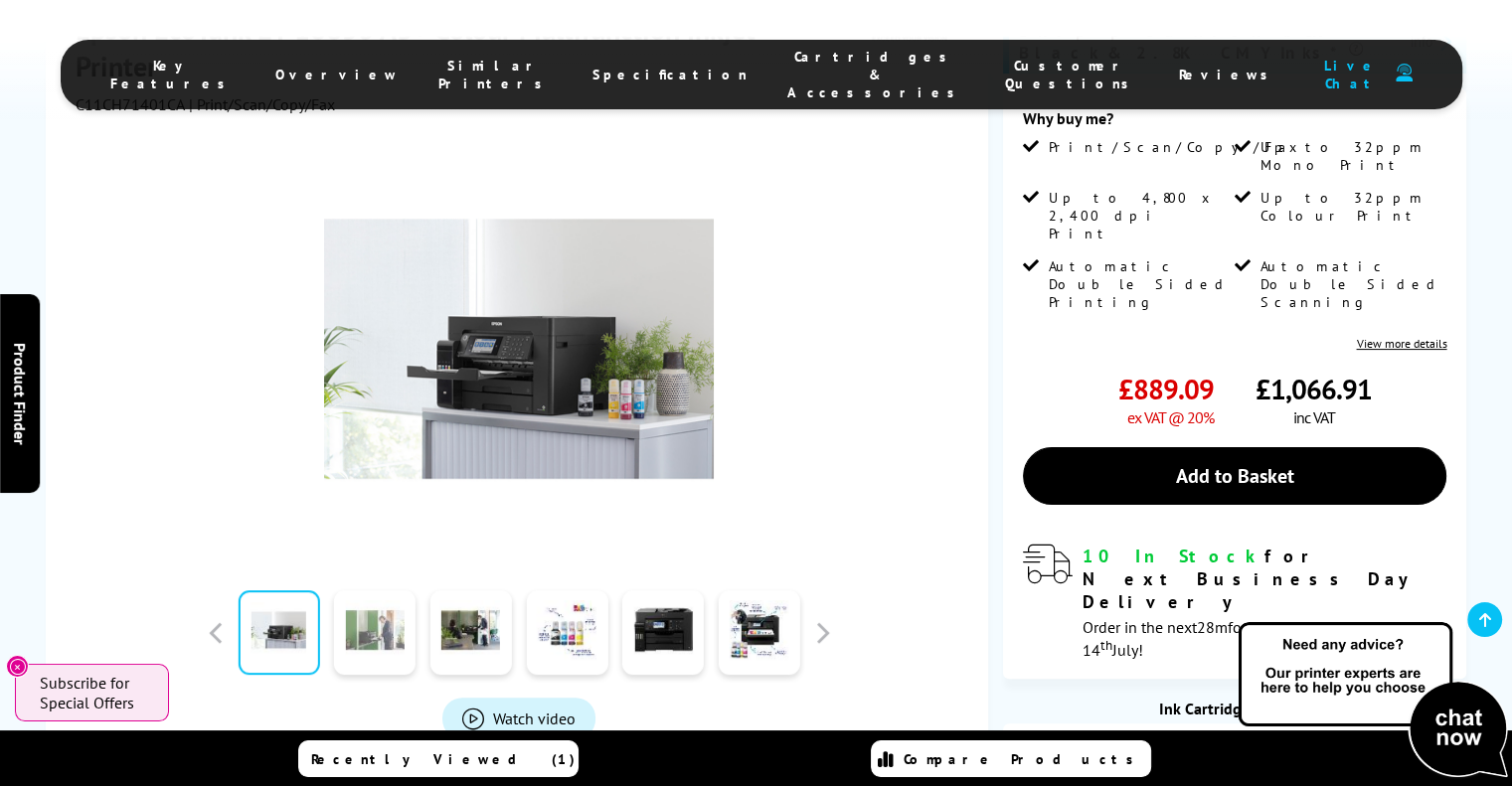 click at bounding box center (375, 632) 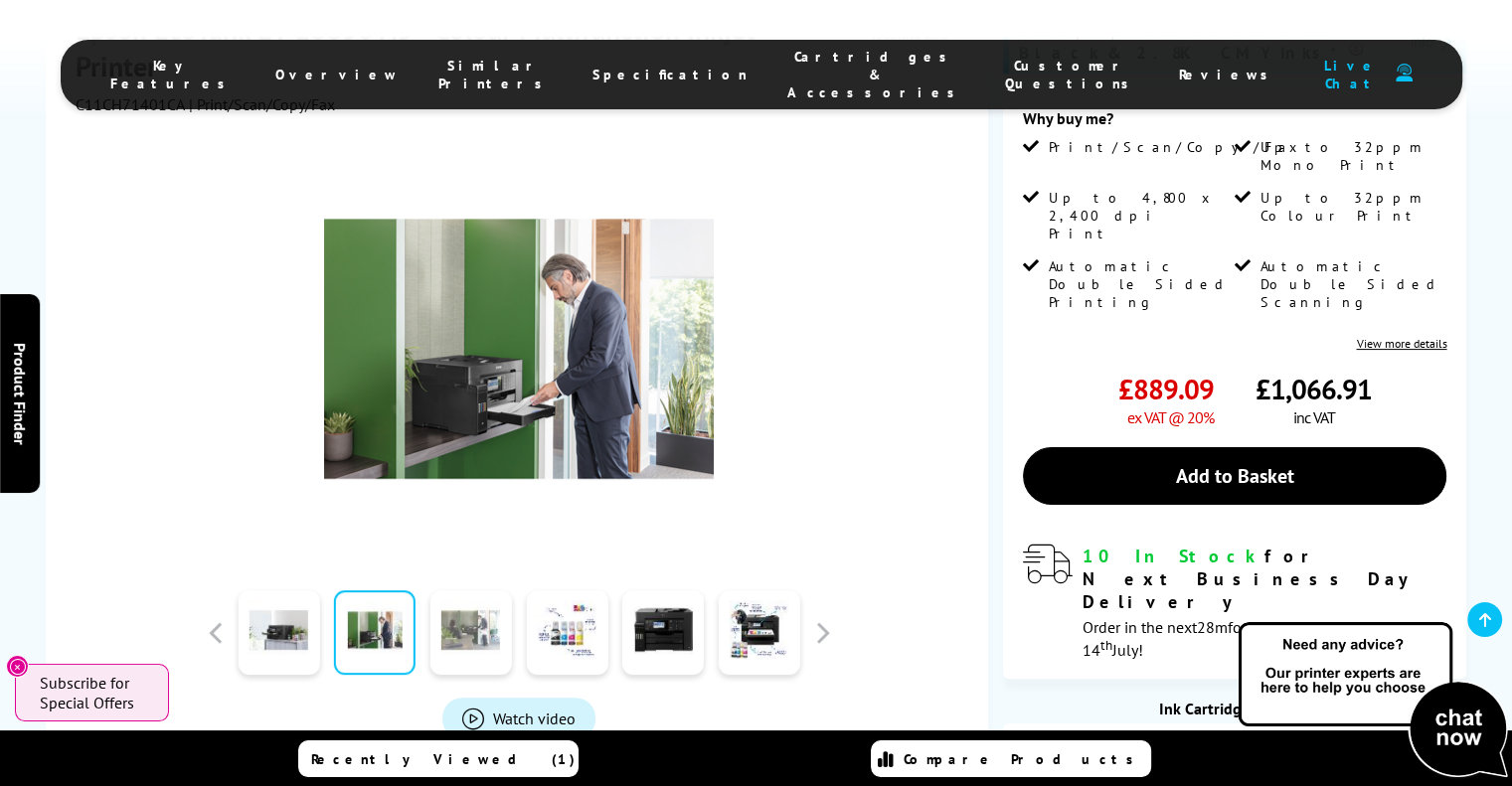click at bounding box center [471, 632] 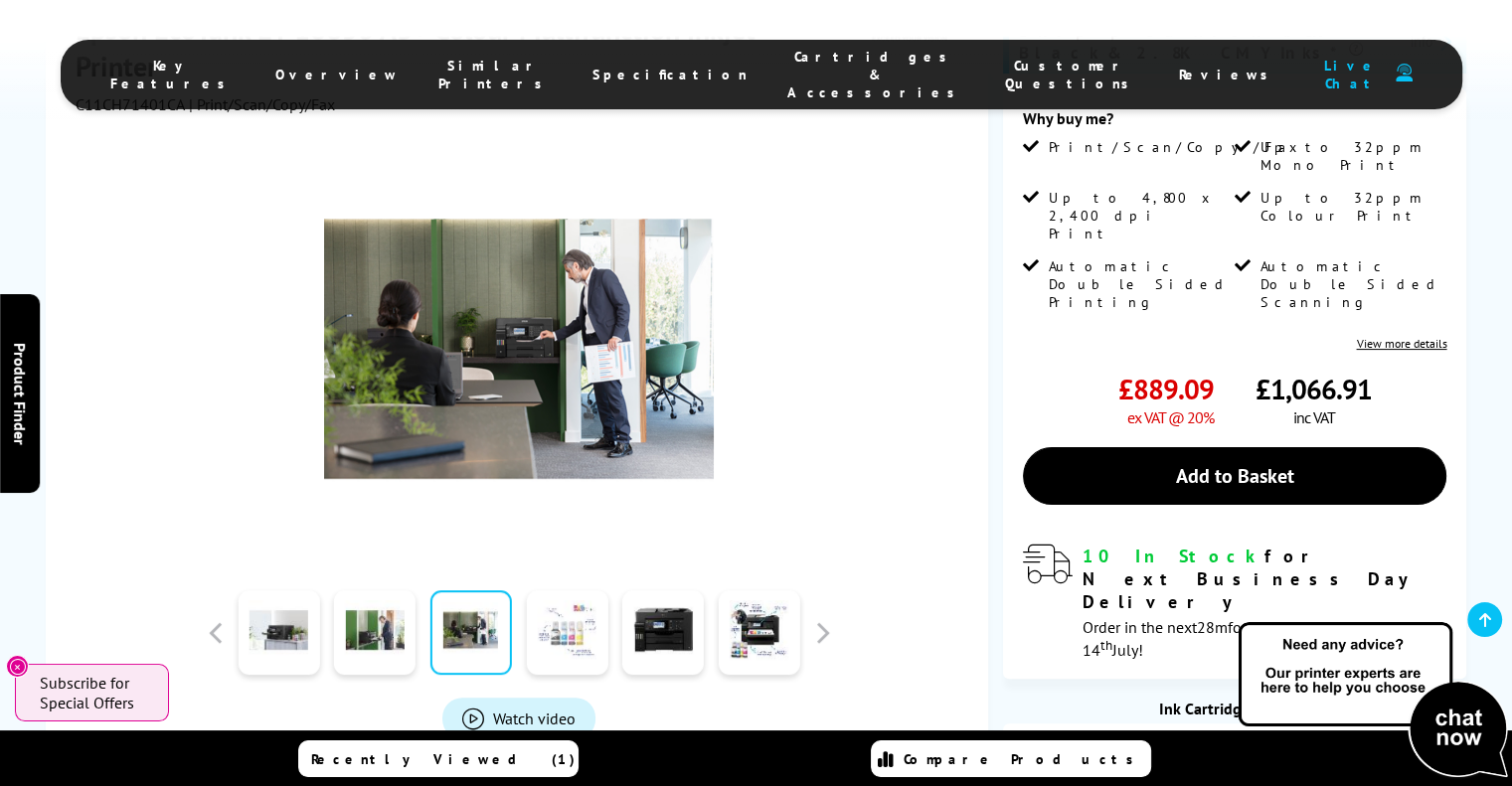 click at bounding box center [567, 632] 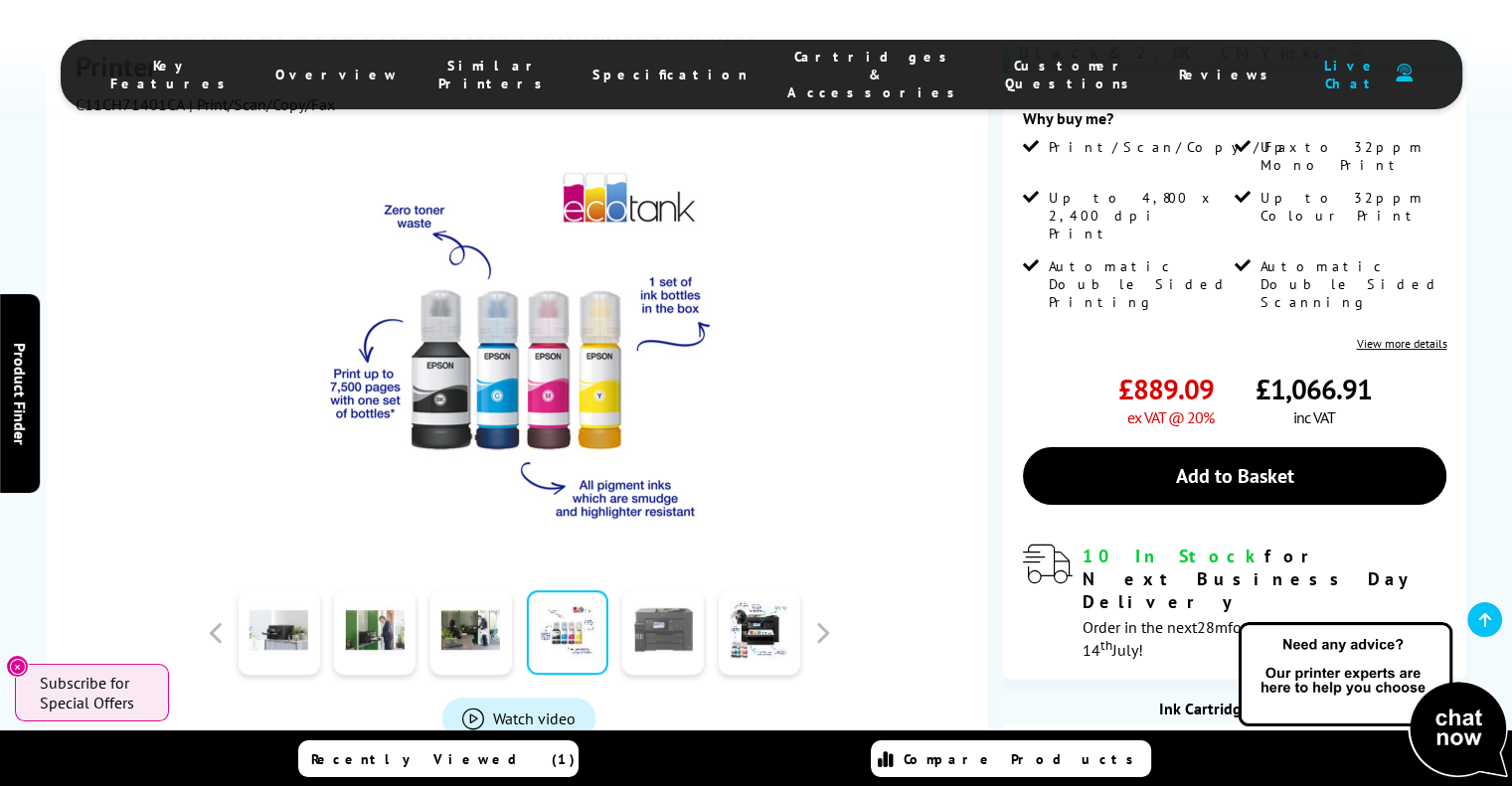 click at bounding box center [663, 632] 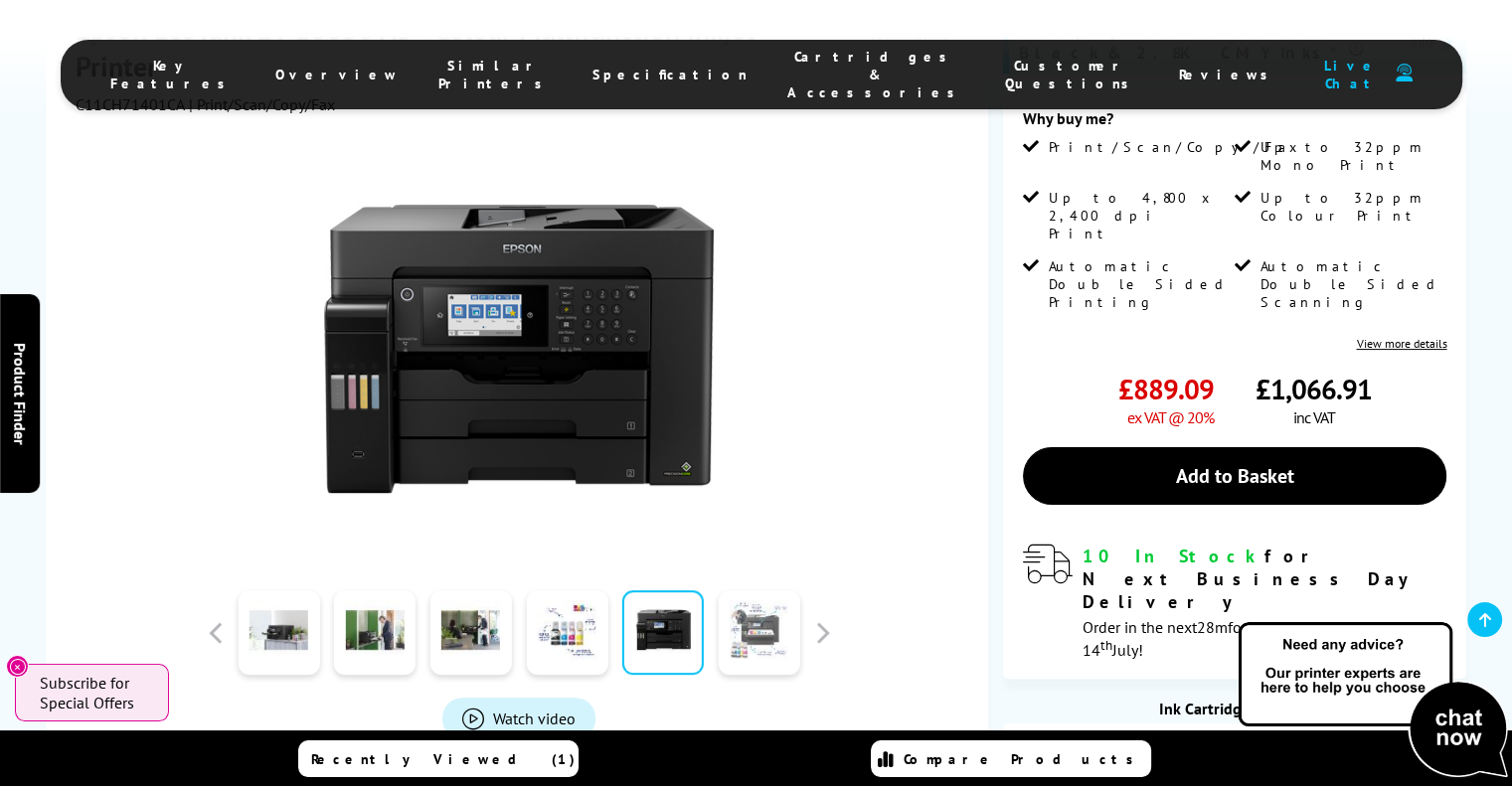click at bounding box center (759, 632) 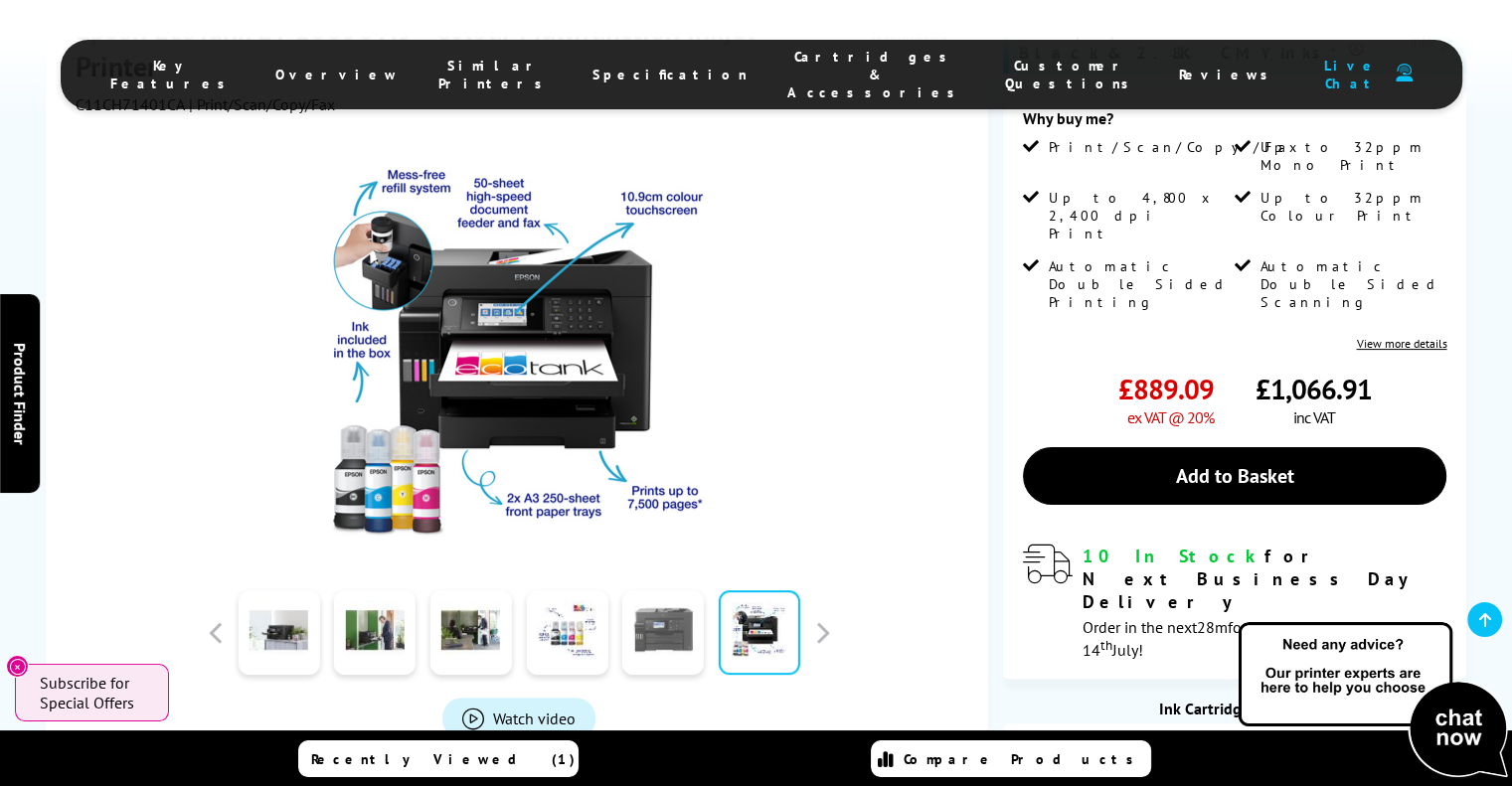 click at bounding box center [663, 632] 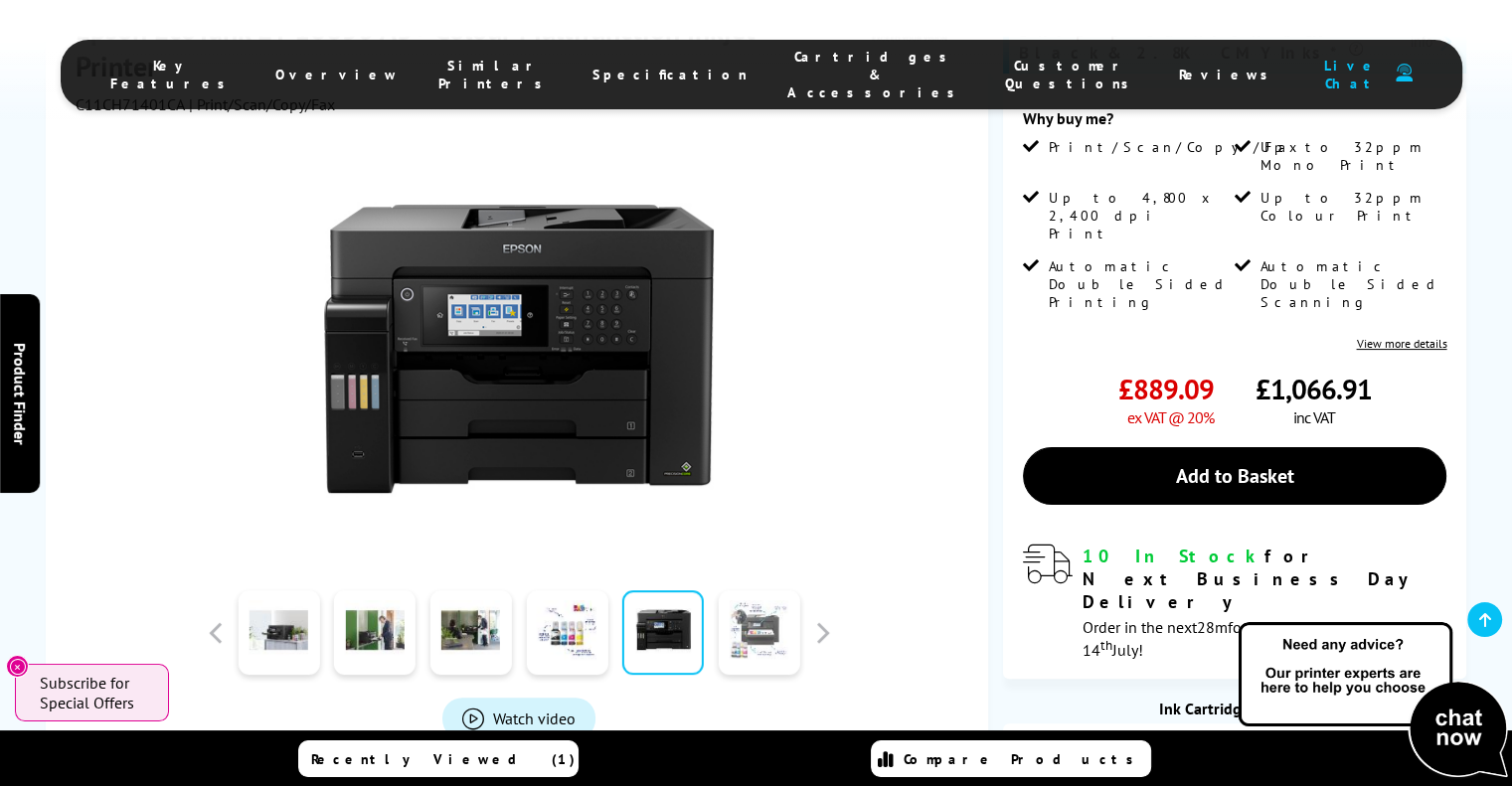 click at bounding box center [759, 632] 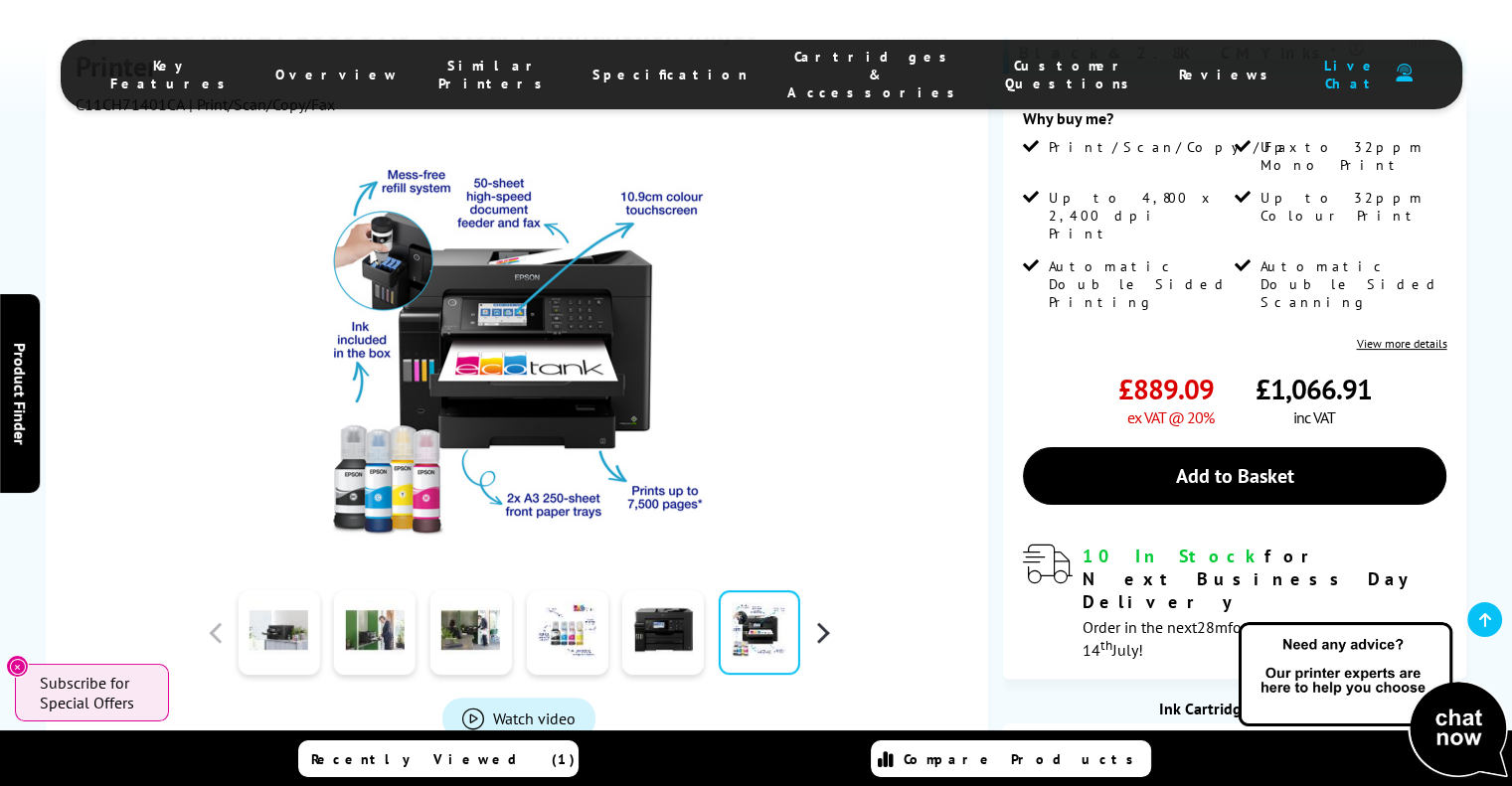 click at bounding box center (822, 632) 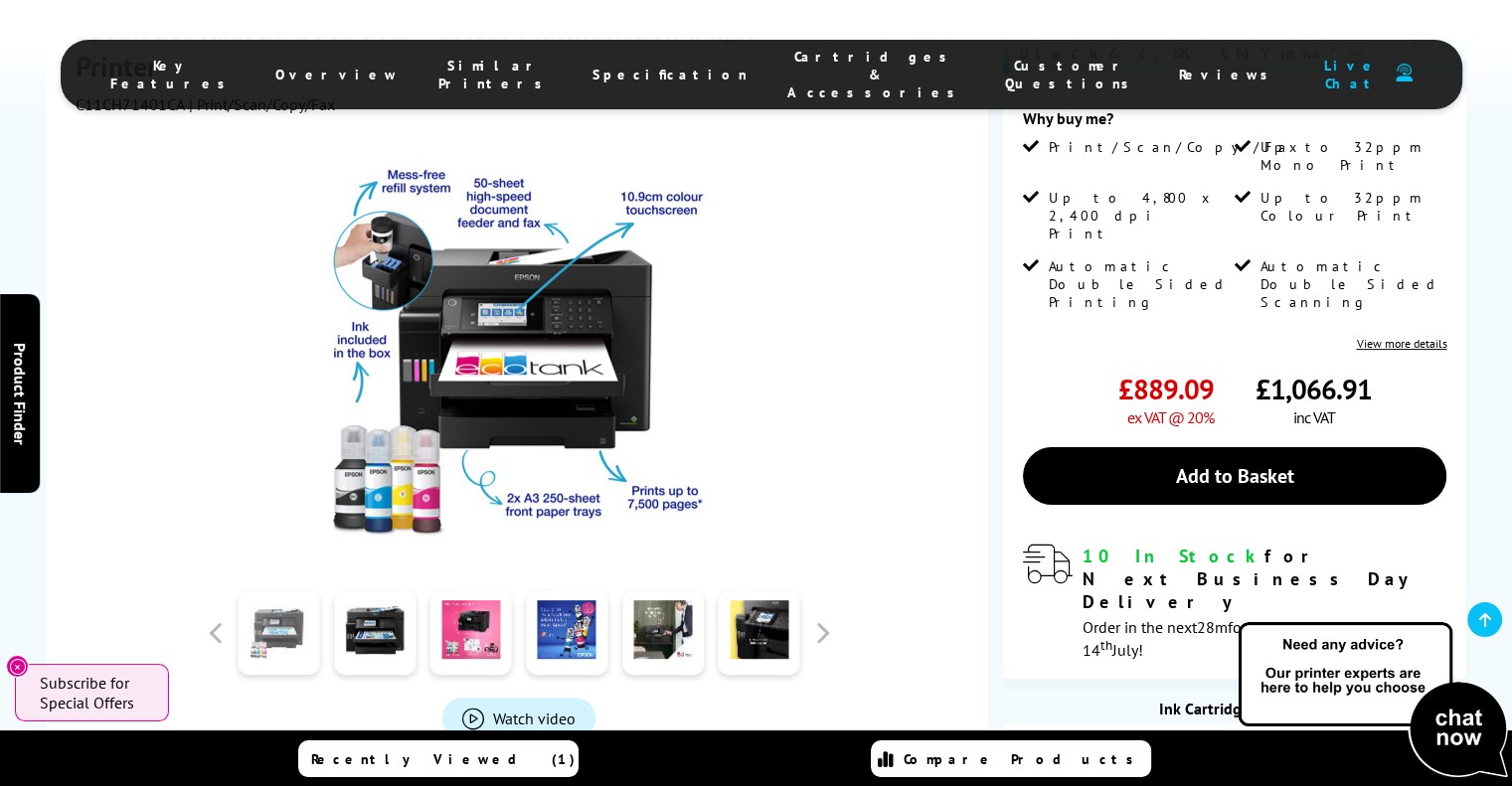 click at bounding box center [278, 632] 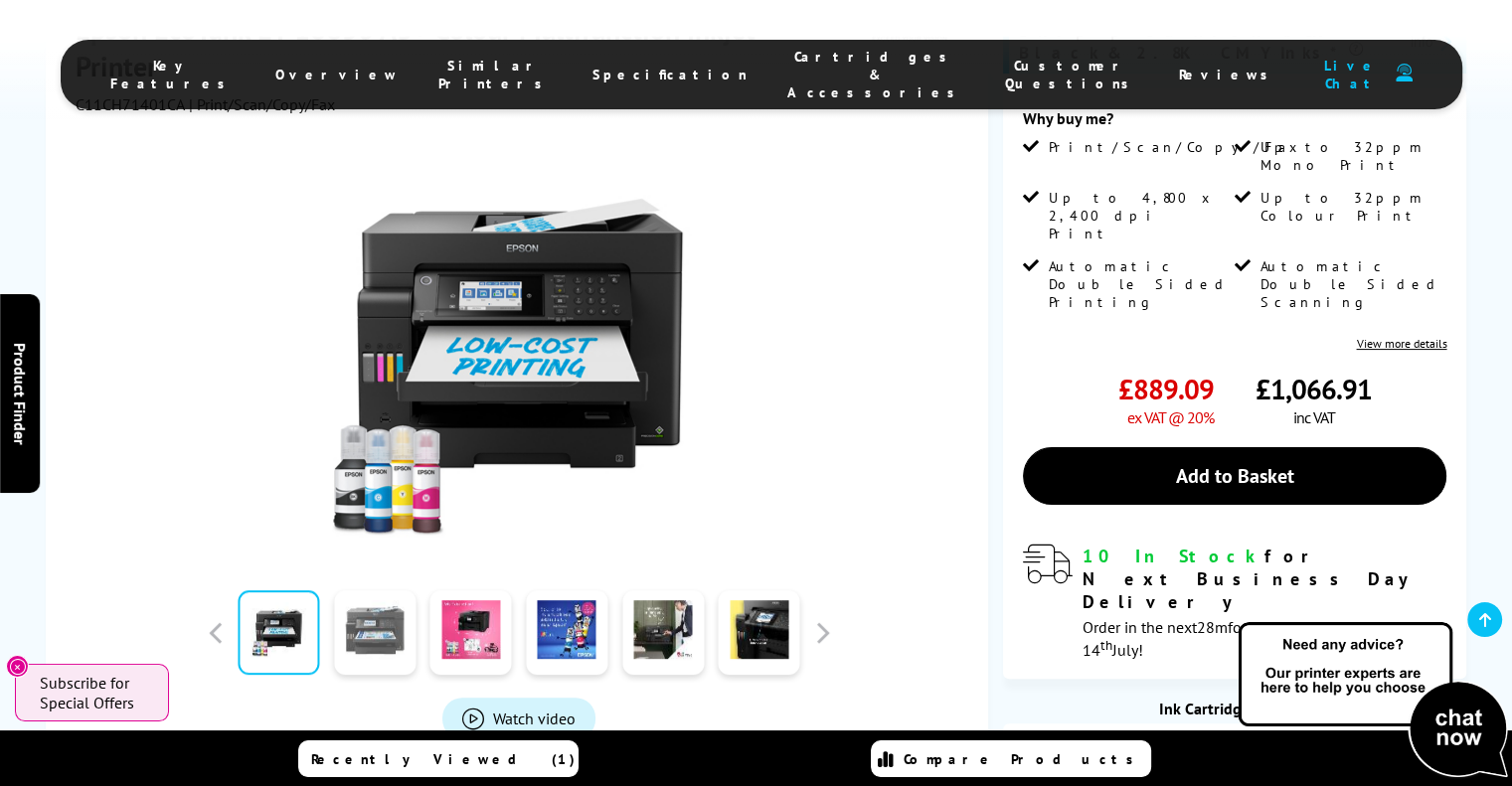 click at bounding box center (375, 632) 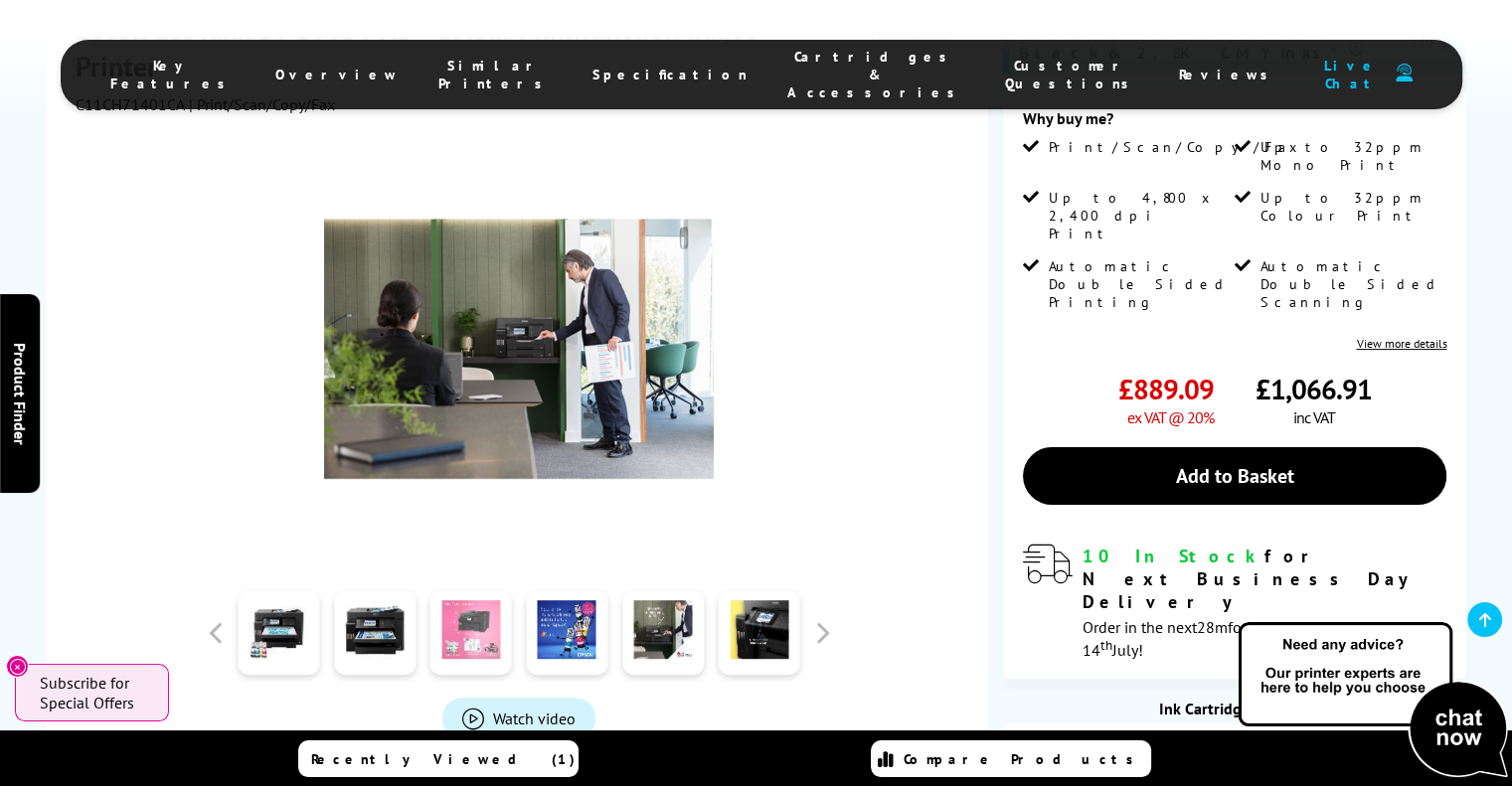 click at bounding box center [471, 632] 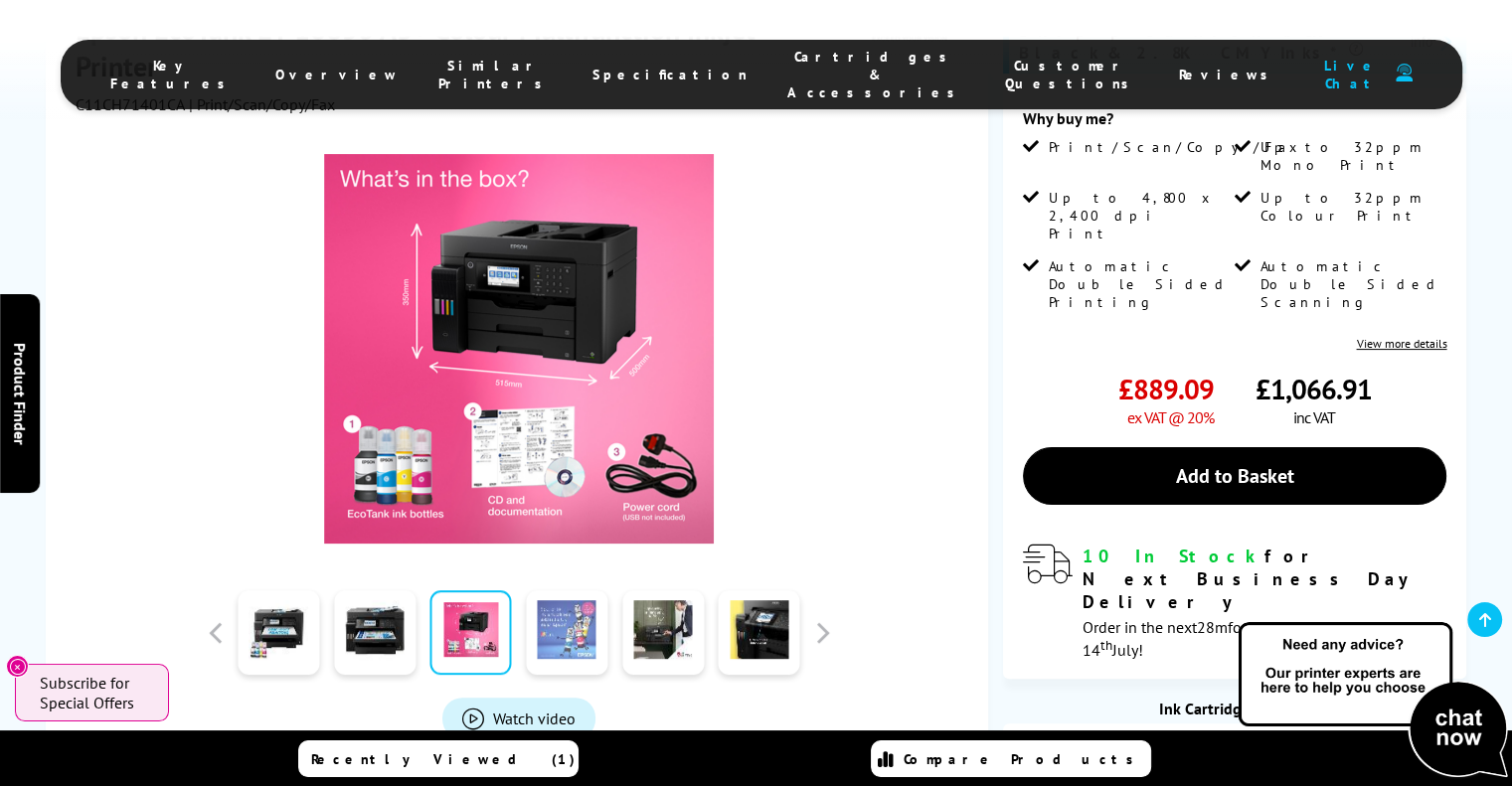click at bounding box center (567, 632) 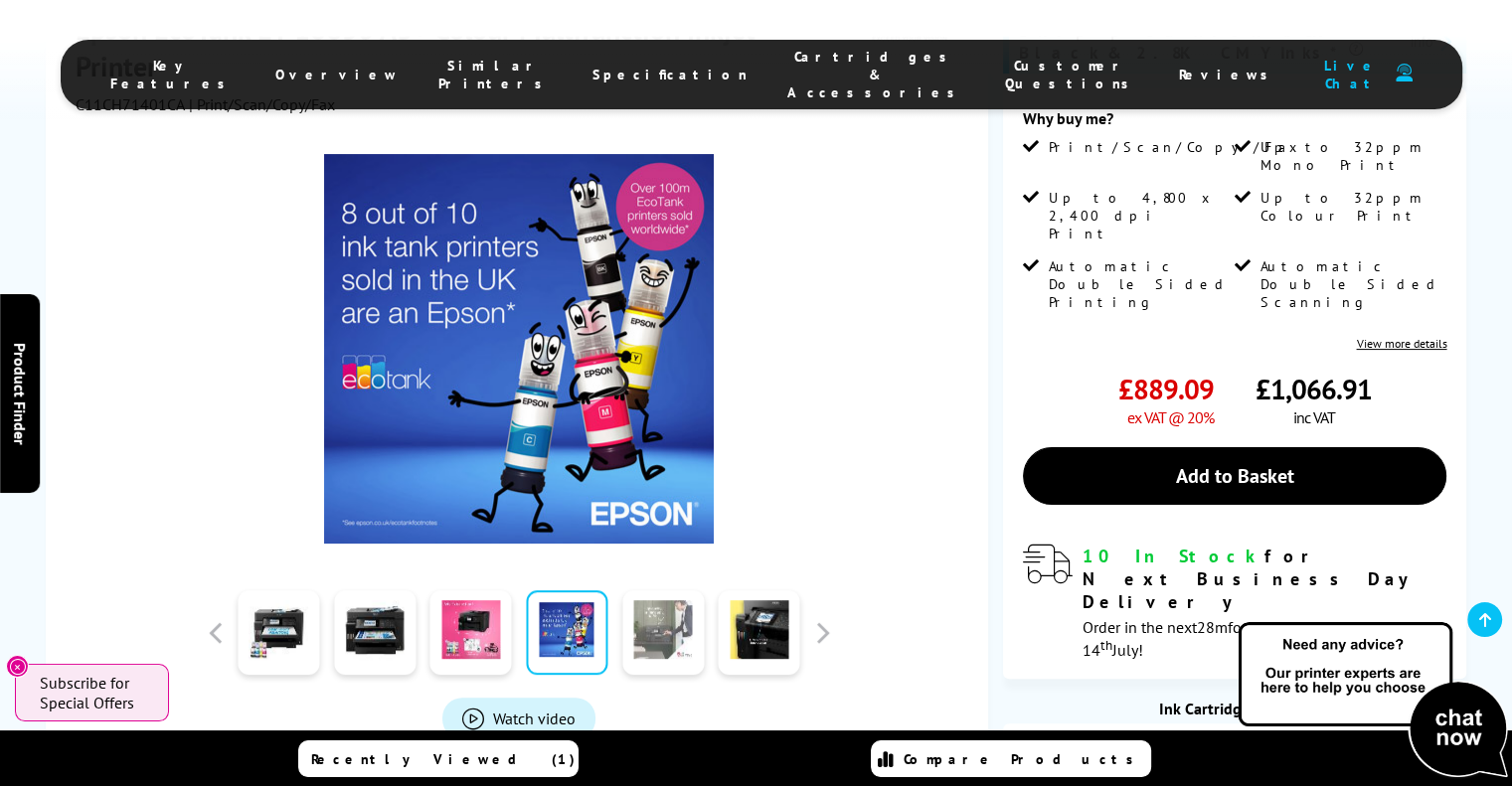 click at bounding box center (663, 632) 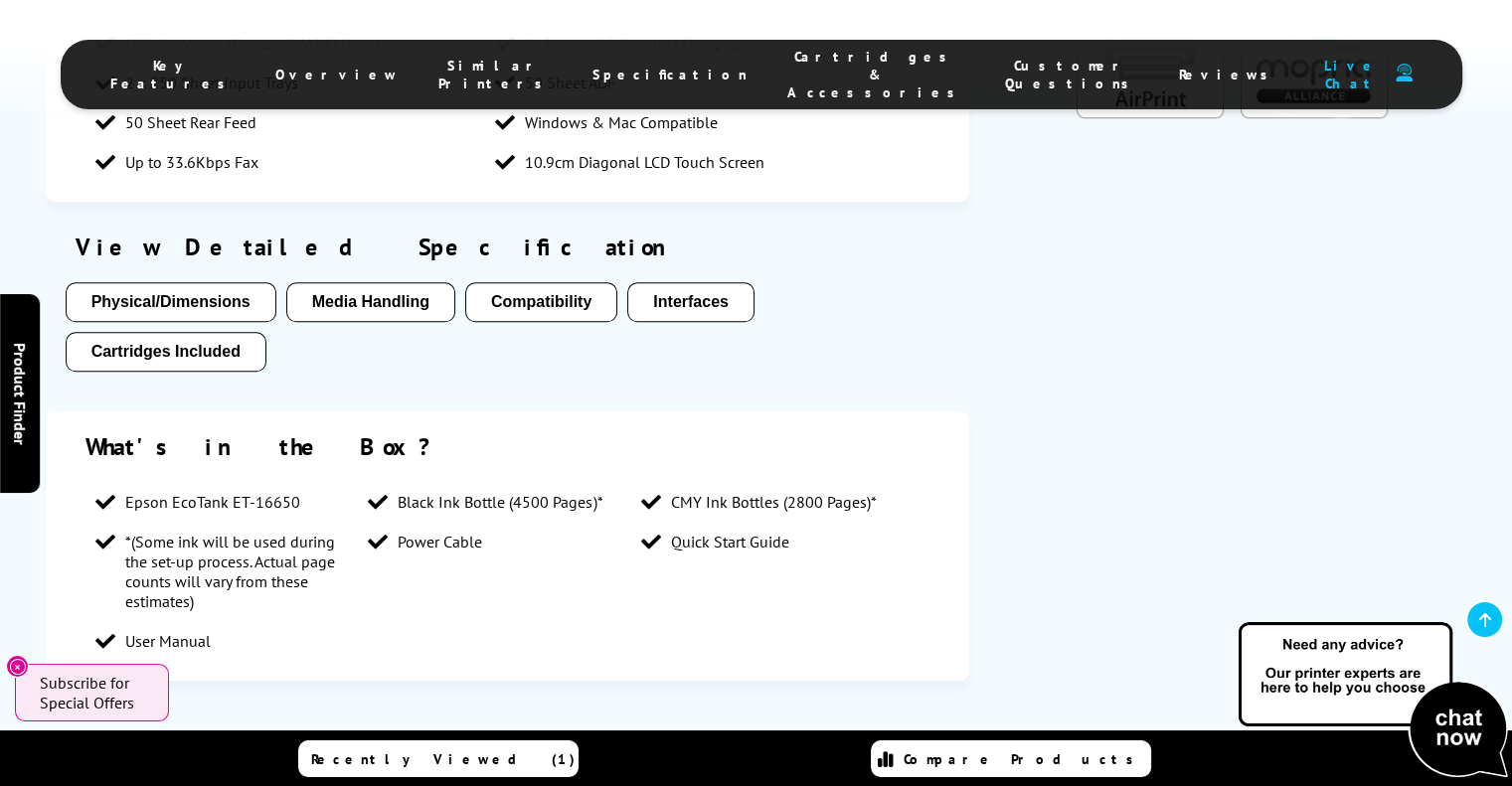scroll, scrollTop: 1868, scrollLeft: 0, axis: vertical 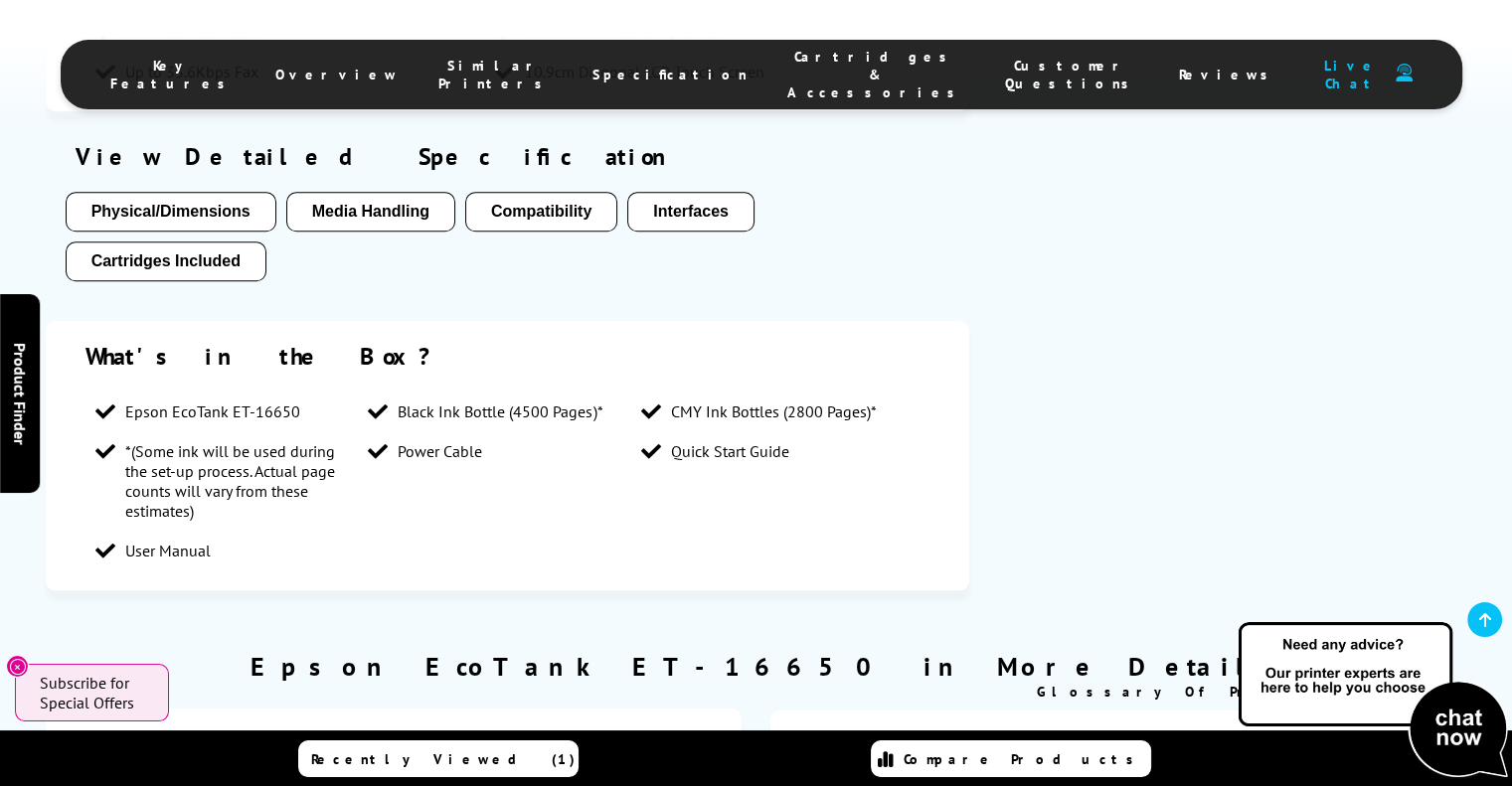click on "Compatibility" at bounding box center (541, 212) 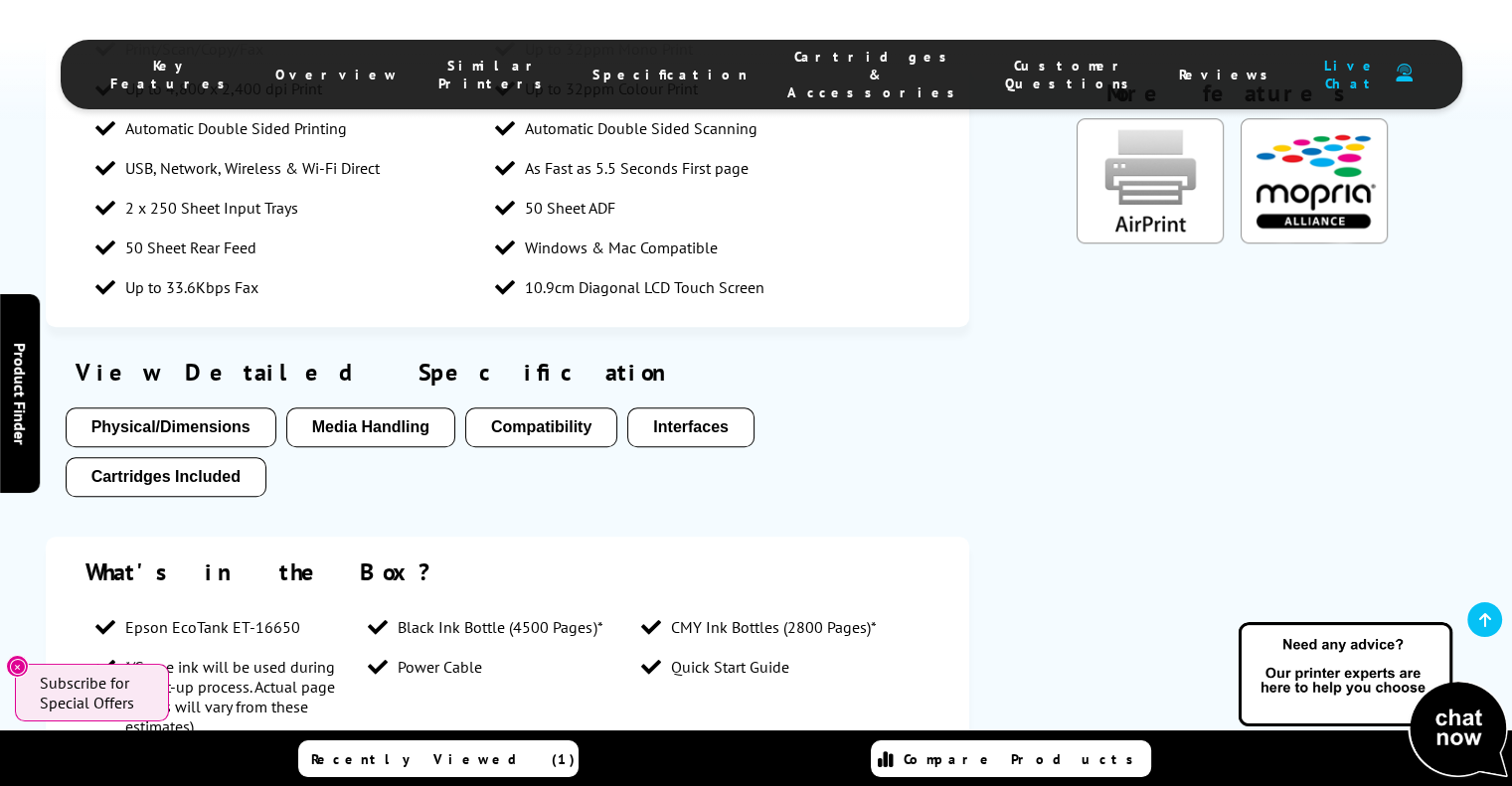 scroll, scrollTop: 1638, scrollLeft: 0, axis: vertical 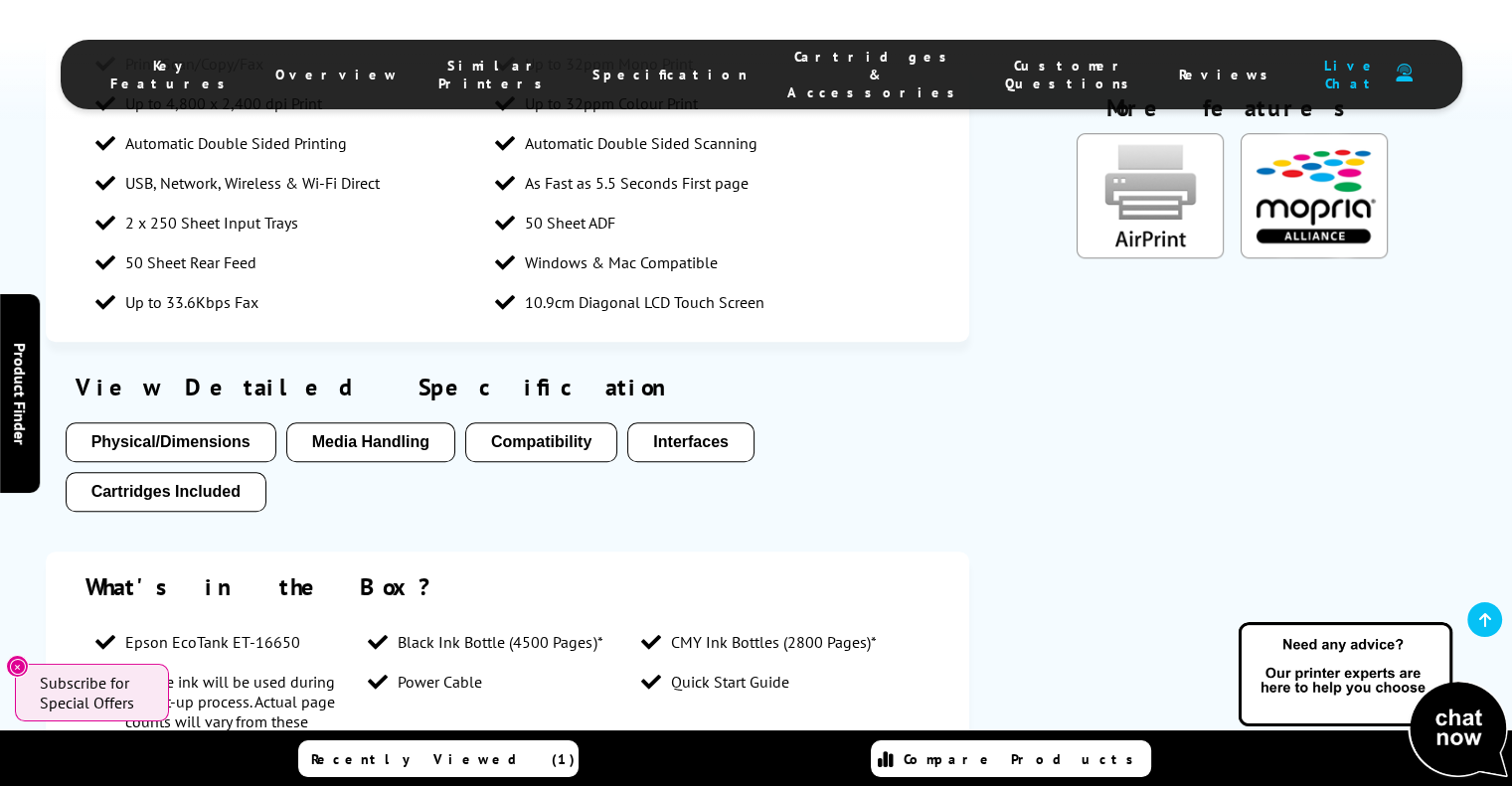 click on "Interfaces" at bounding box center [691, 442] 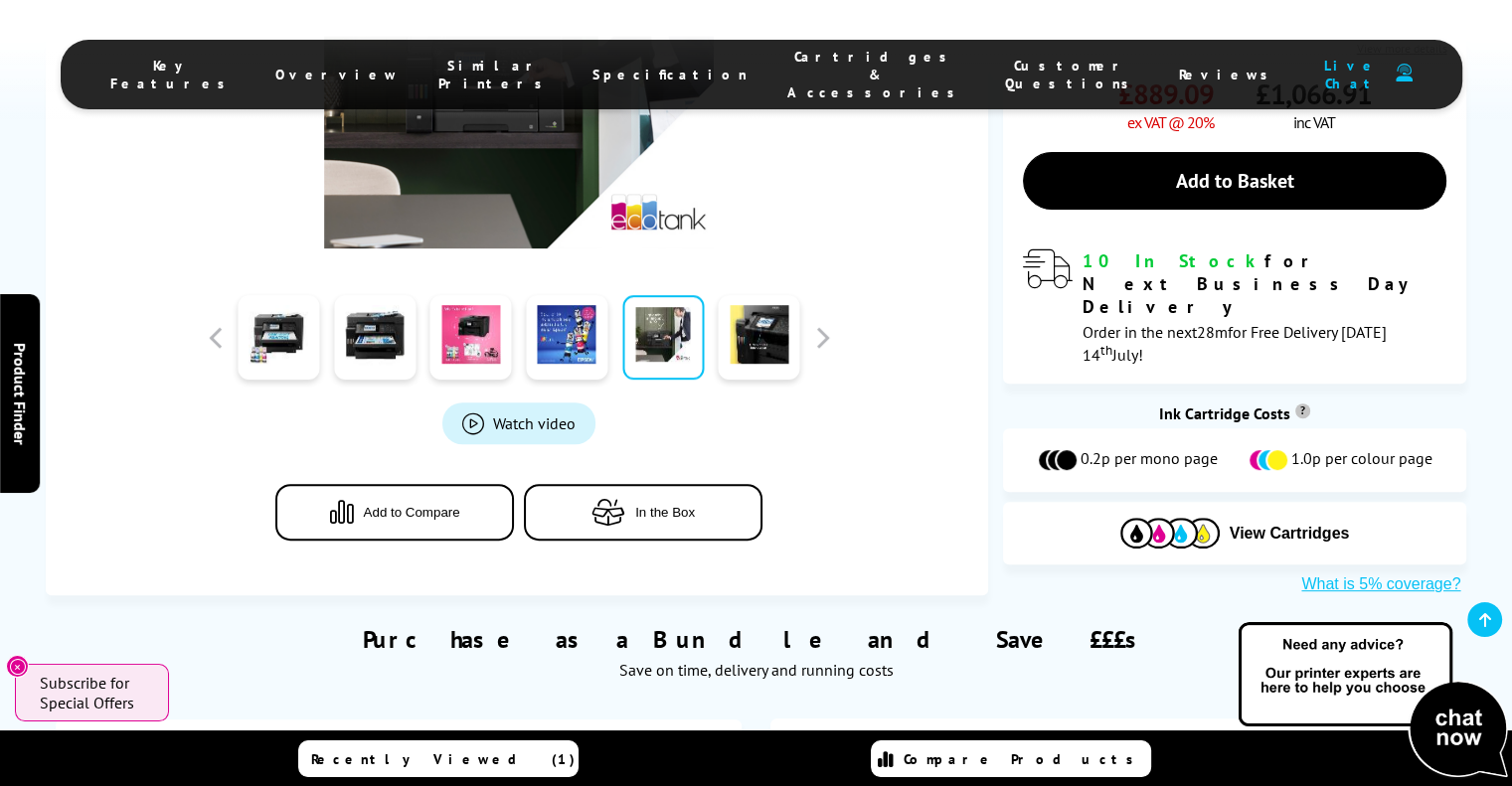 scroll, scrollTop: 813, scrollLeft: 0, axis: vertical 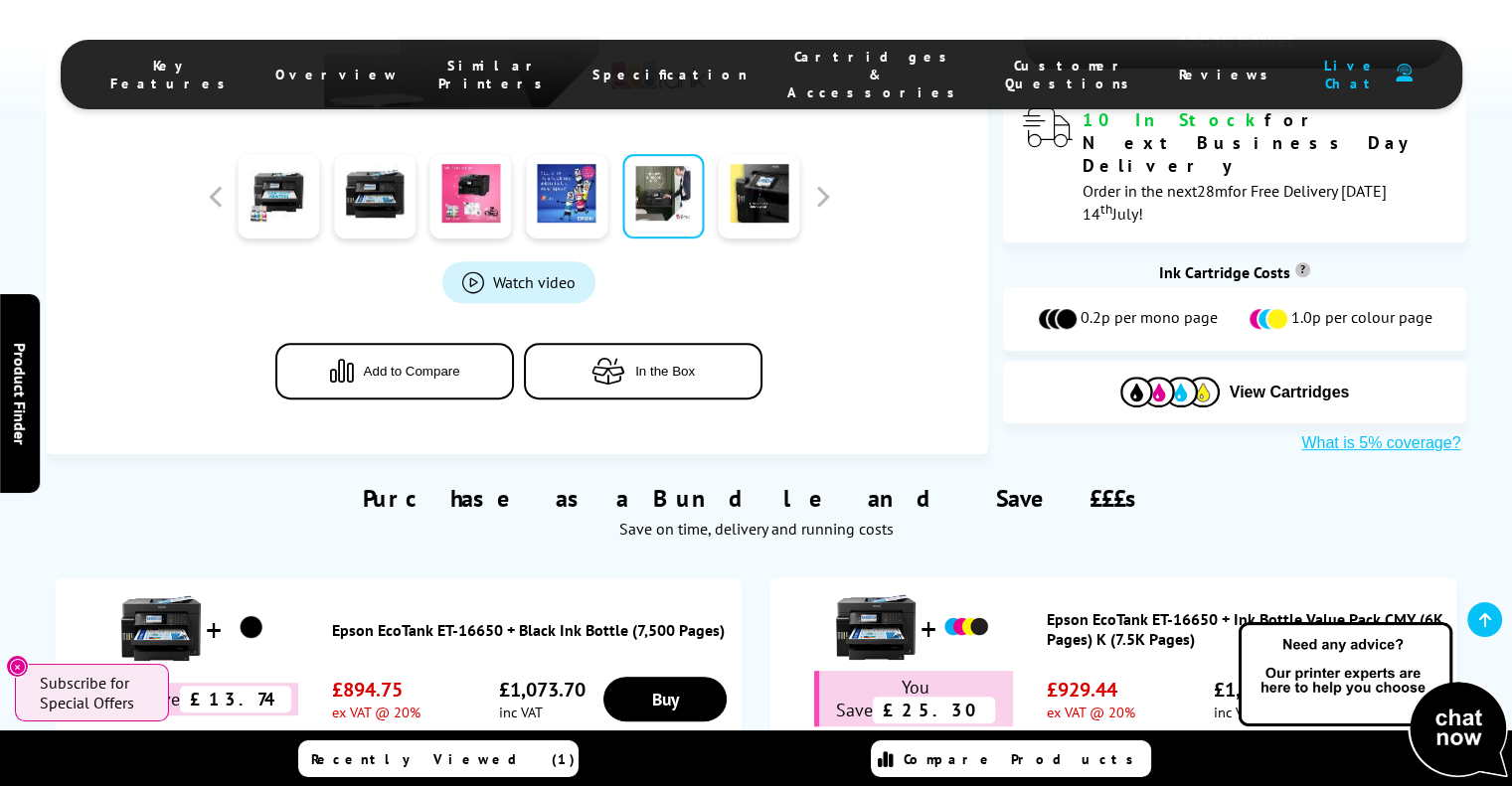 click on "In the Box" at bounding box center (665, 370) 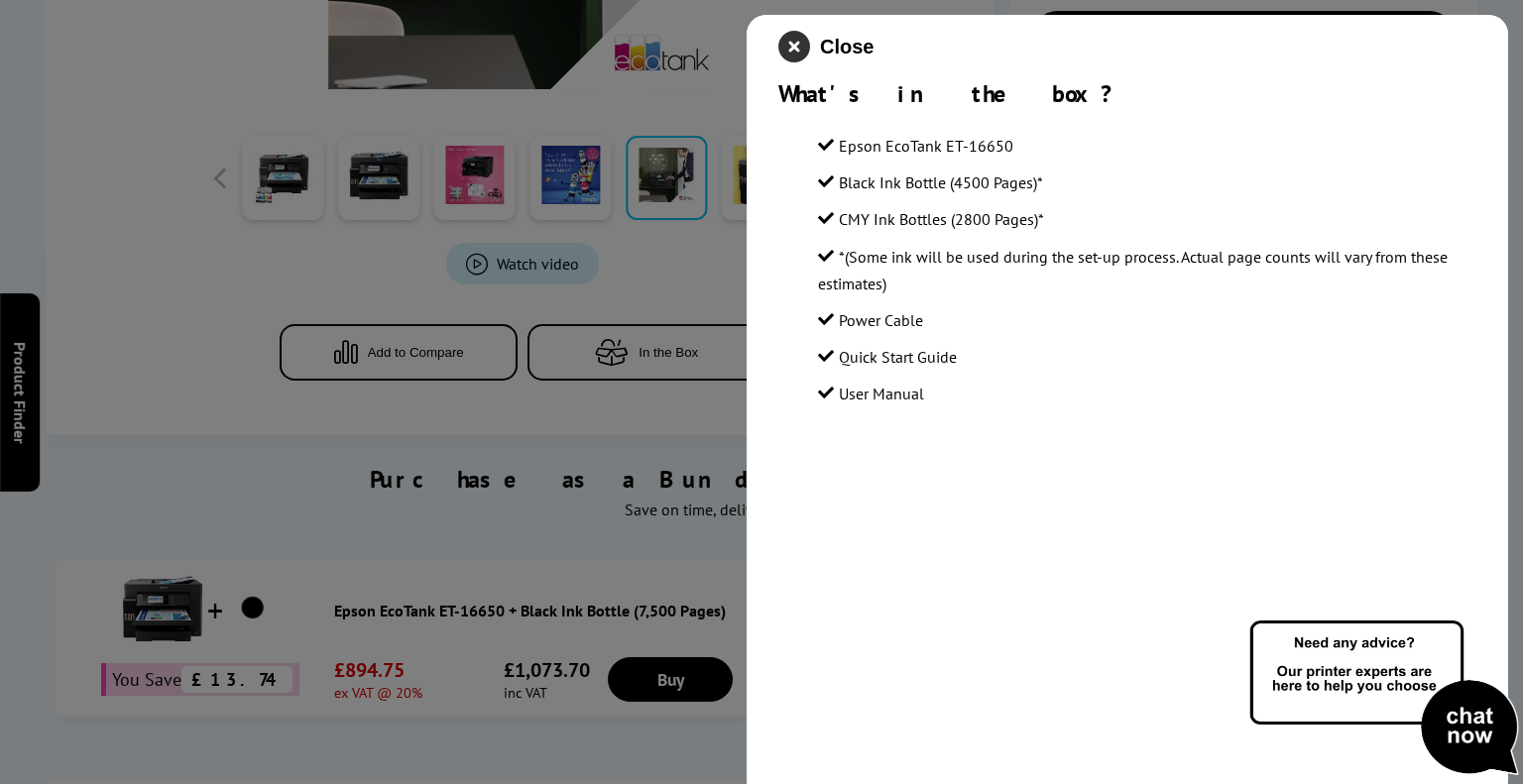 click at bounding box center (794, 47) 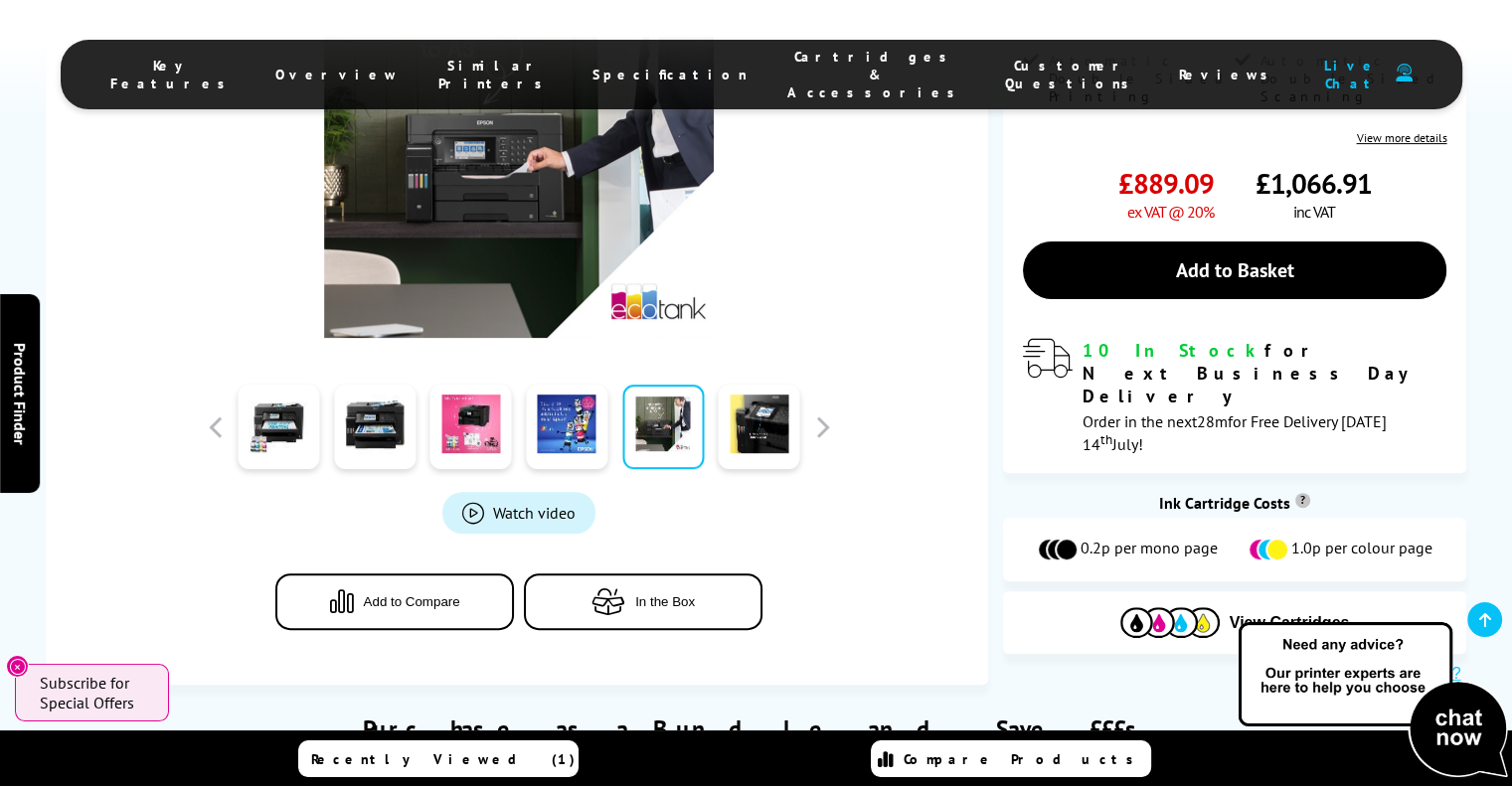 scroll, scrollTop: 551, scrollLeft: 0, axis: vertical 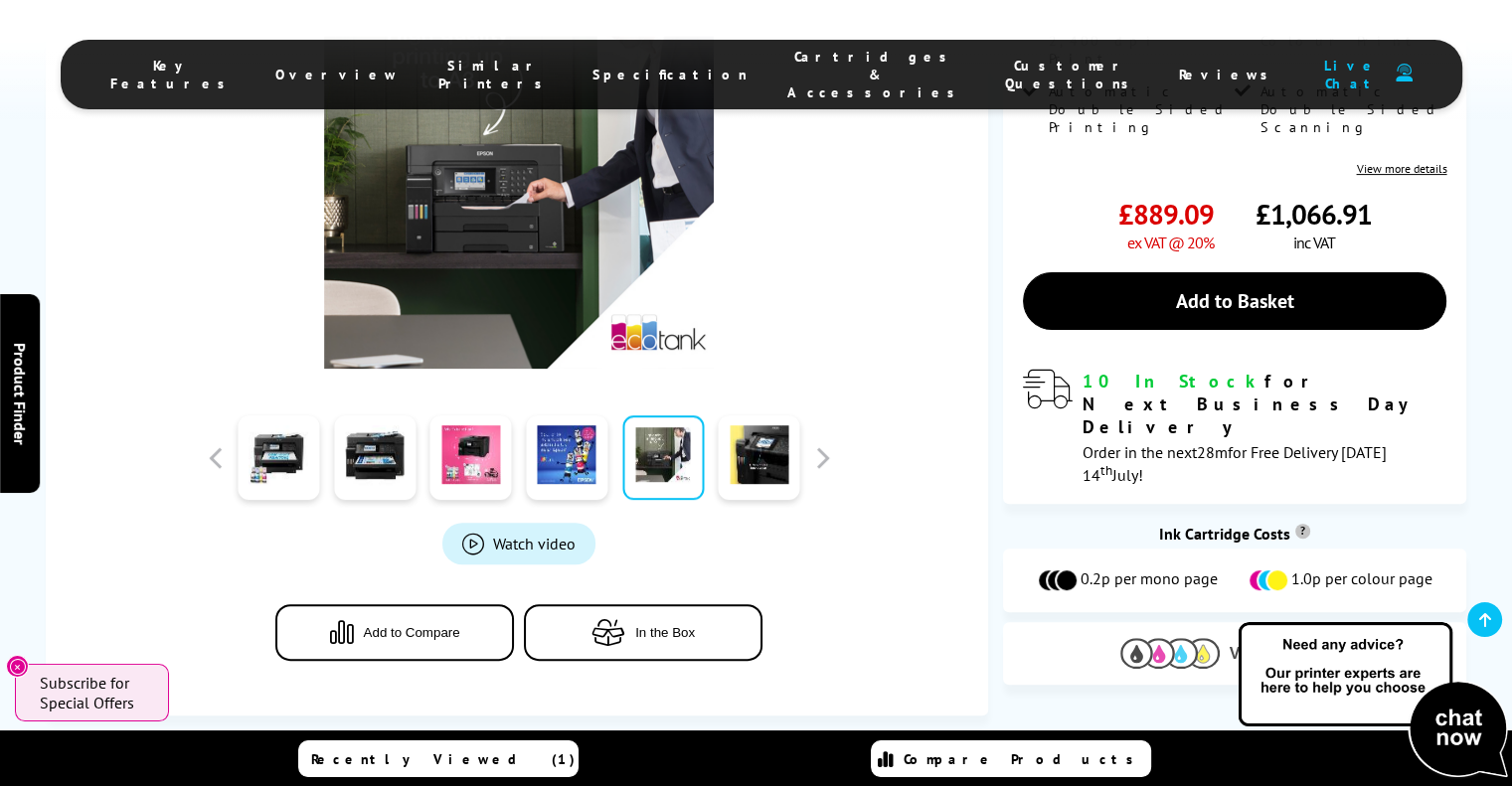 click on "View Cartridges" at bounding box center (1289, 654) 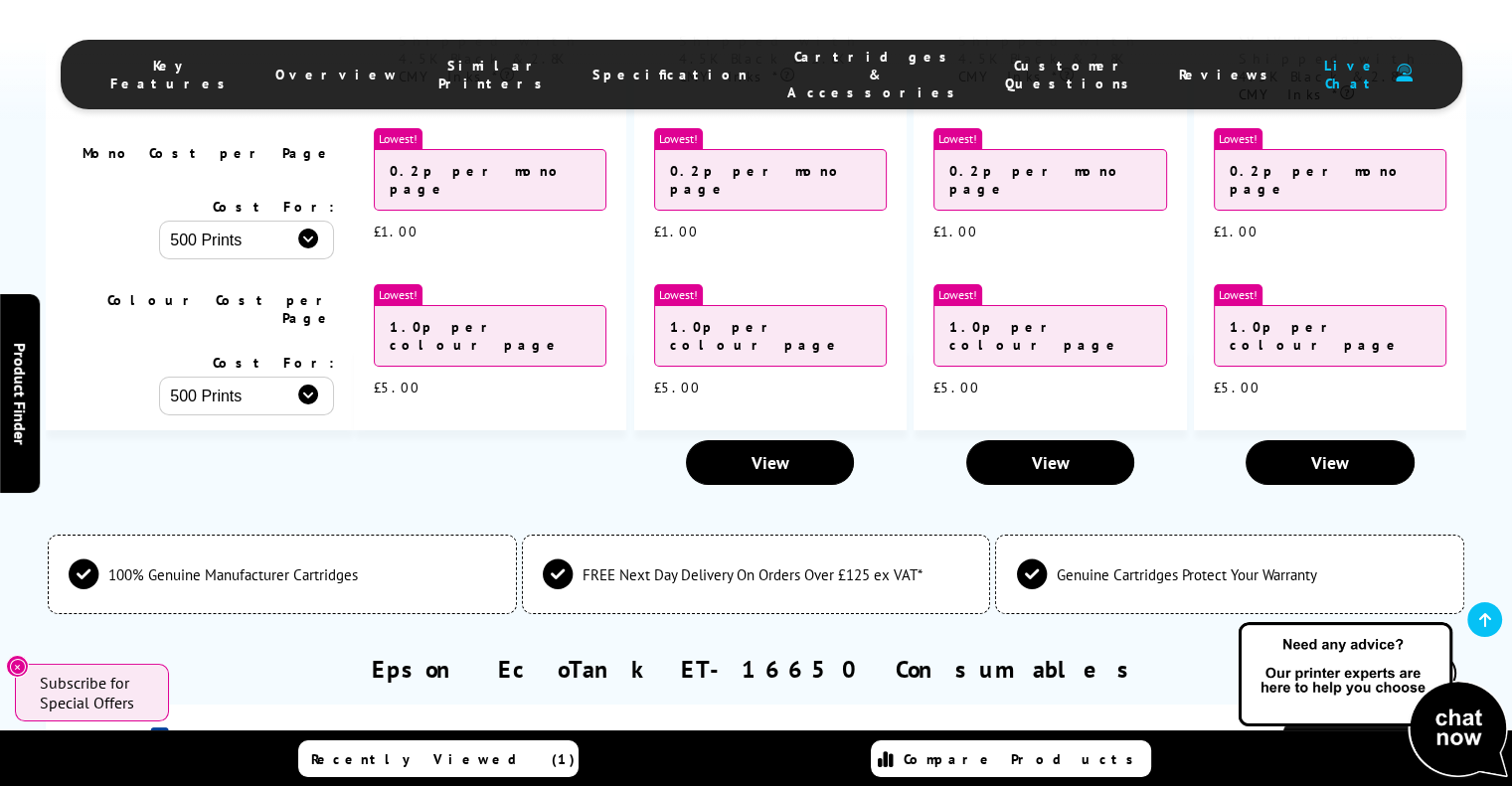scroll, scrollTop: 7258, scrollLeft: 0, axis: vertical 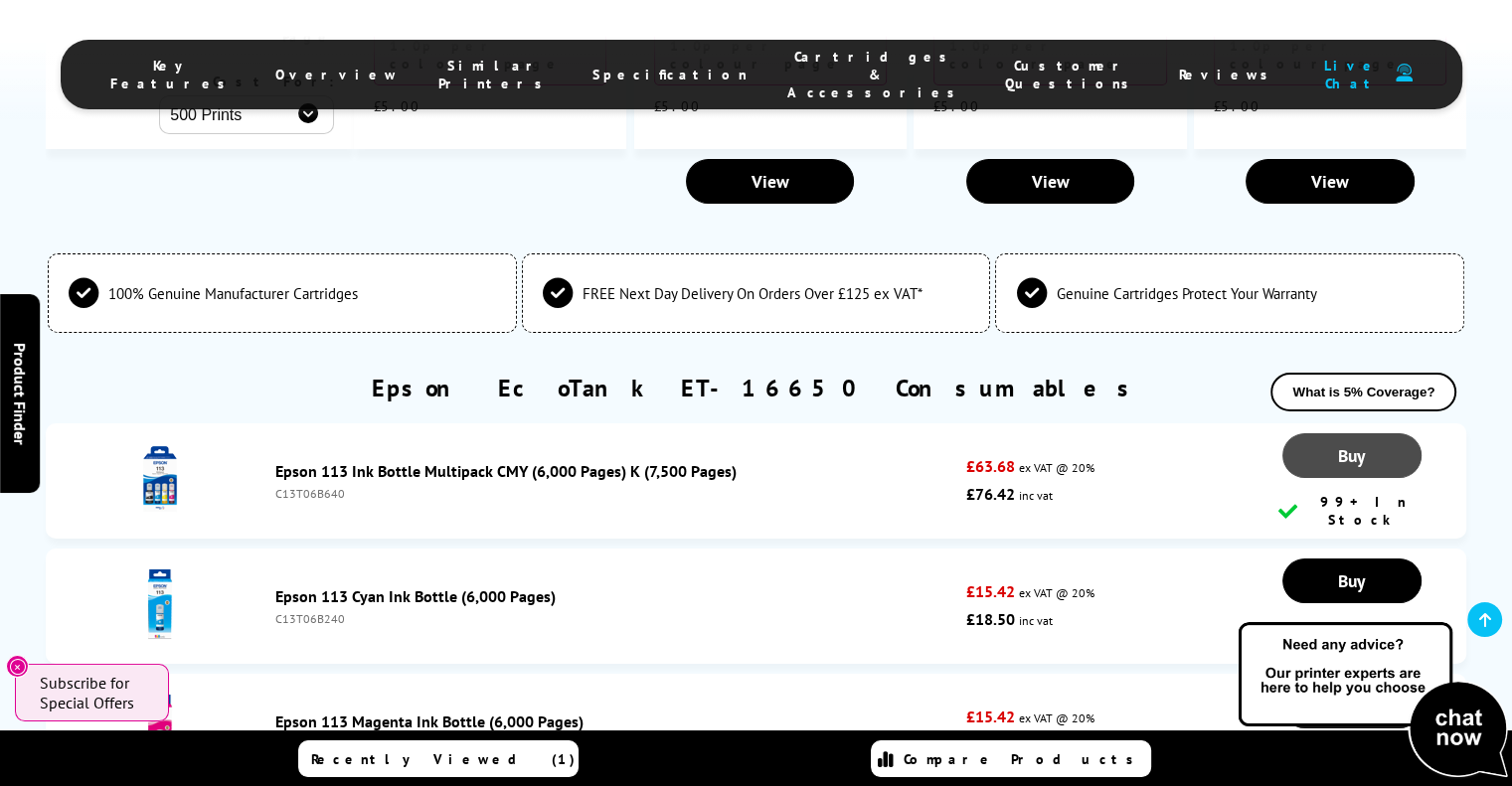 click on "Buy" at bounding box center [1352, 455] 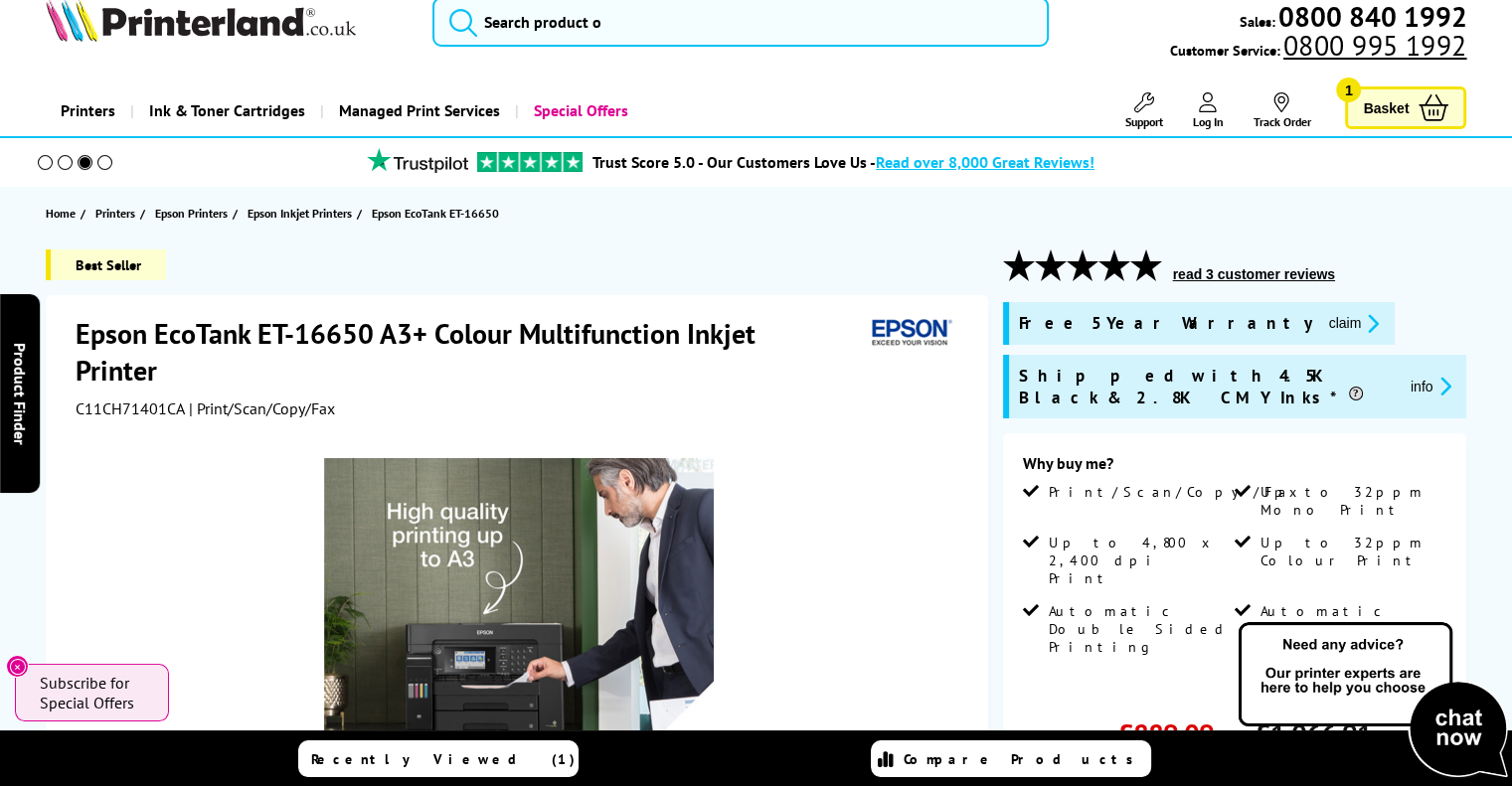 scroll, scrollTop: 16, scrollLeft: 0, axis: vertical 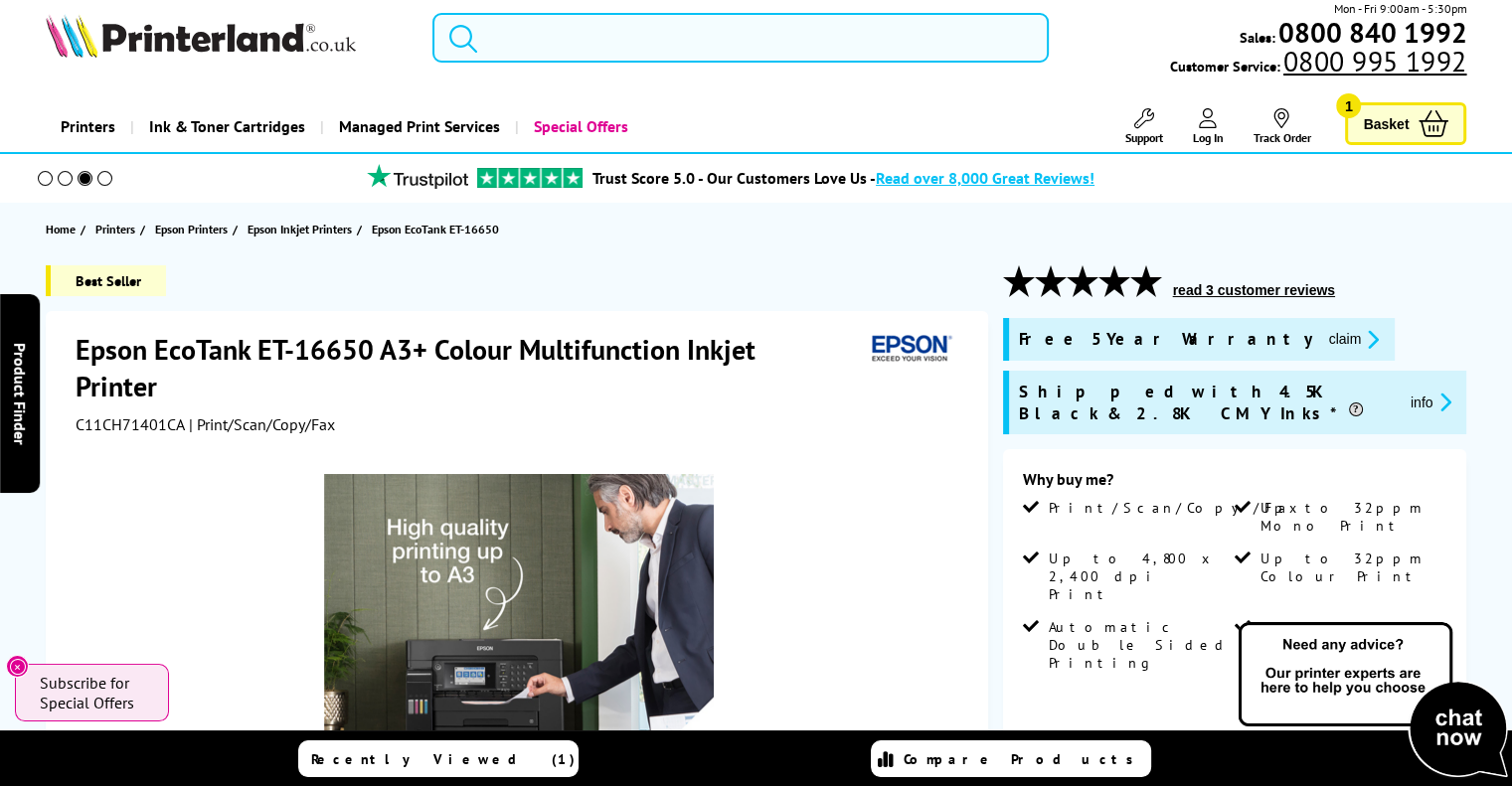 click on "read 3 customer reviews" at bounding box center (1254, 290) 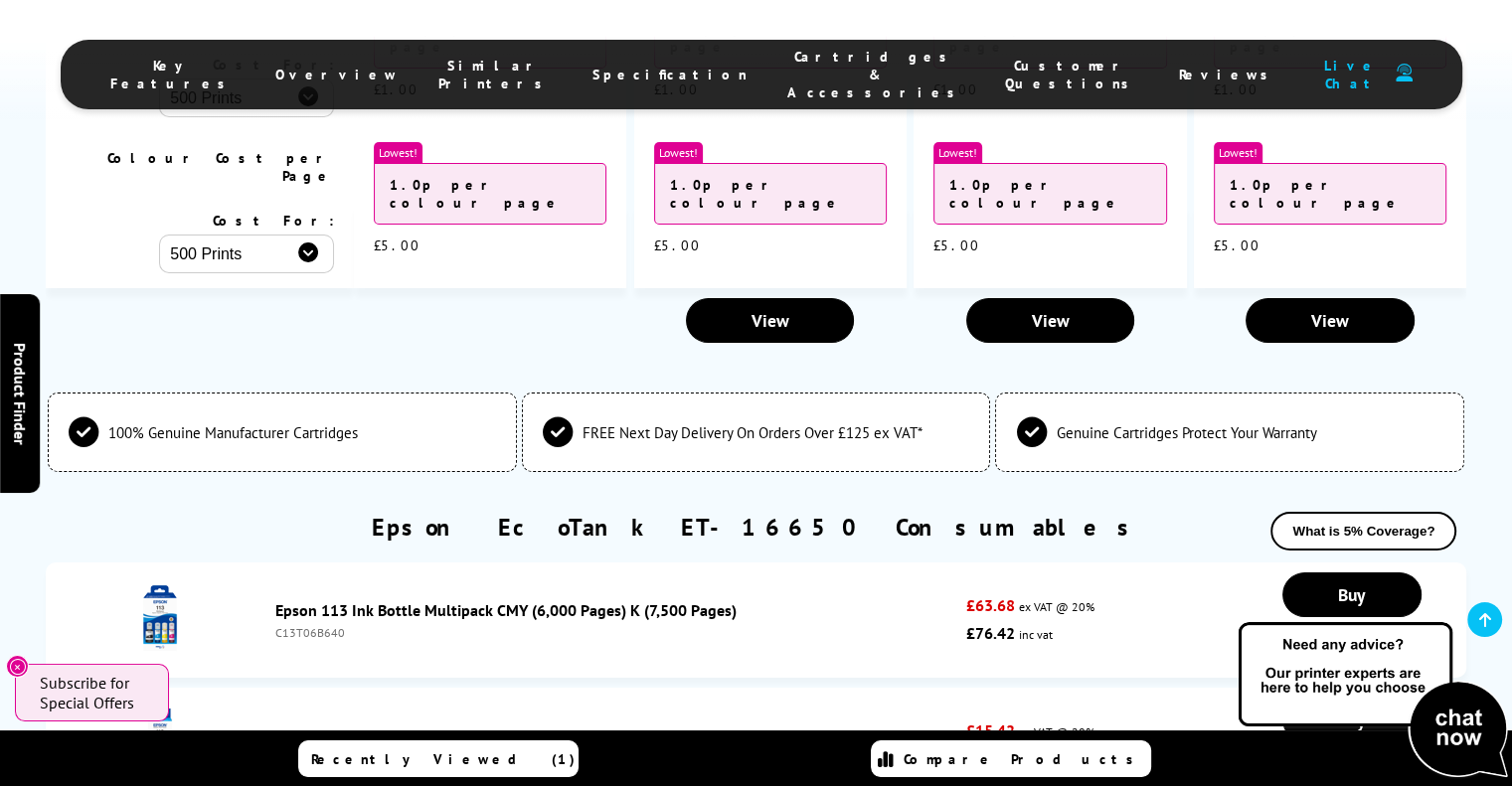 scroll, scrollTop: 12569, scrollLeft: 0, axis: vertical 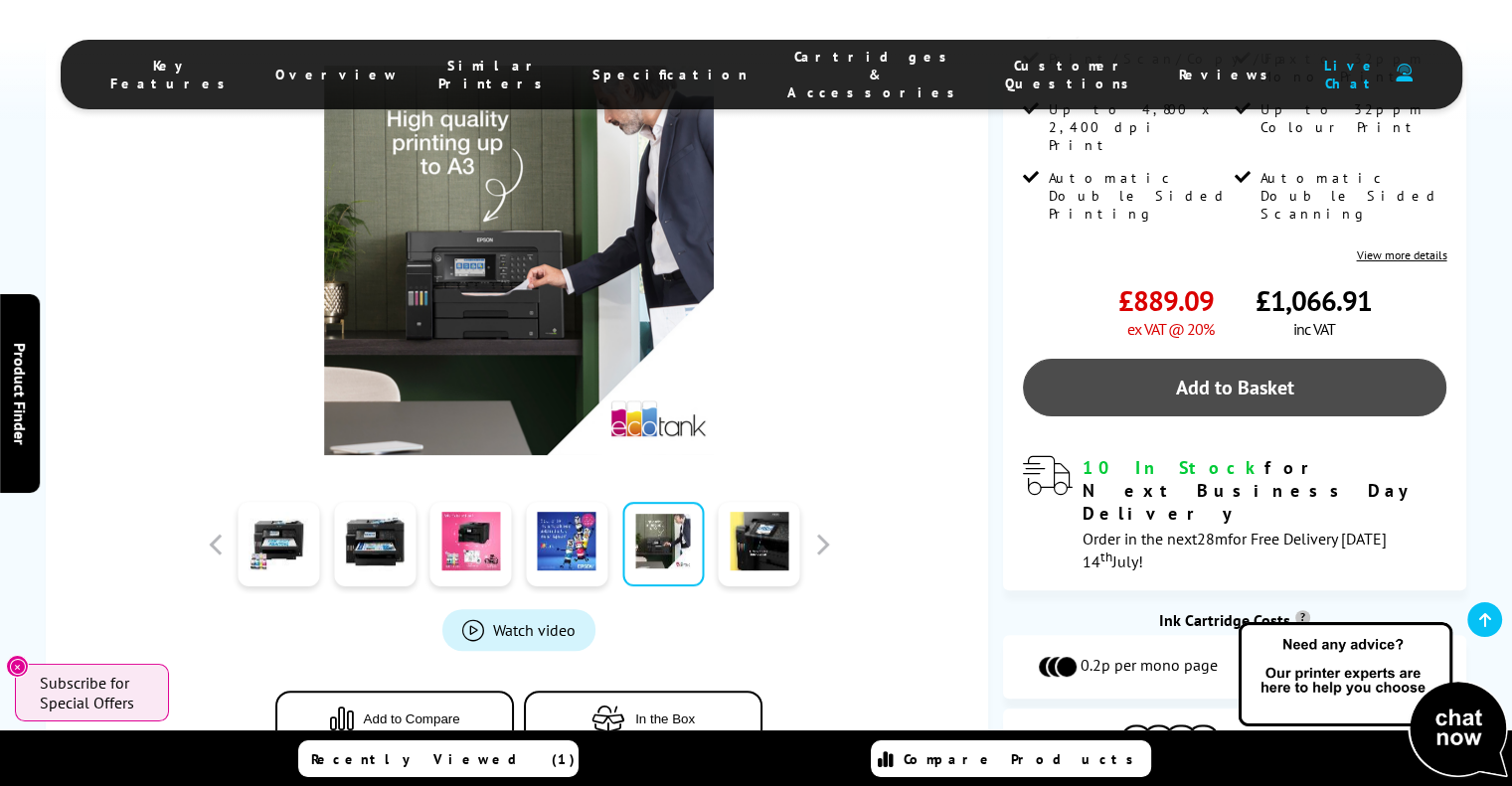 click on "Add to Basket" at bounding box center (1235, 388) 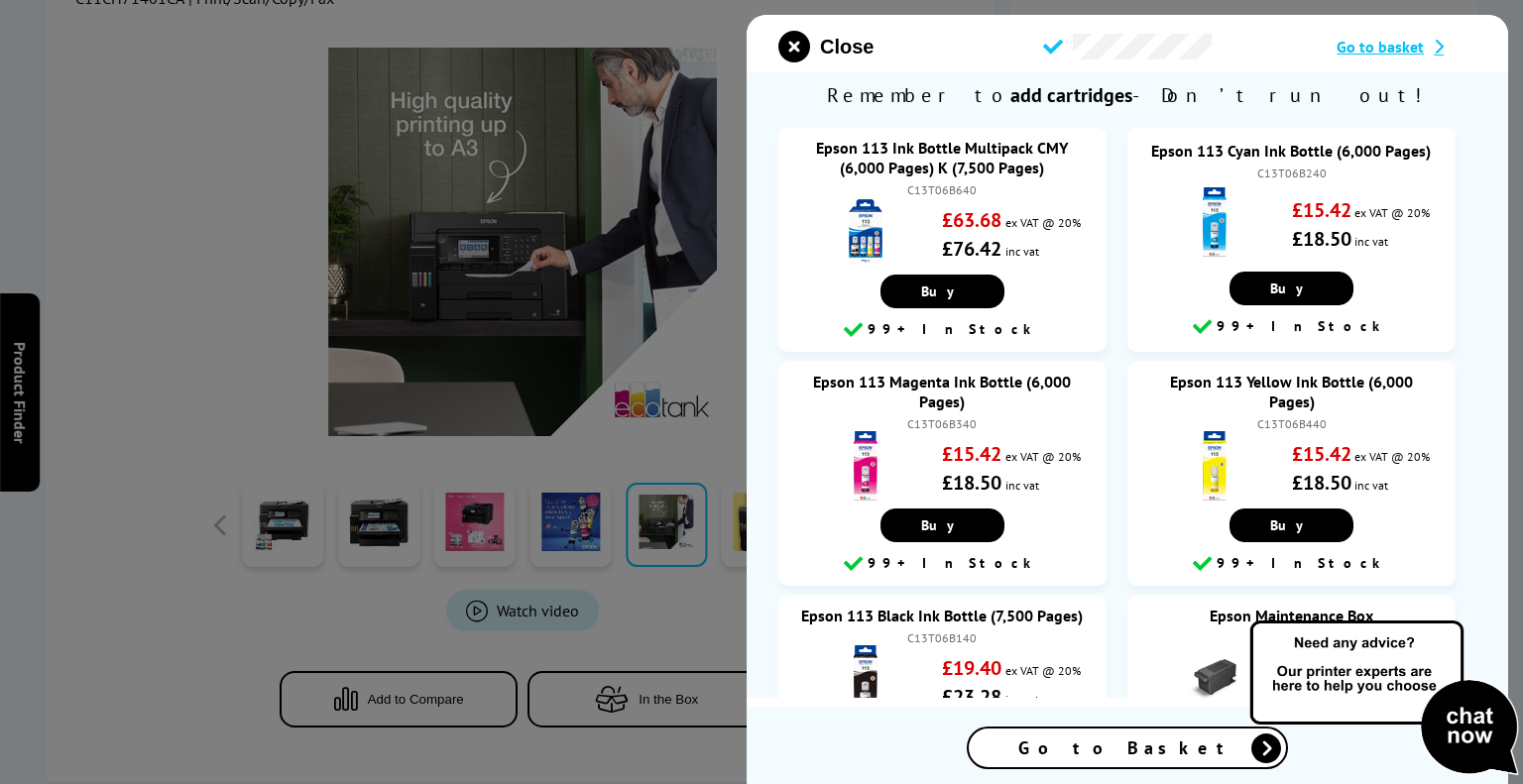 click on "Go to basket" at bounding box center (1380, 47) 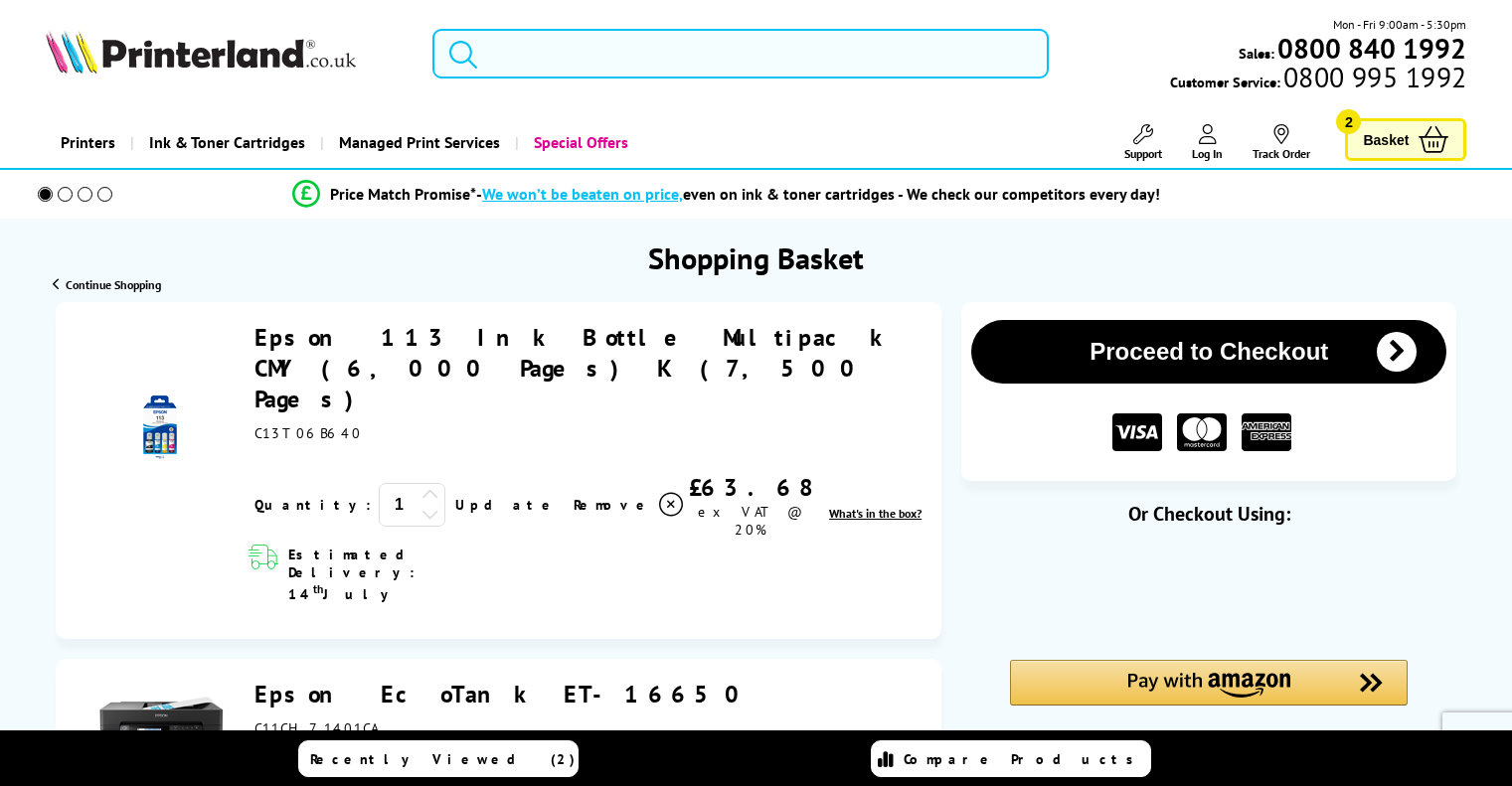 scroll, scrollTop: 0, scrollLeft: 0, axis: both 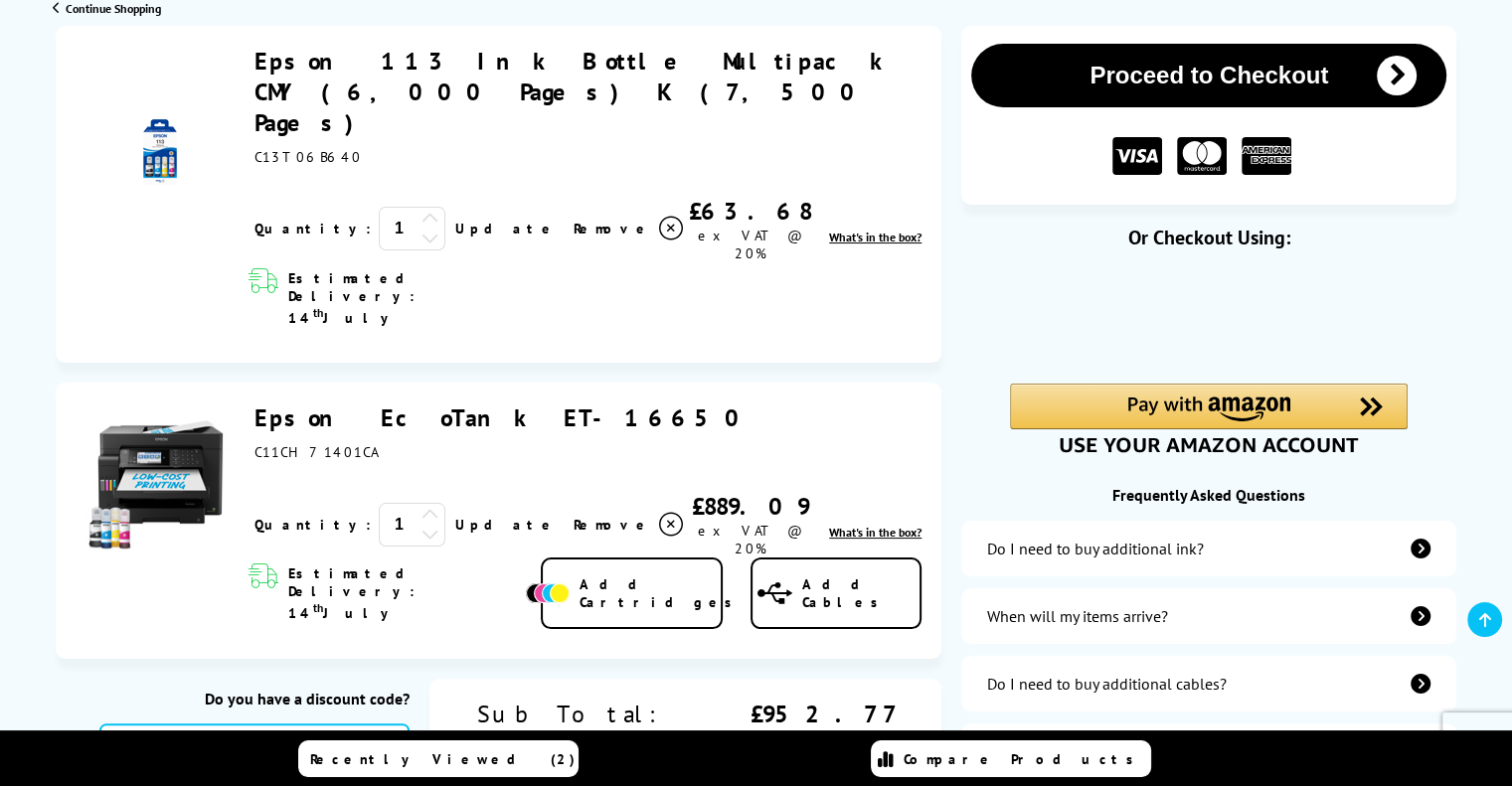 click on "Add Cartridges" at bounding box center (631, 593) 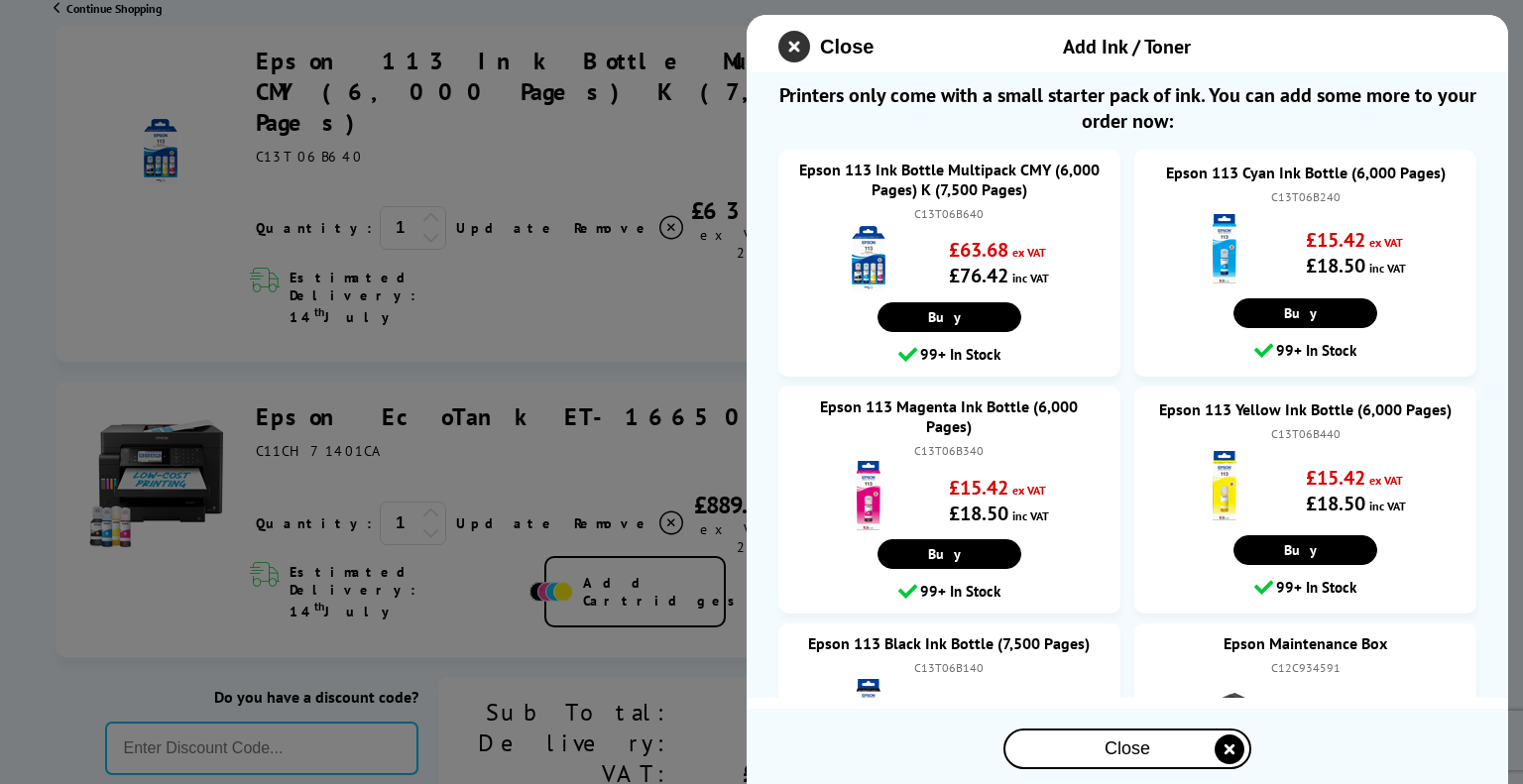 click at bounding box center (794, 47) 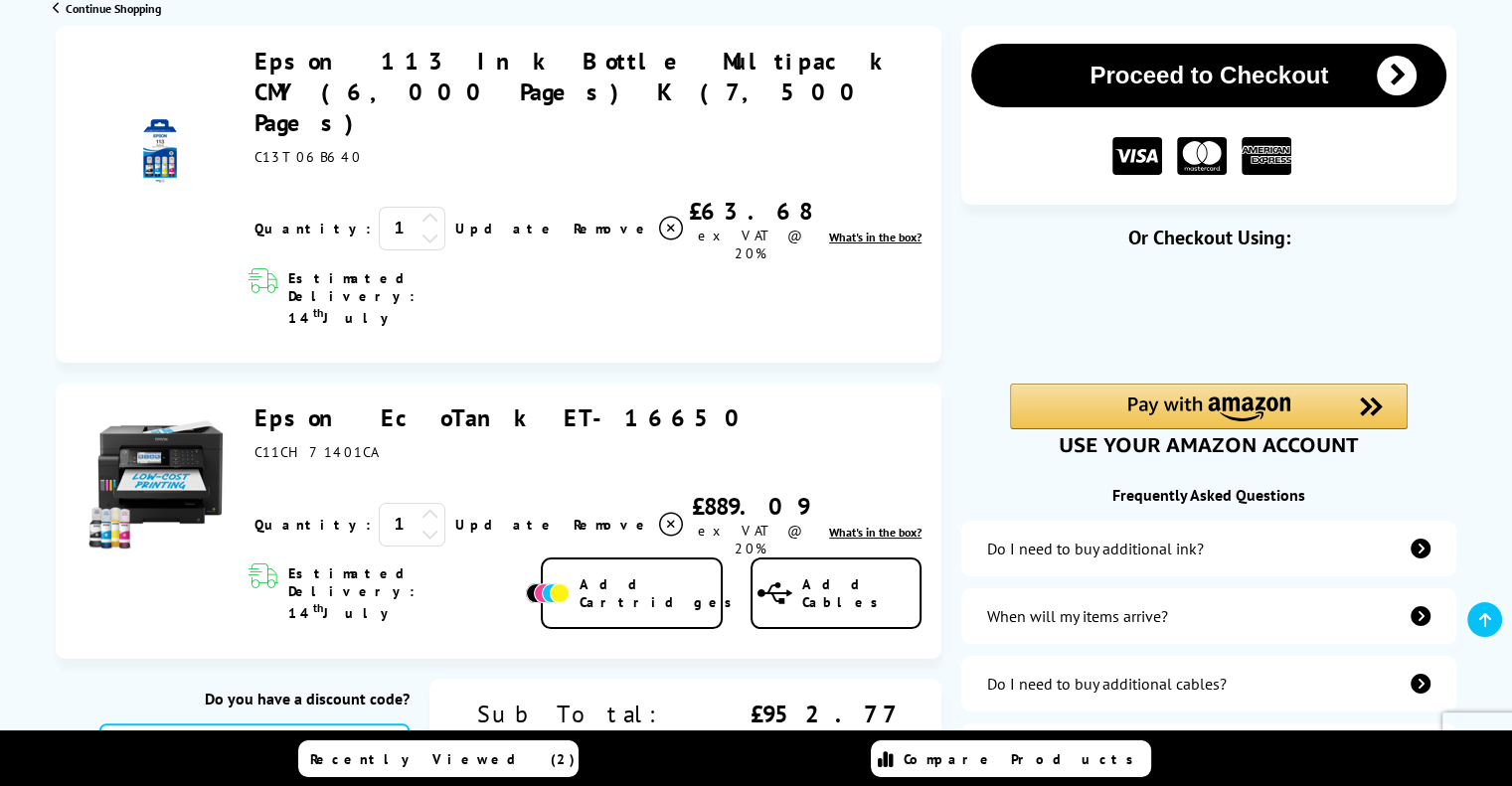 click at bounding box center [1421, 616] 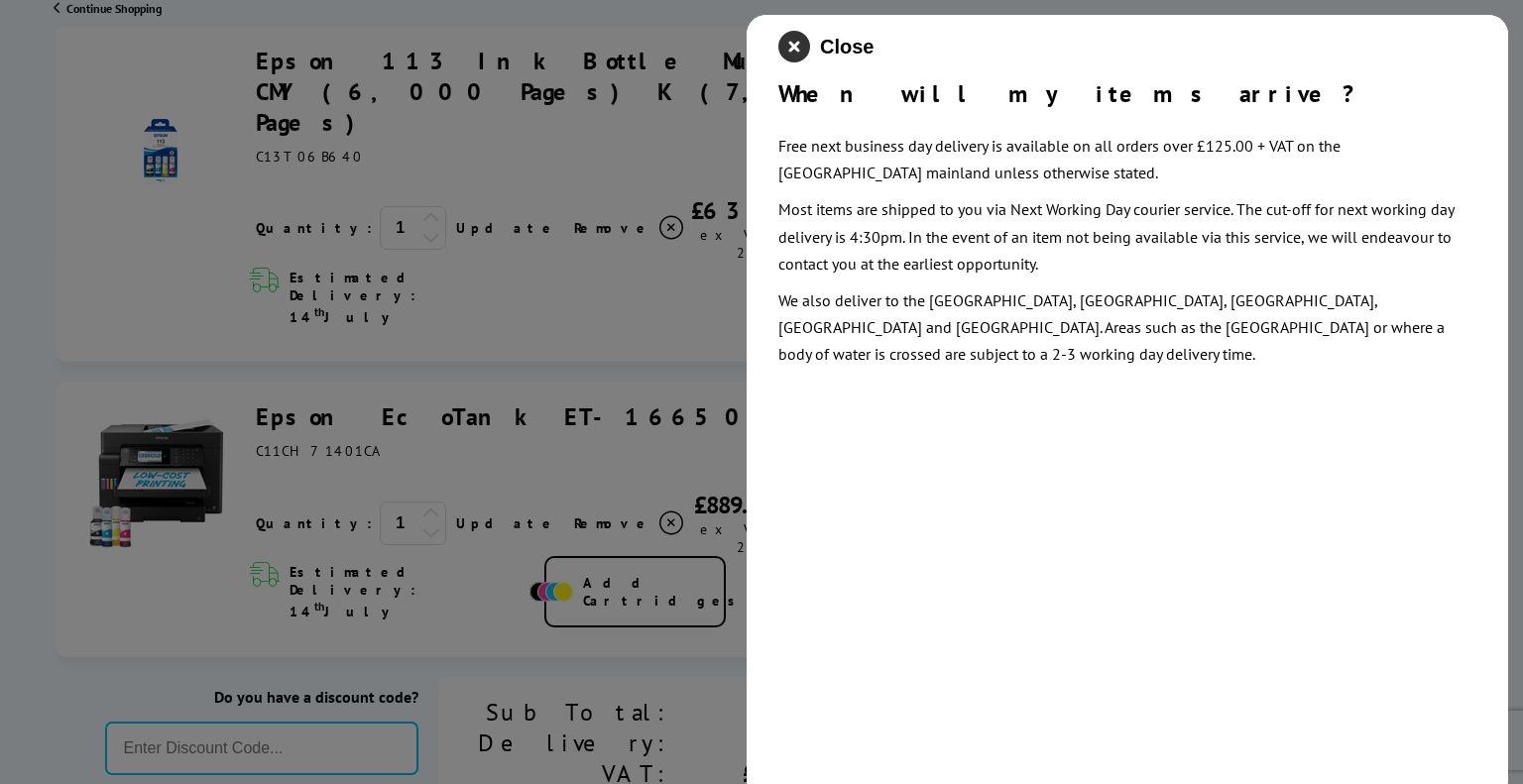 click at bounding box center [794, 47] 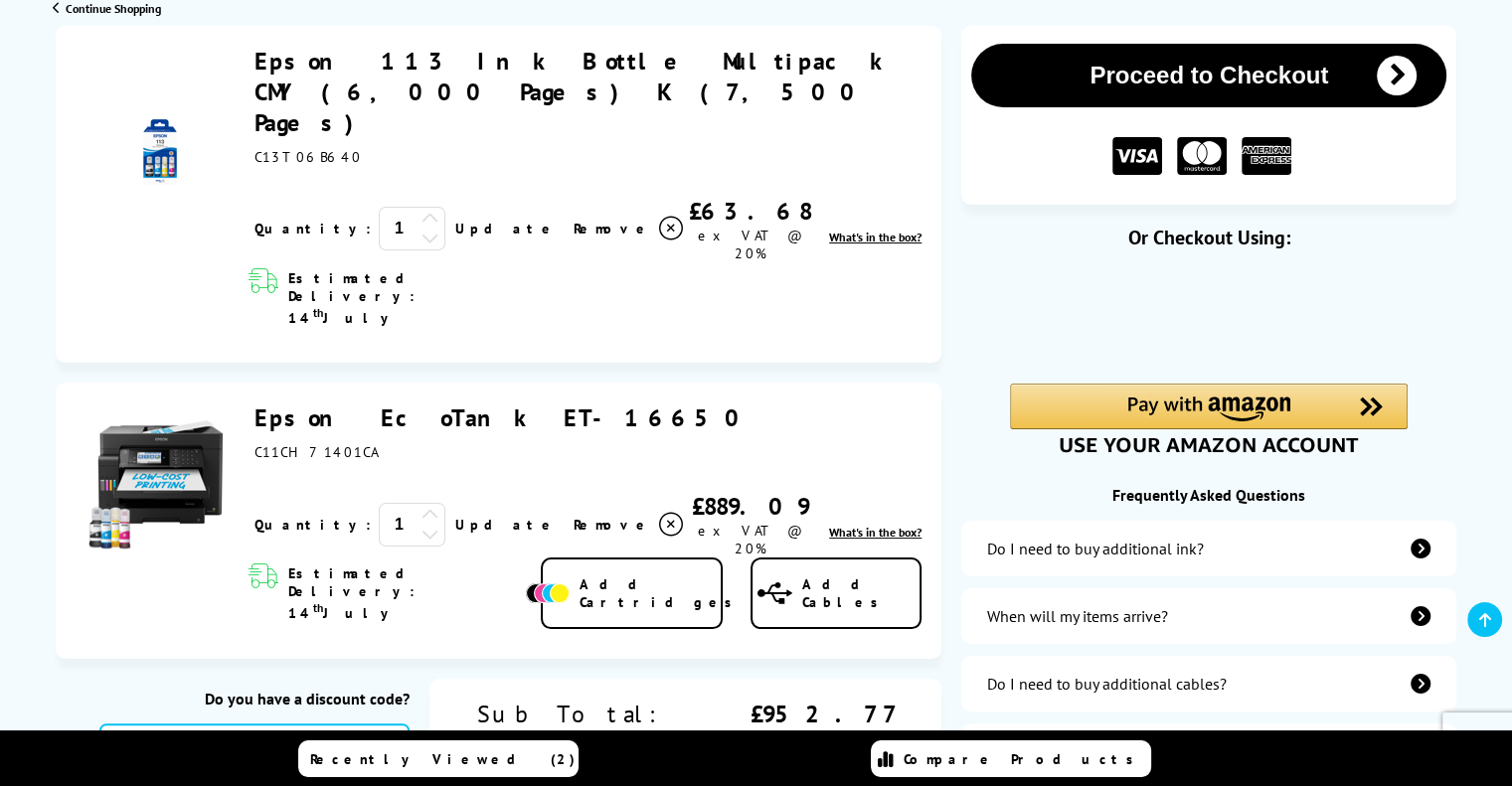 click on "Proceed to Checkout" at bounding box center (1209, 76) 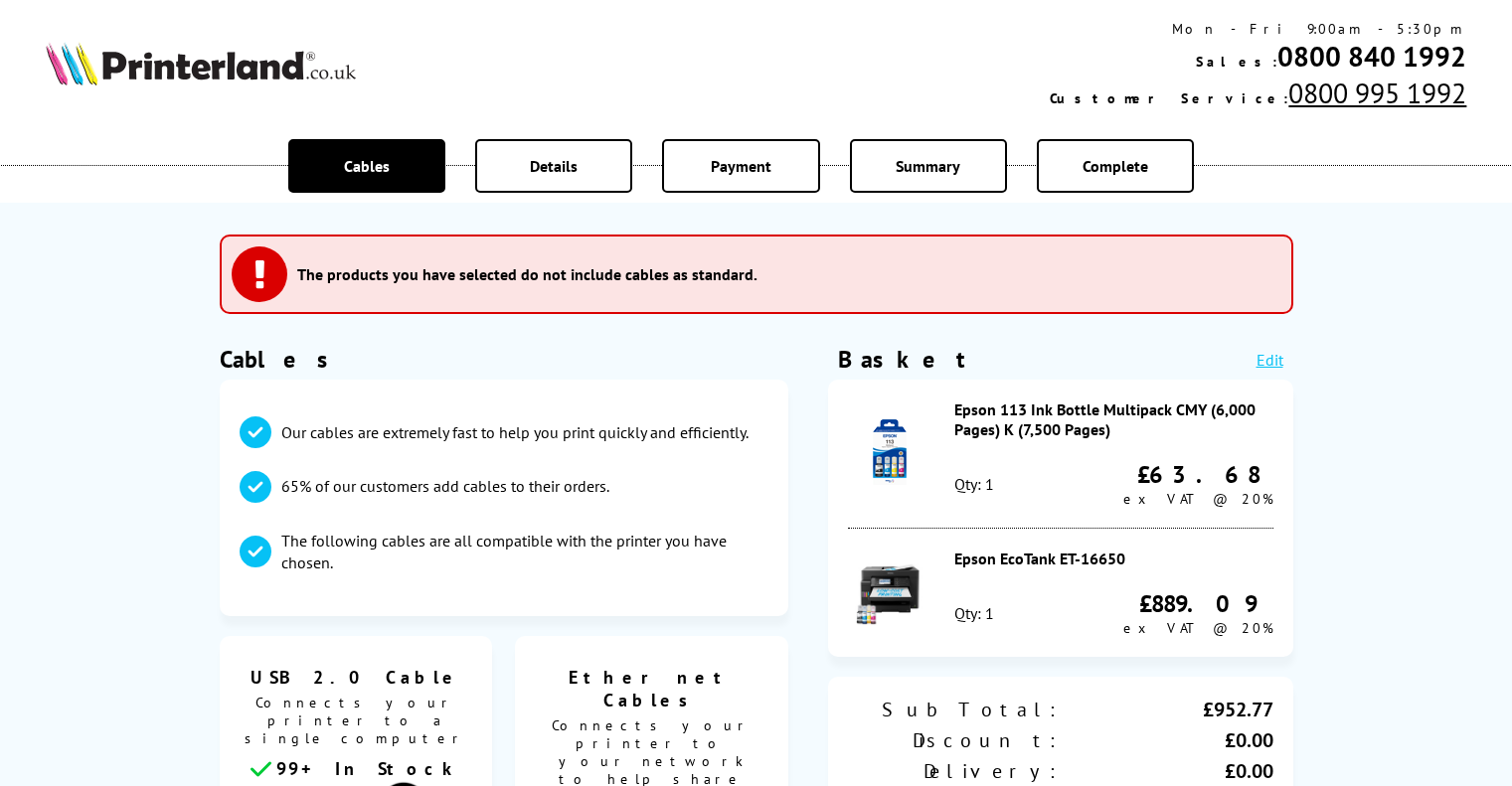 scroll, scrollTop: 0, scrollLeft: 0, axis: both 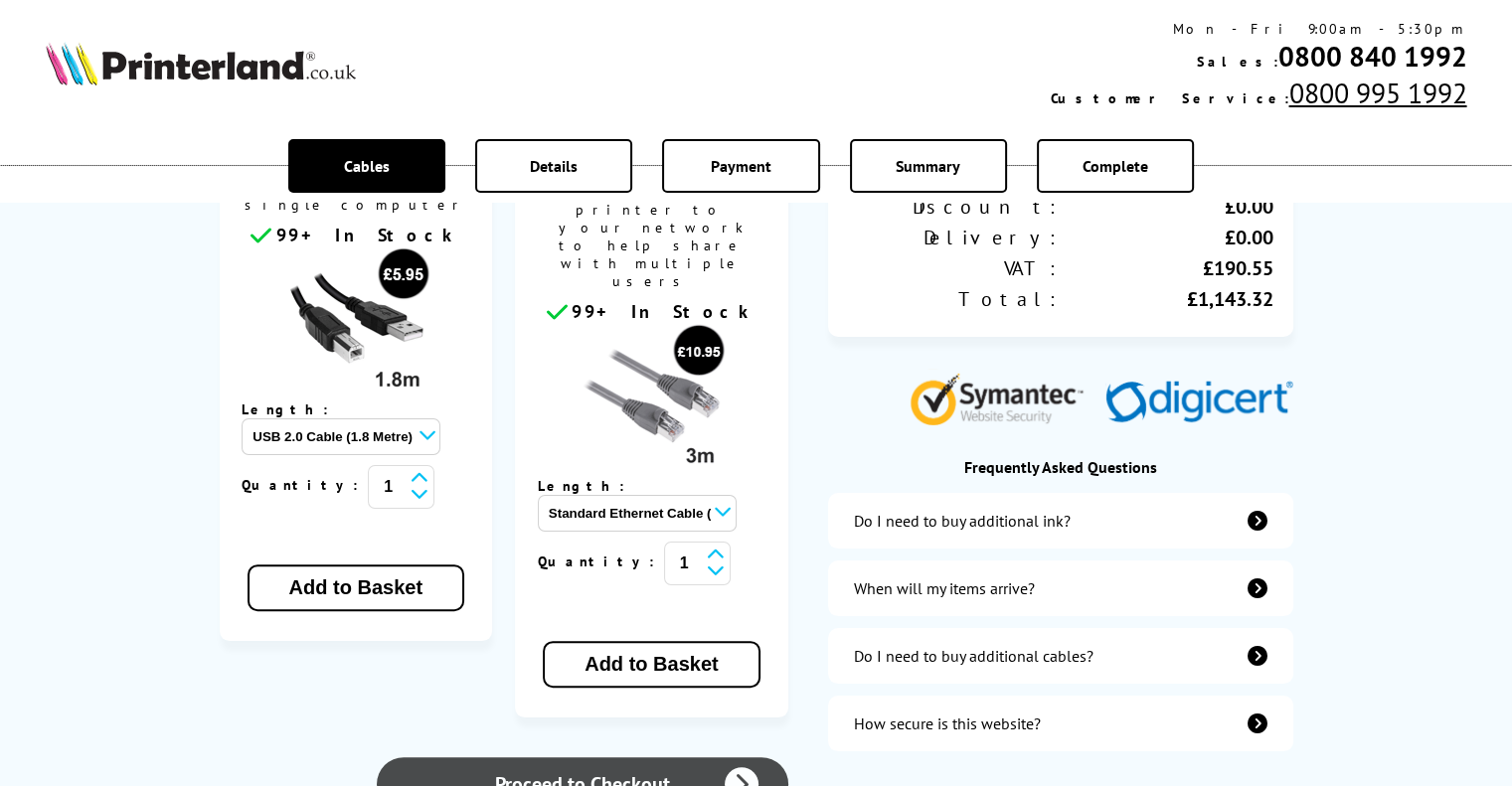 click on "Proceed to Checkout" at bounding box center [582, 784] 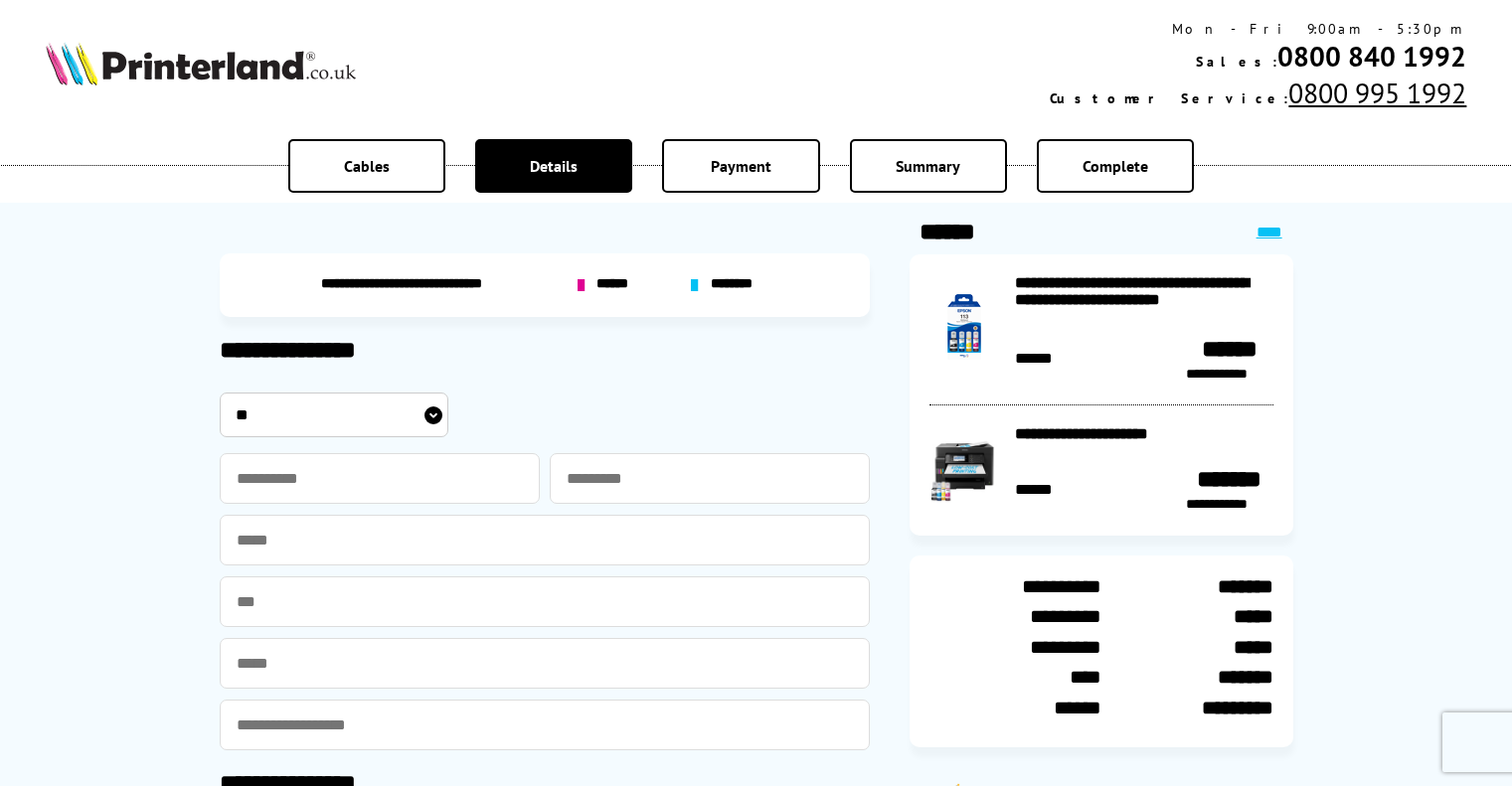 scroll, scrollTop: 0, scrollLeft: 0, axis: both 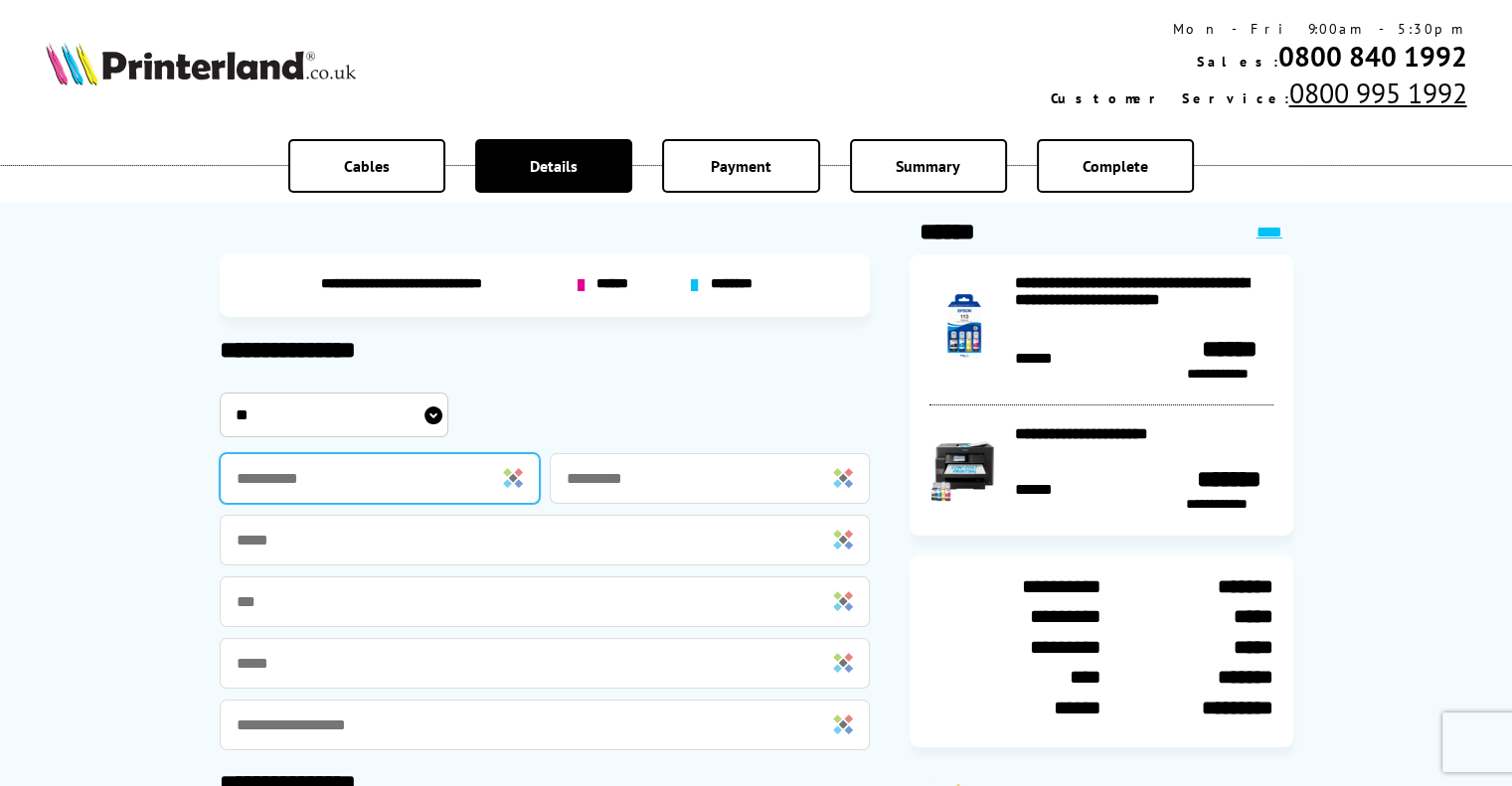 click at bounding box center [380, 478] 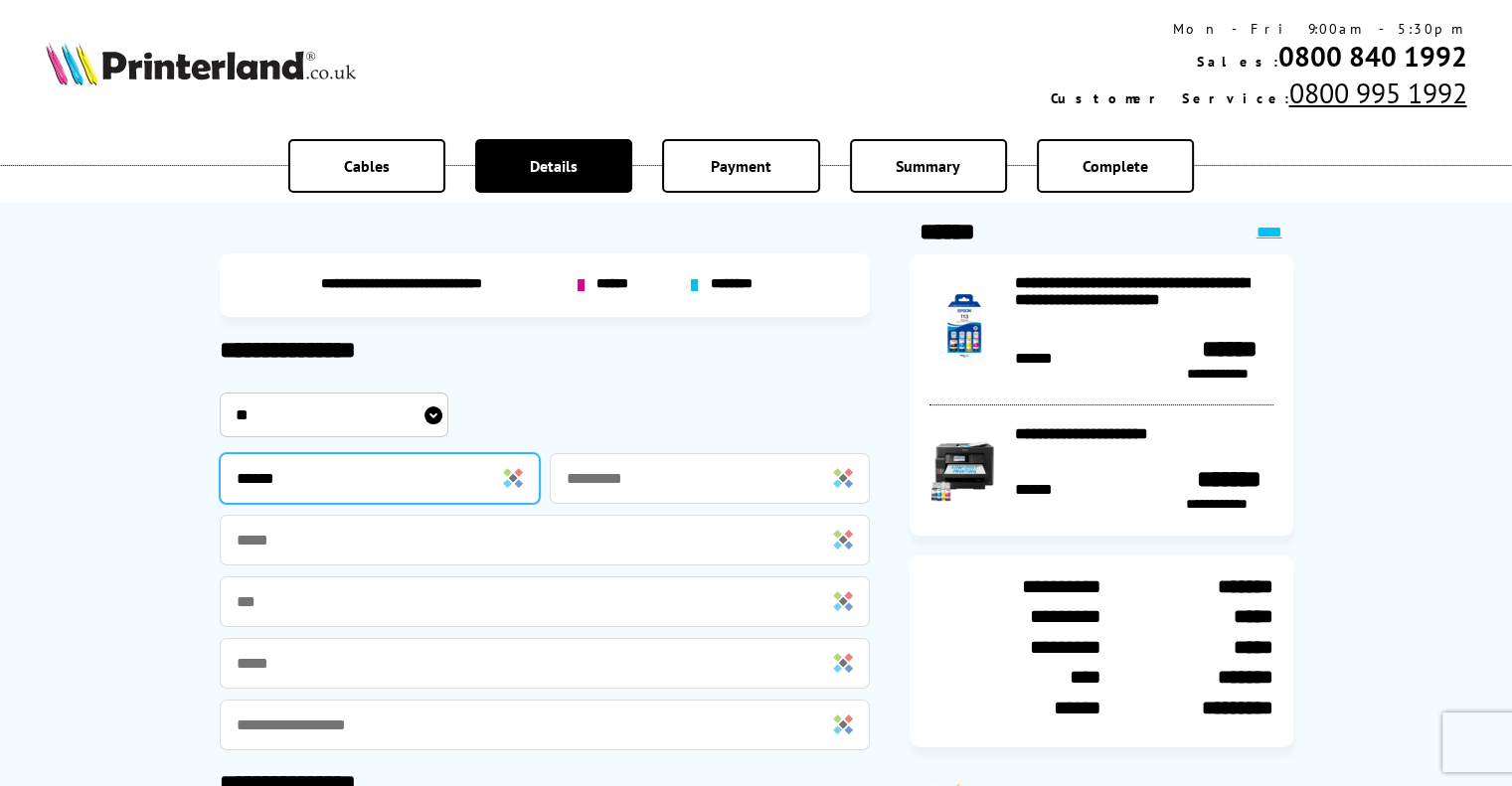 type on "******" 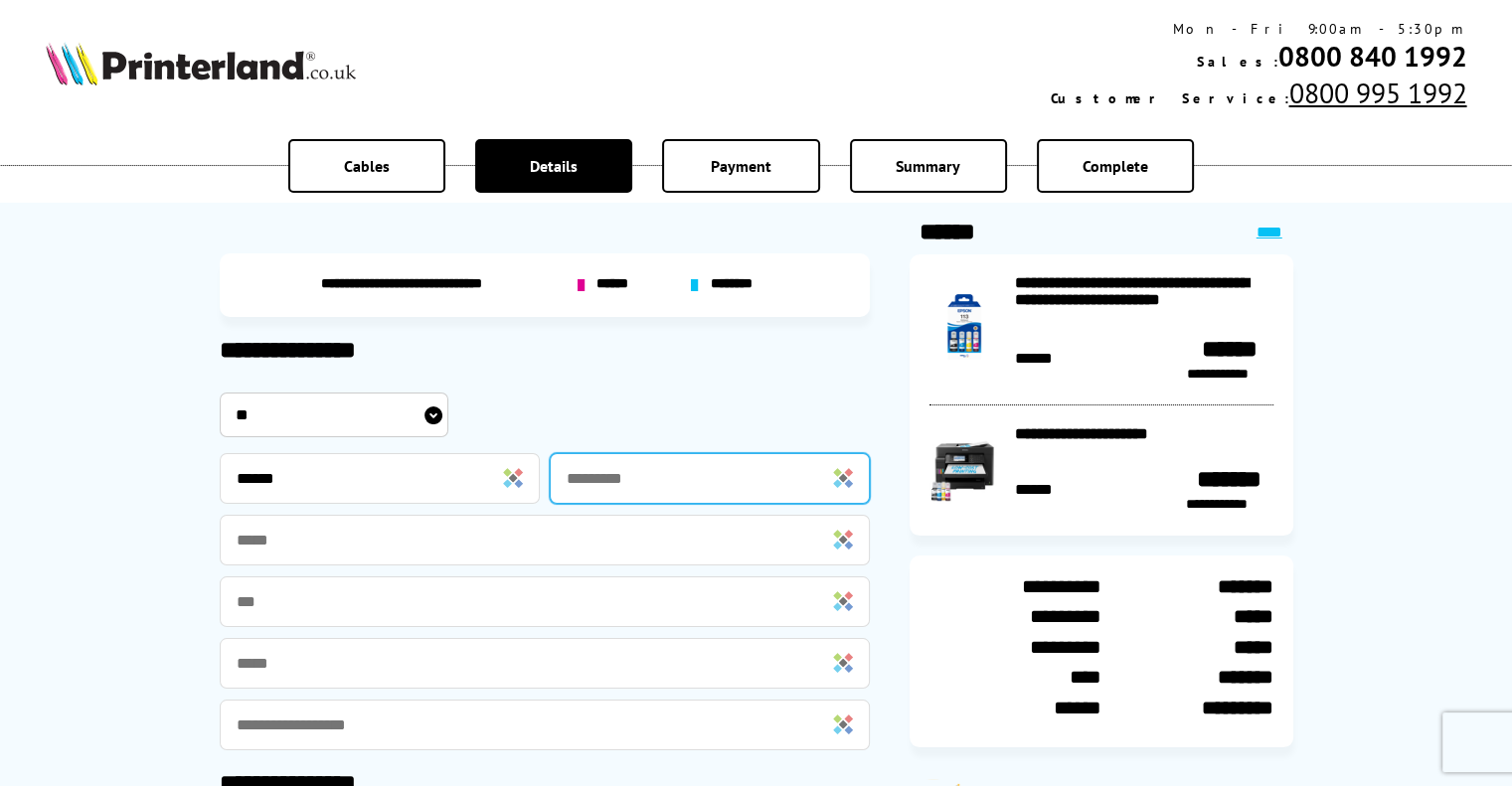 click at bounding box center (710, 478) 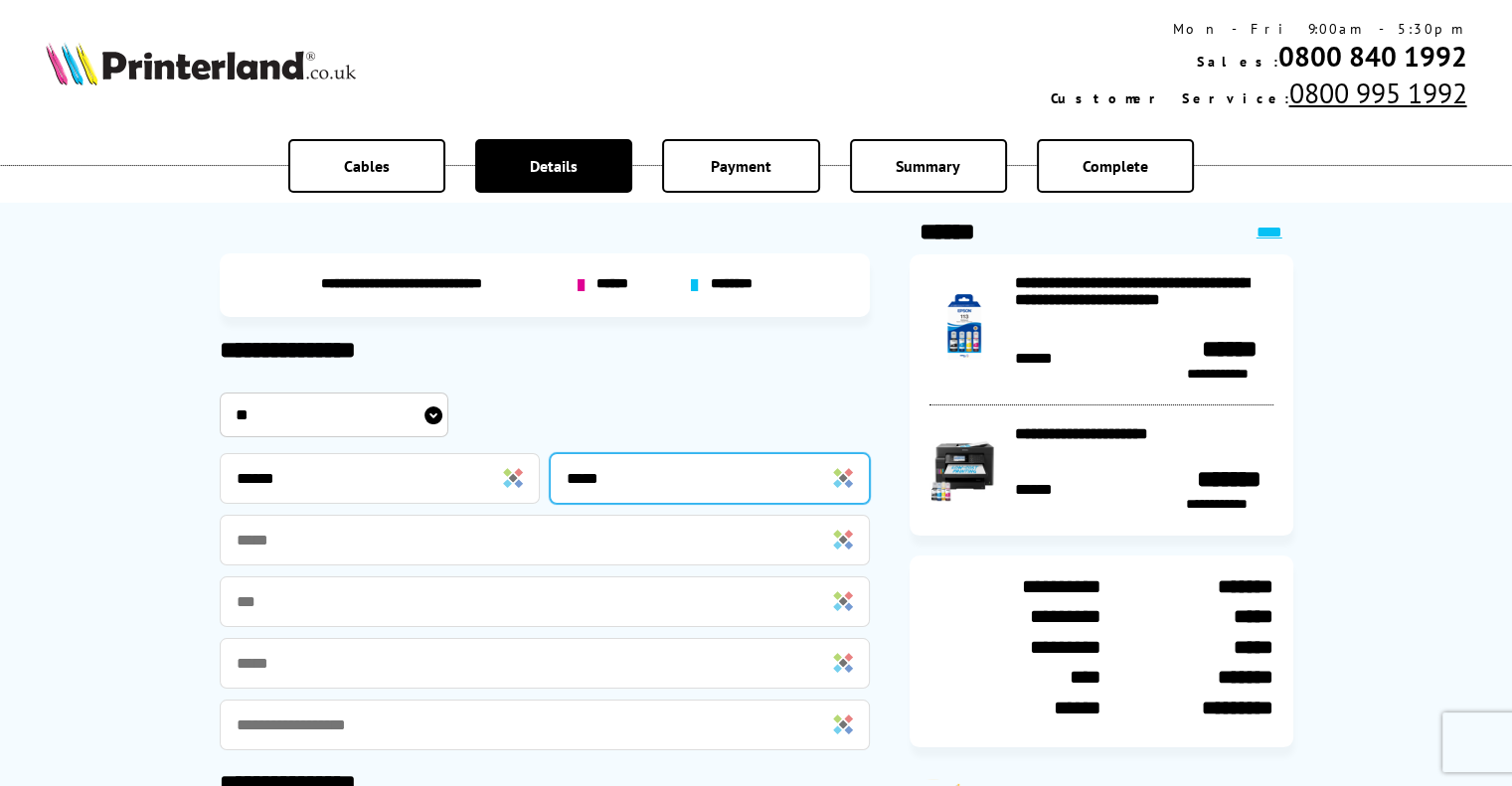 type on "*****" 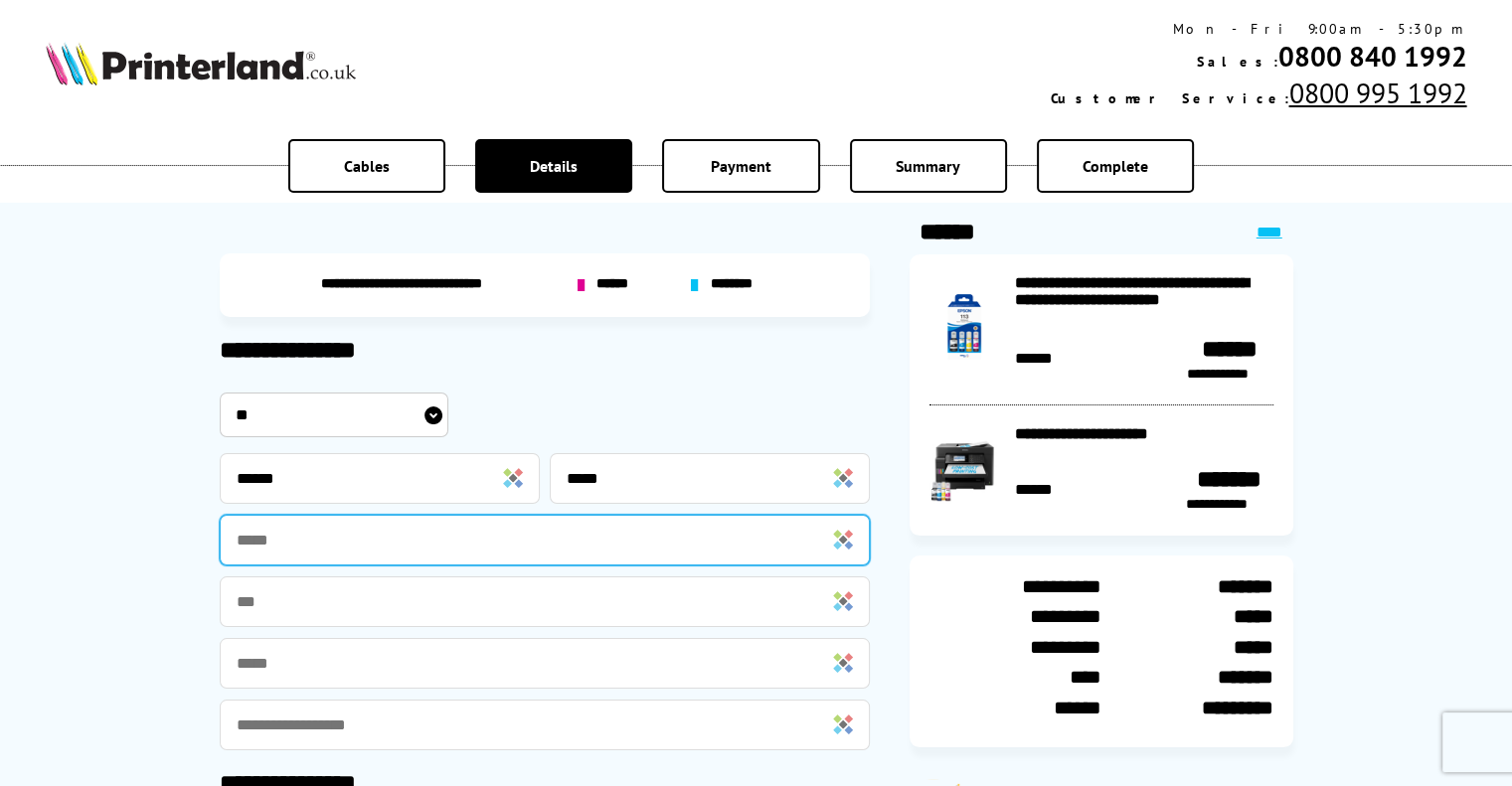 click at bounding box center (545, 540) 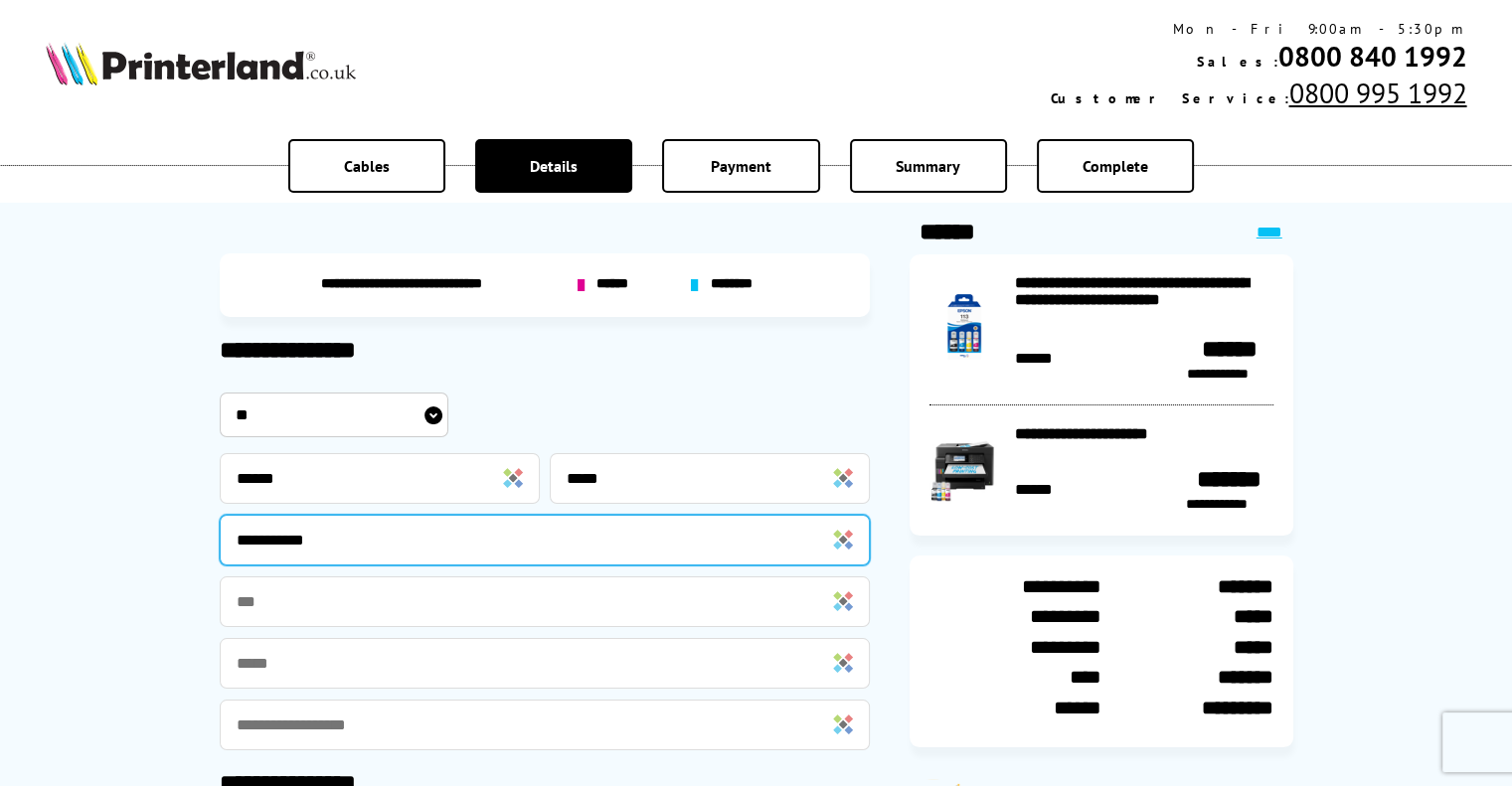 type on "**********" 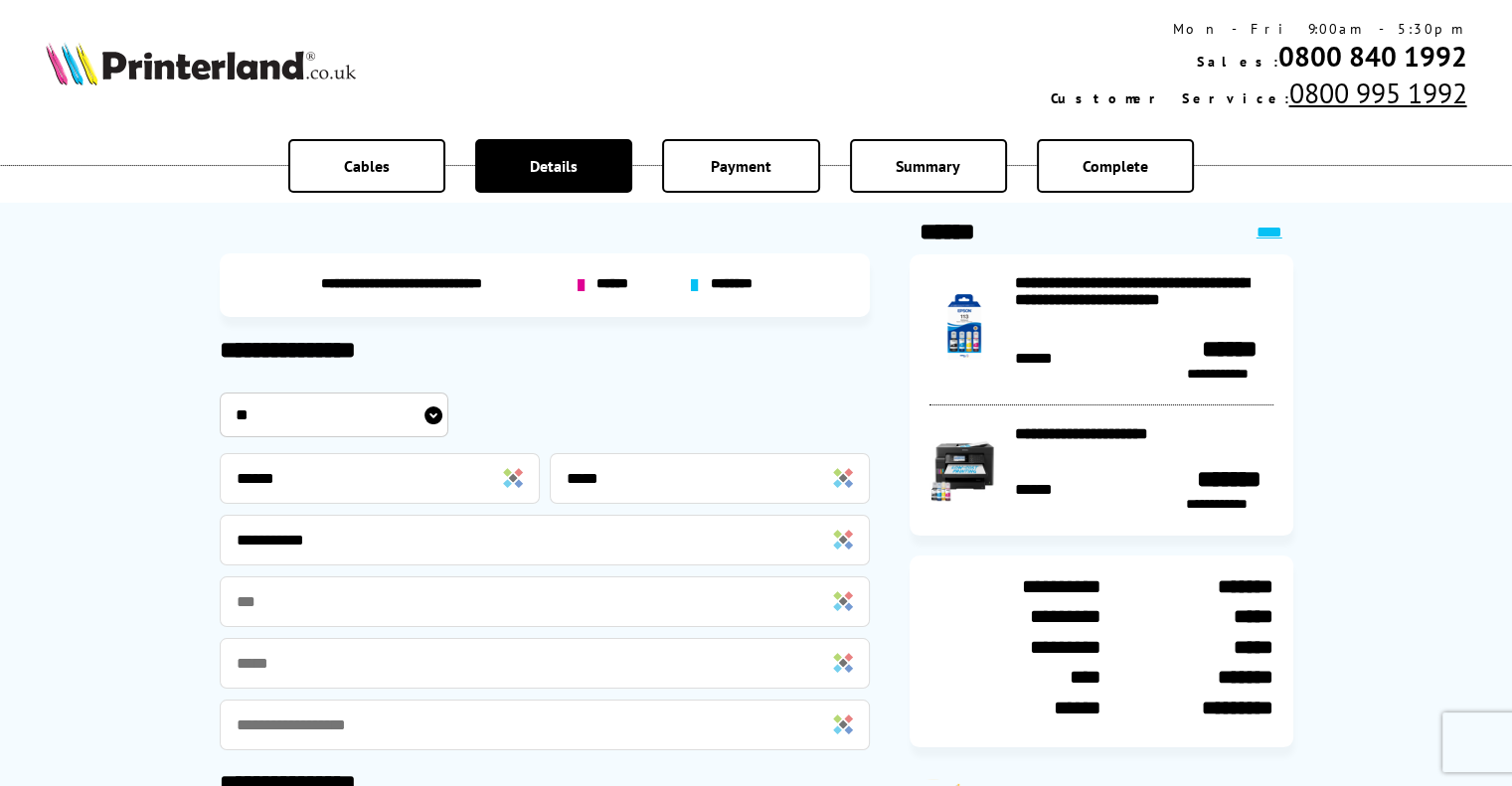 click at bounding box center (545, 663) 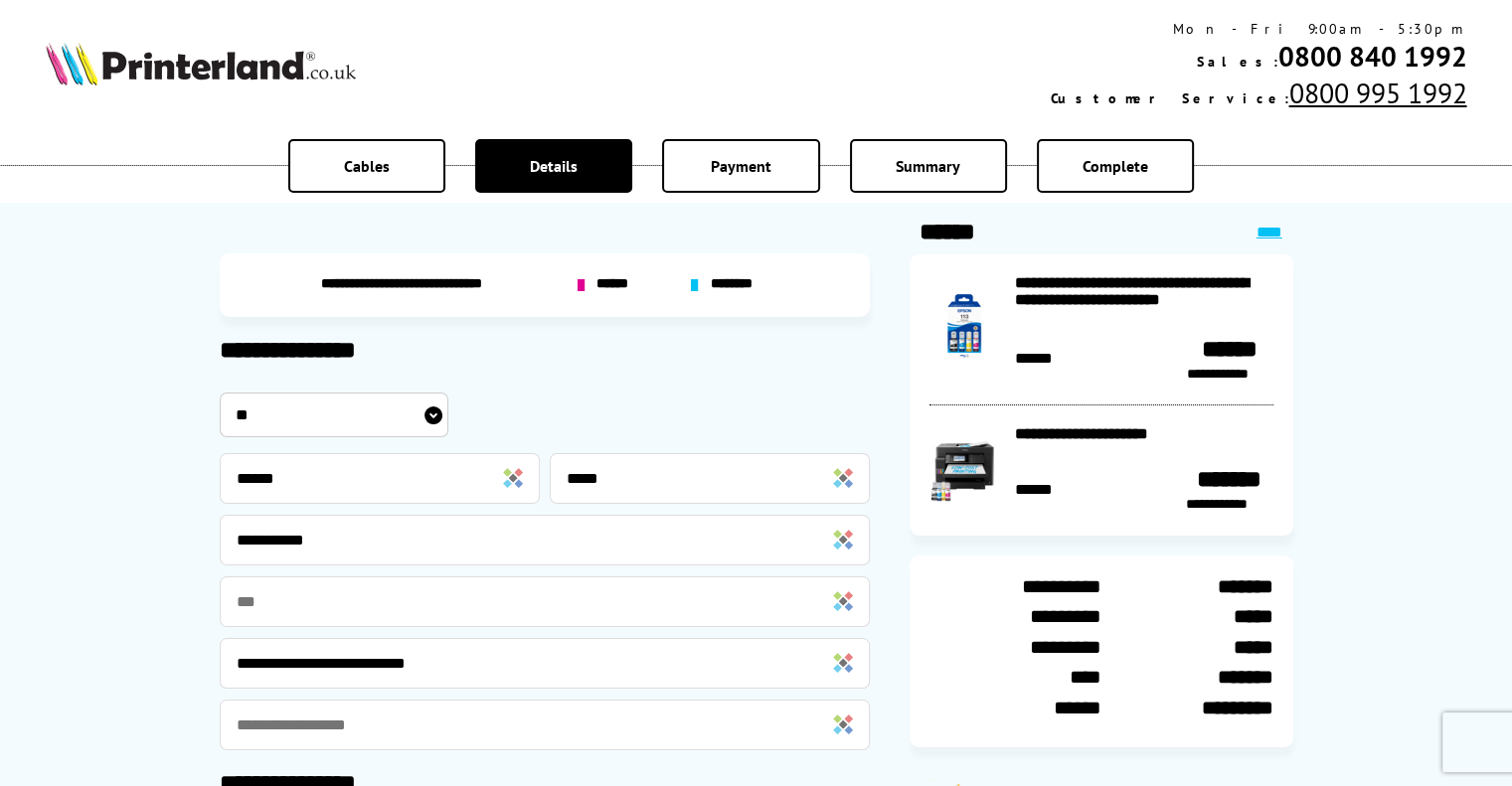 type on "**********" 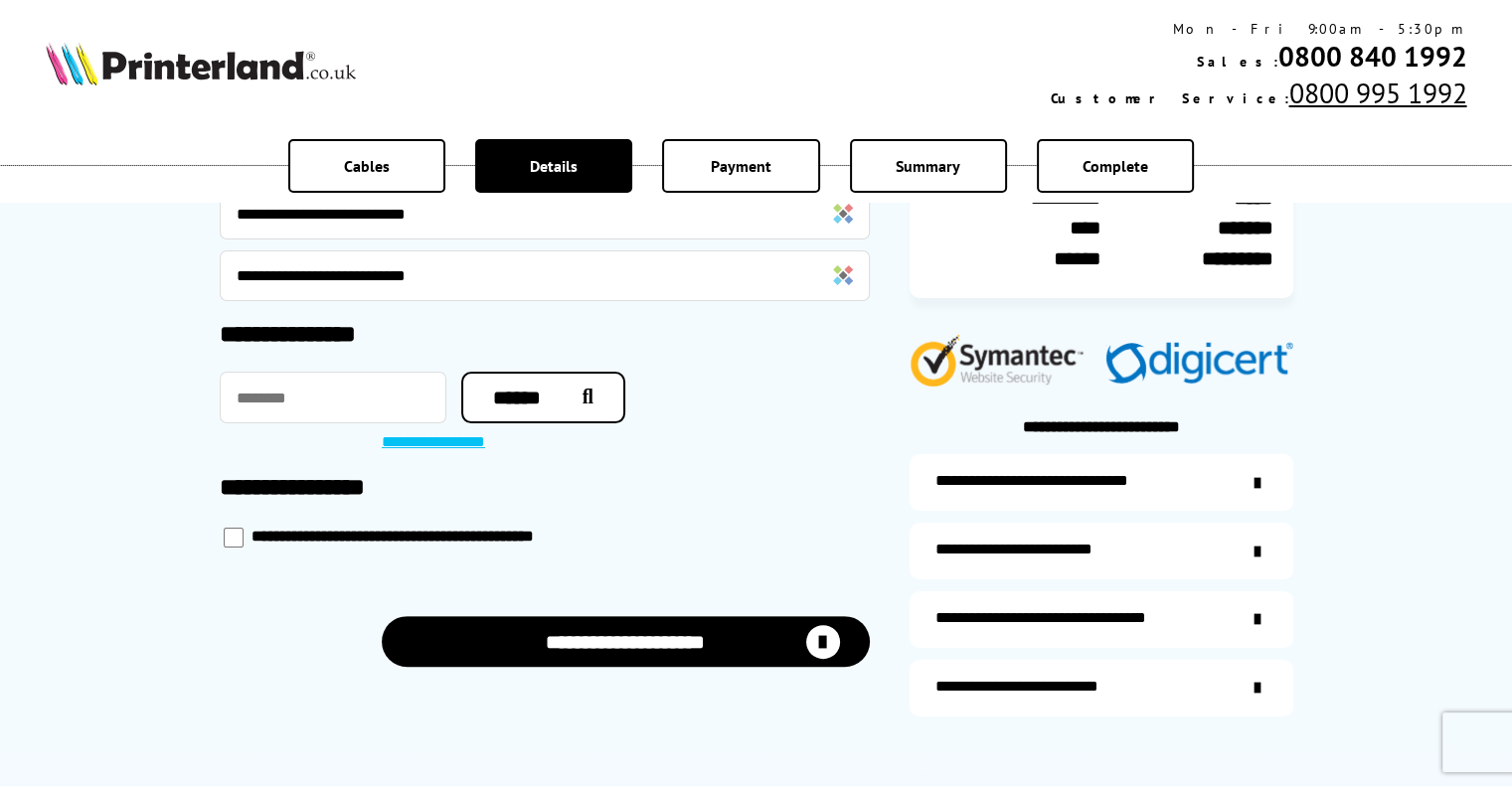 scroll, scrollTop: 467, scrollLeft: 0, axis: vertical 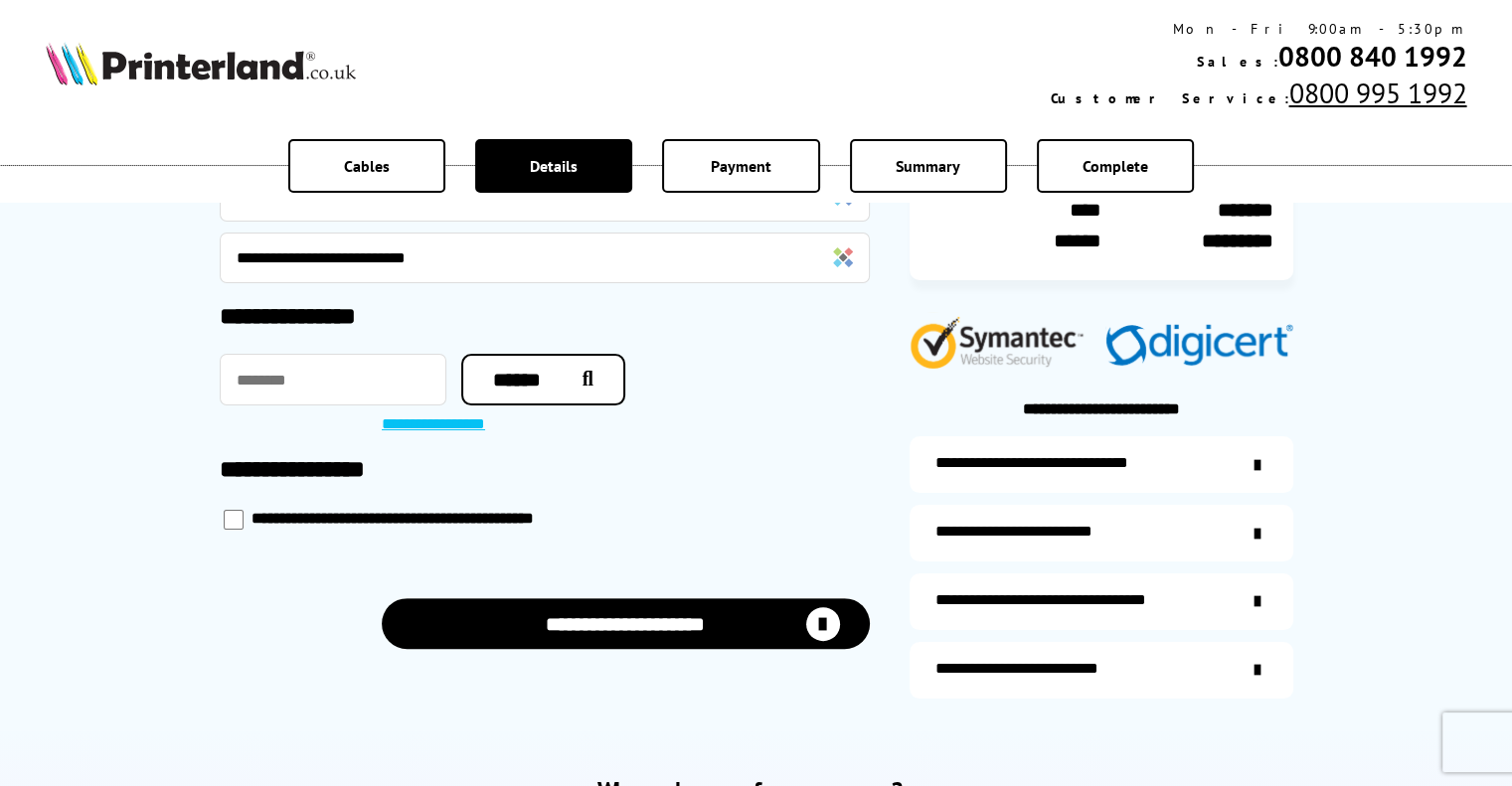 type on "**********" 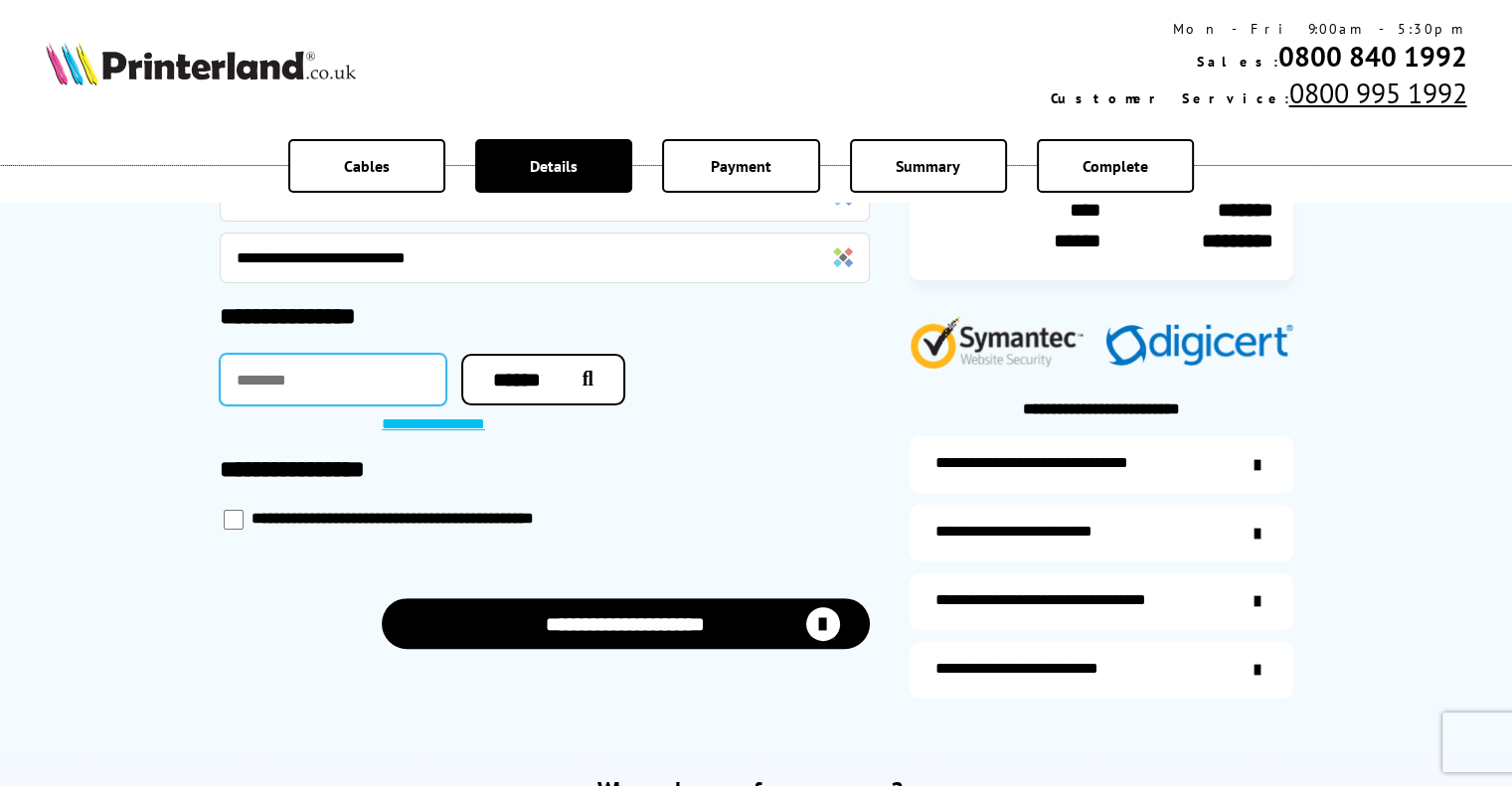 click at bounding box center [333, 380] 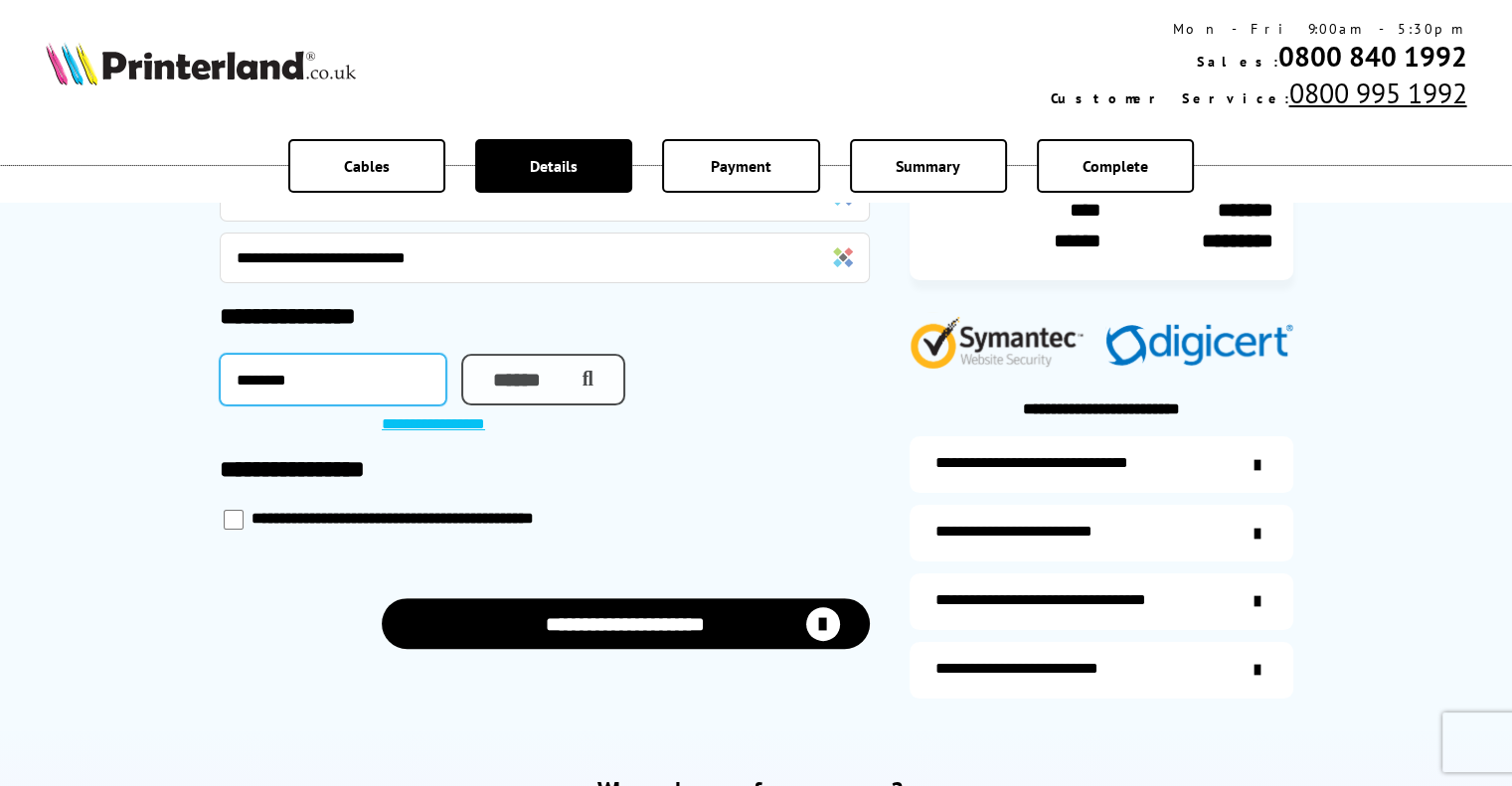 type on "********" 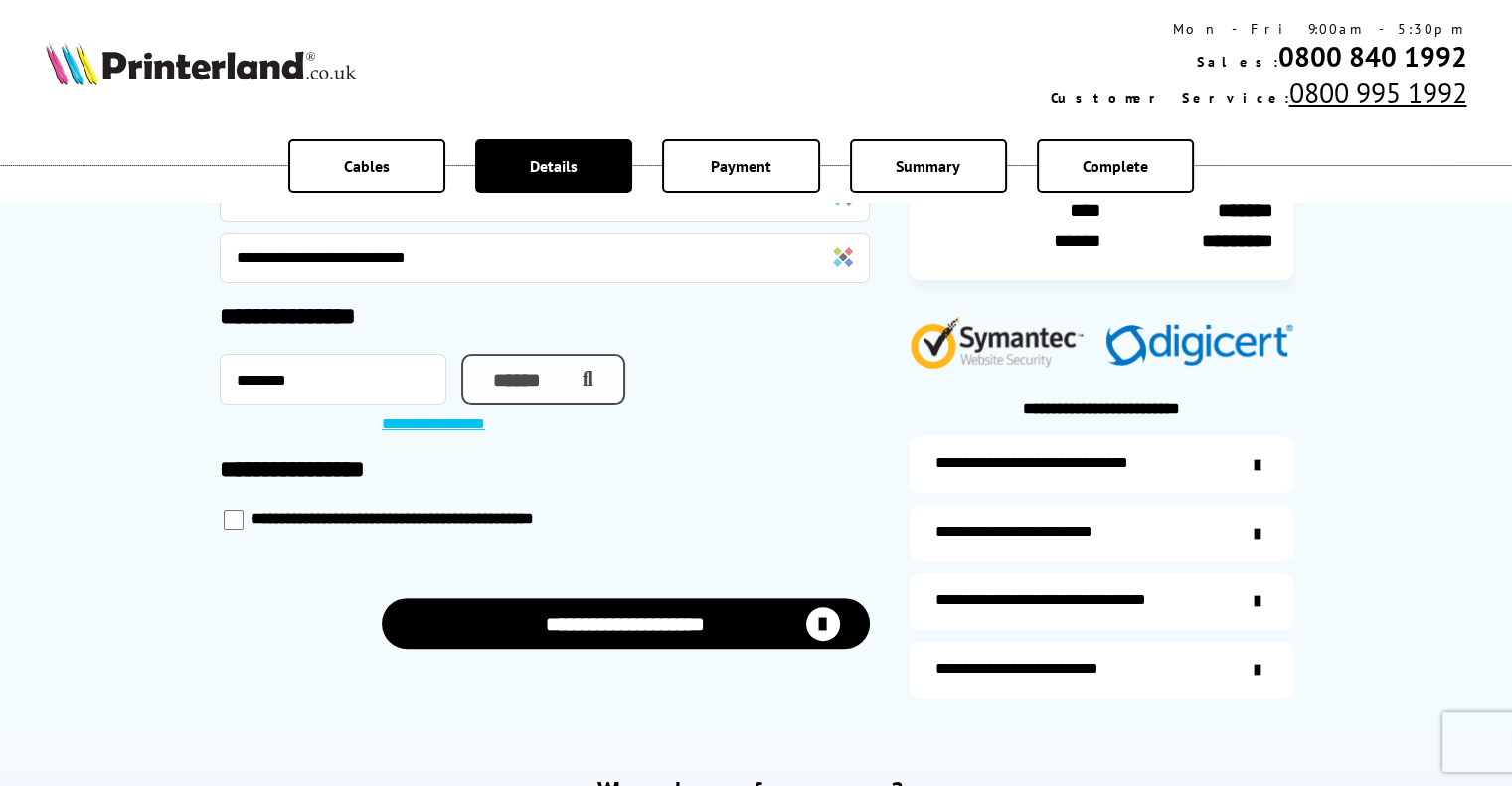 click on "******" at bounding box center (543, 380) 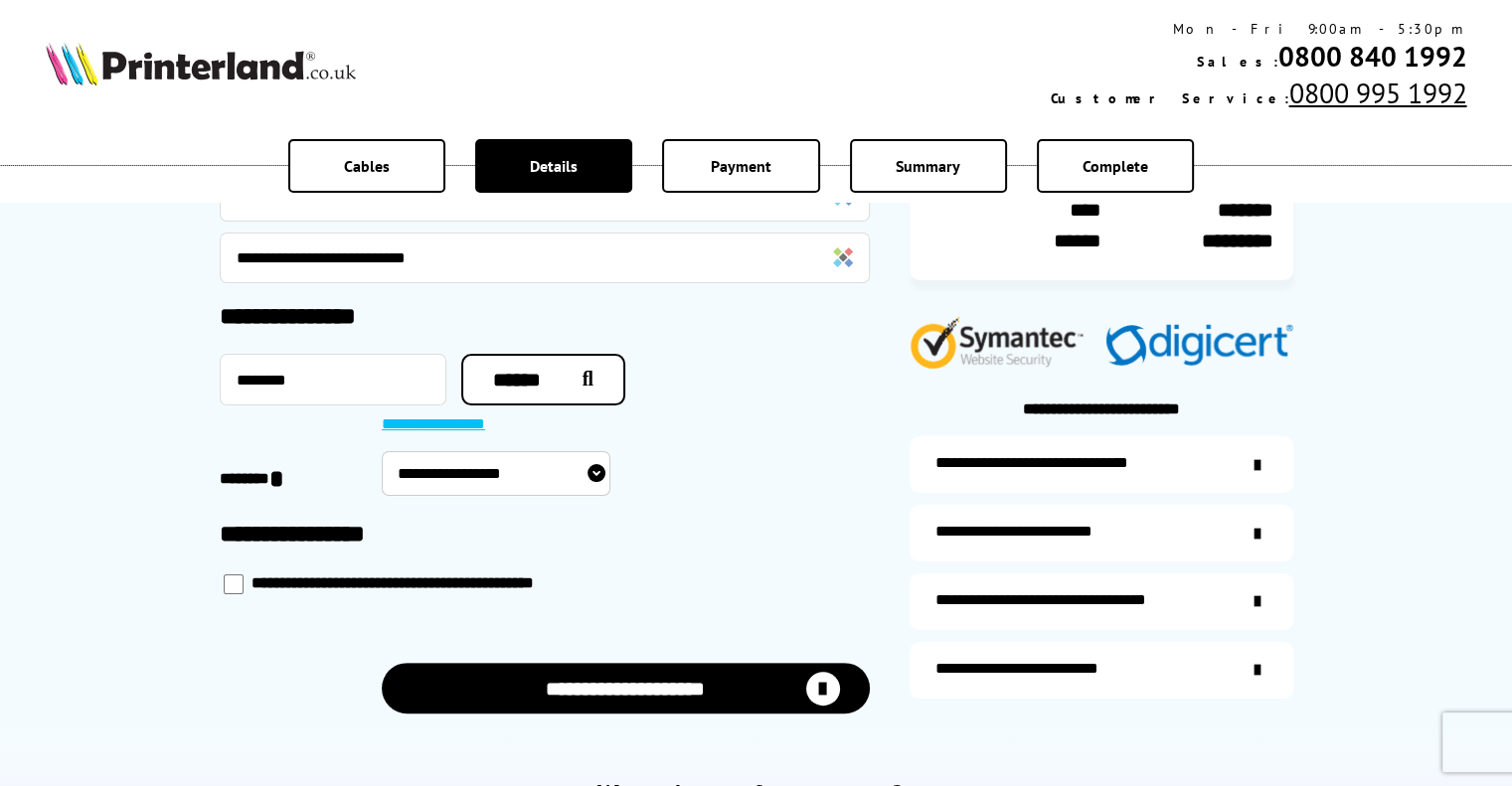 click on "**********" at bounding box center (496, 473) 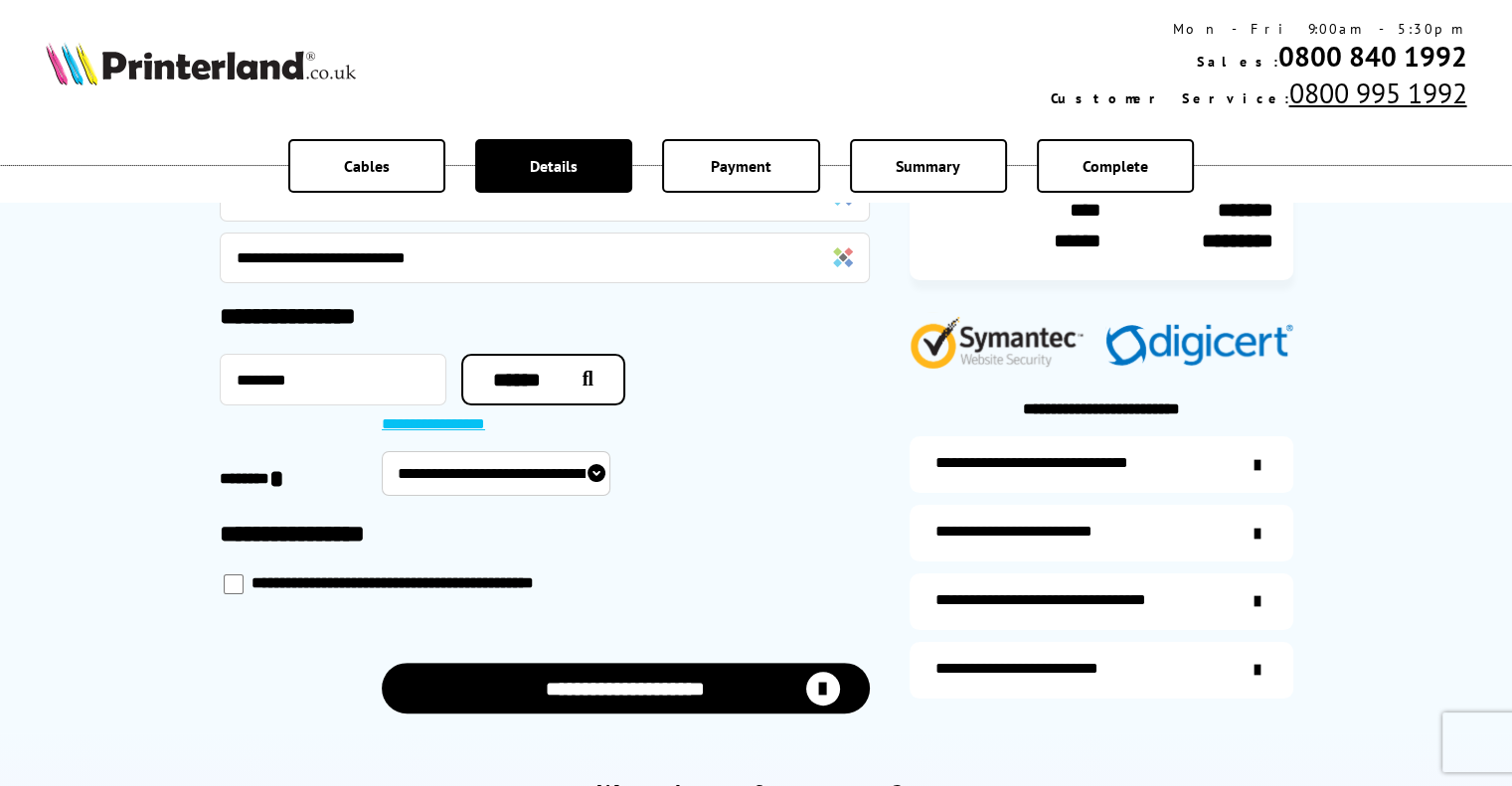 click on "**********" at bounding box center (496, 473) 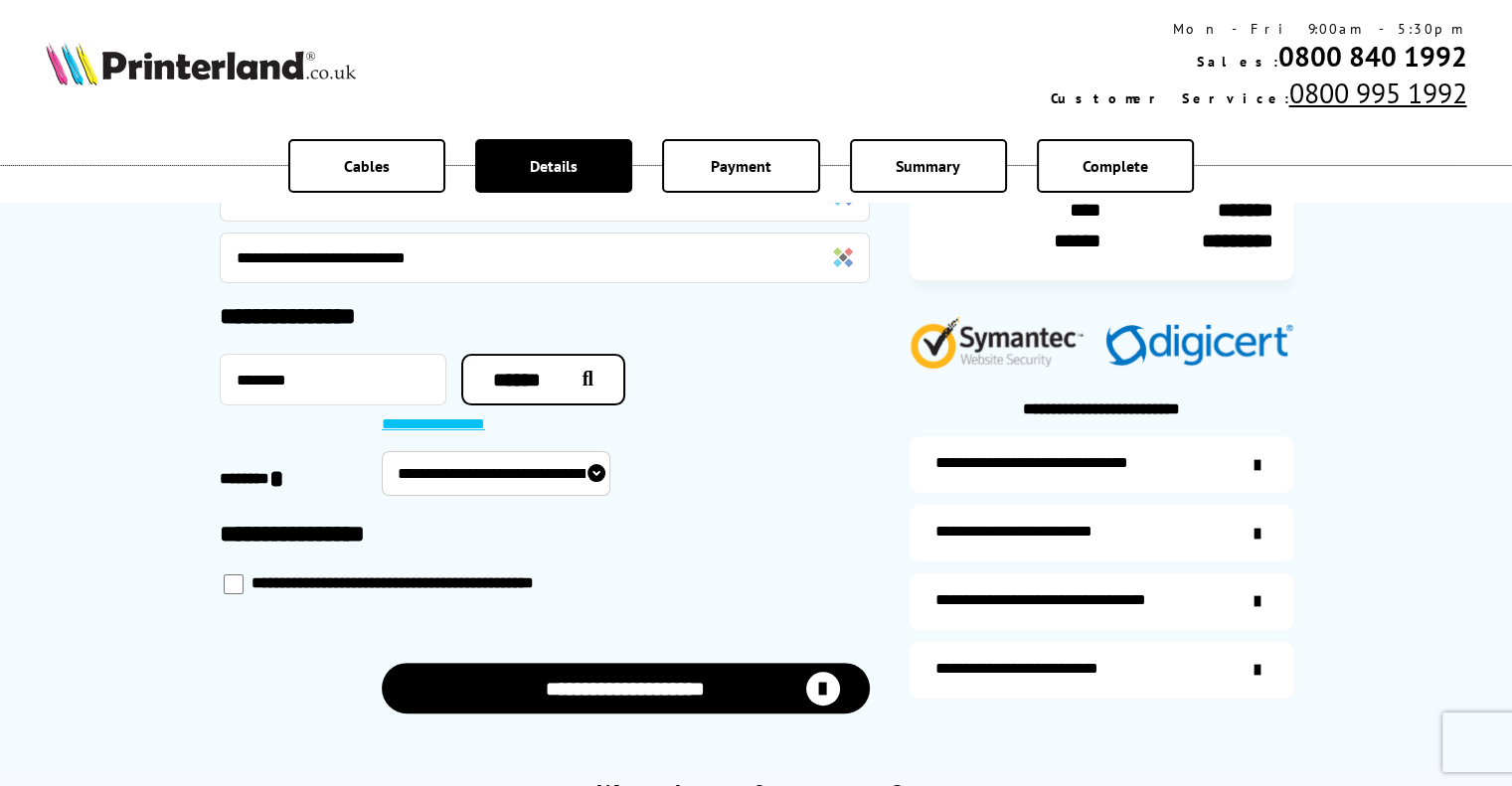 select on "**********" 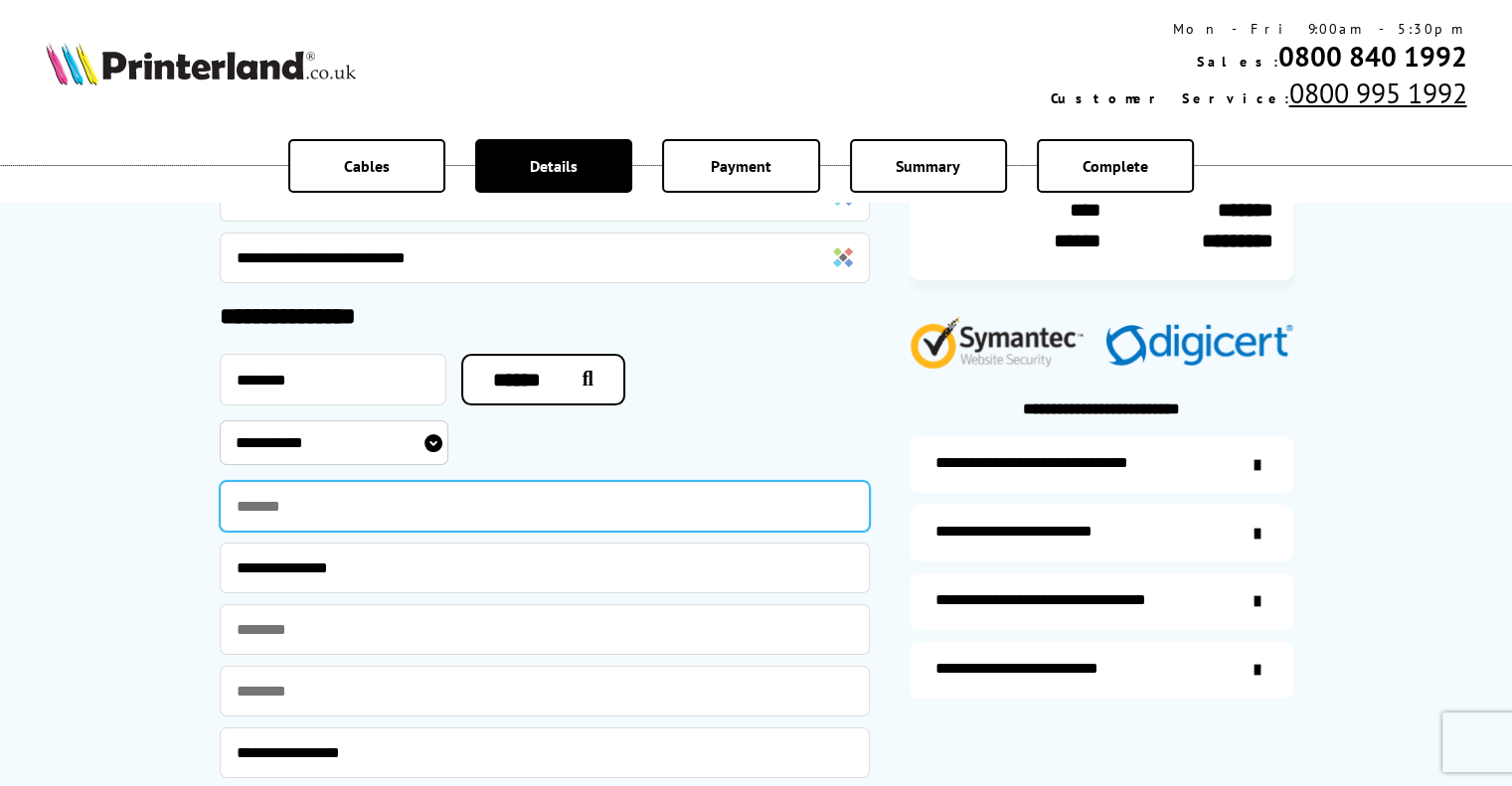 click at bounding box center [545, 506] 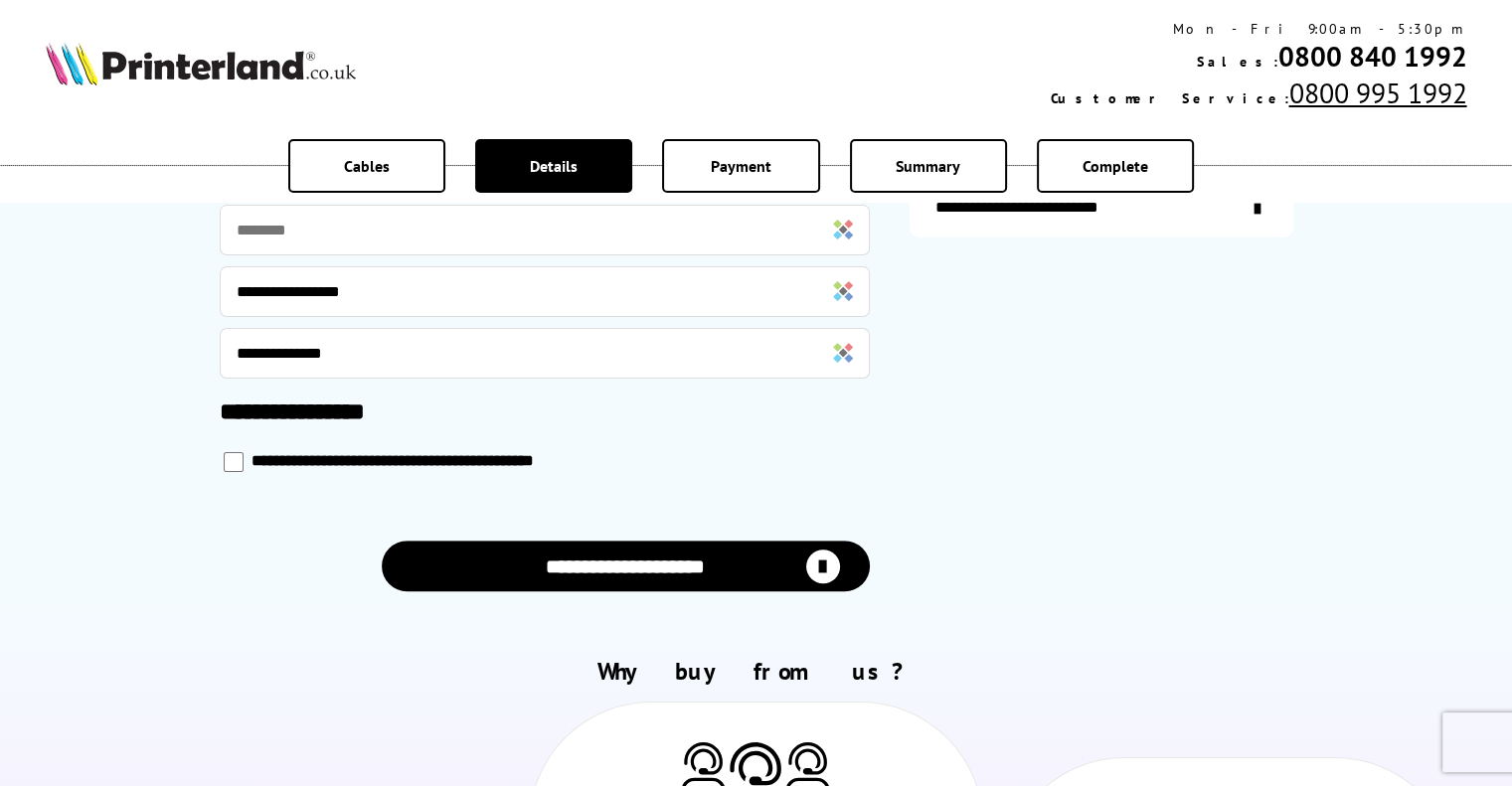 scroll, scrollTop: 937, scrollLeft: 0, axis: vertical 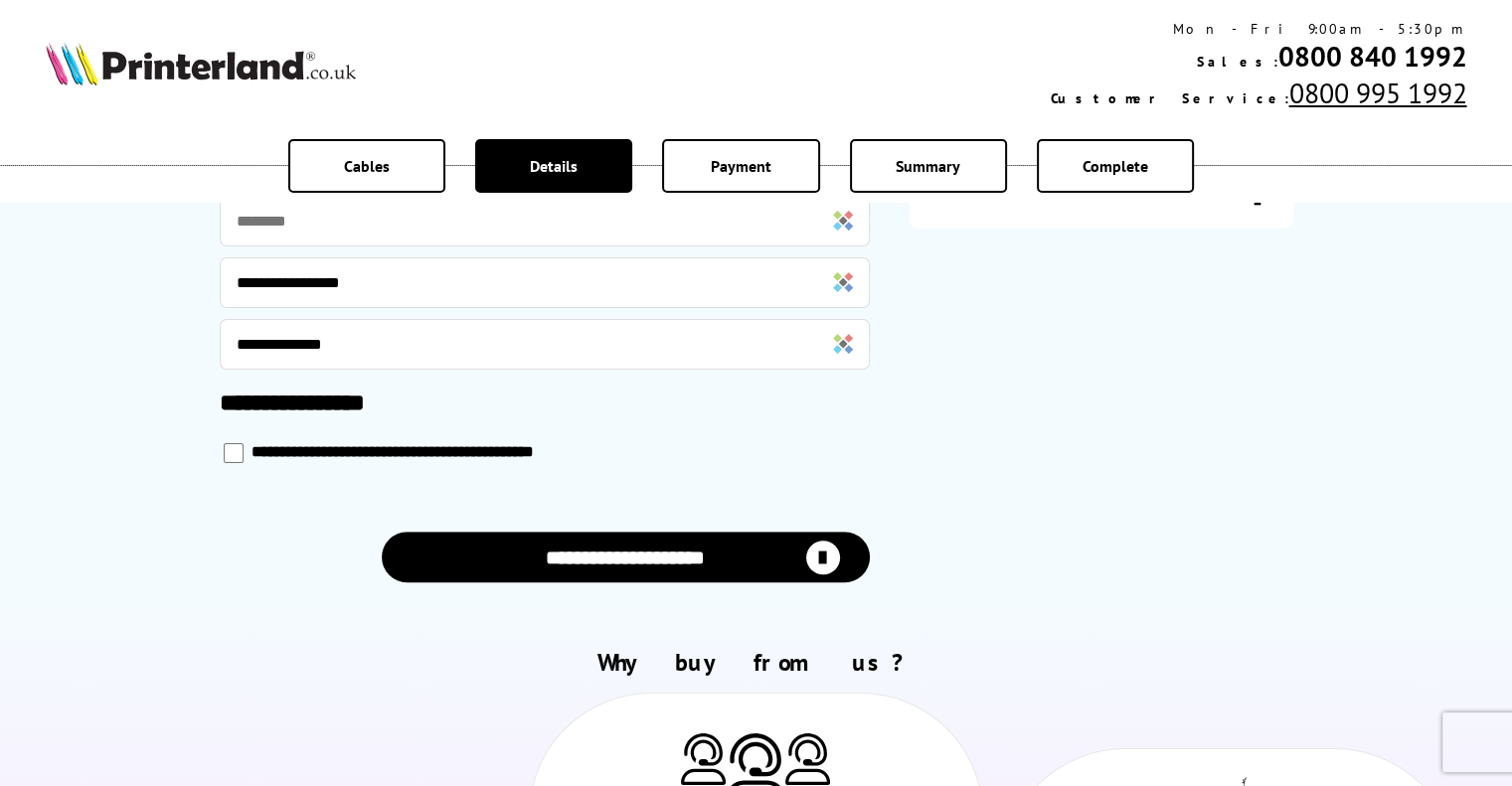 type on "**********" 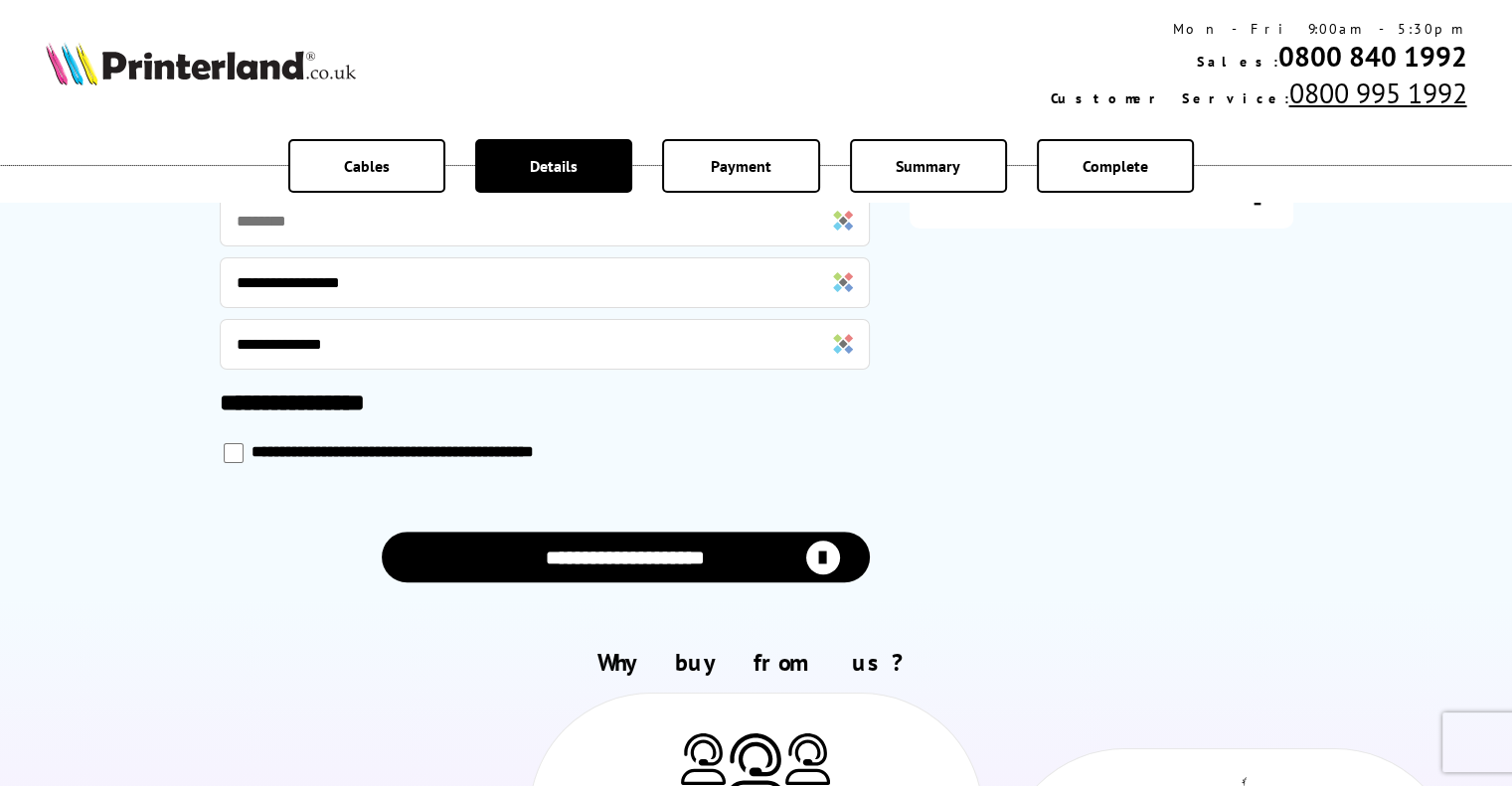 click on "**********" at bounding box center (625, 556) 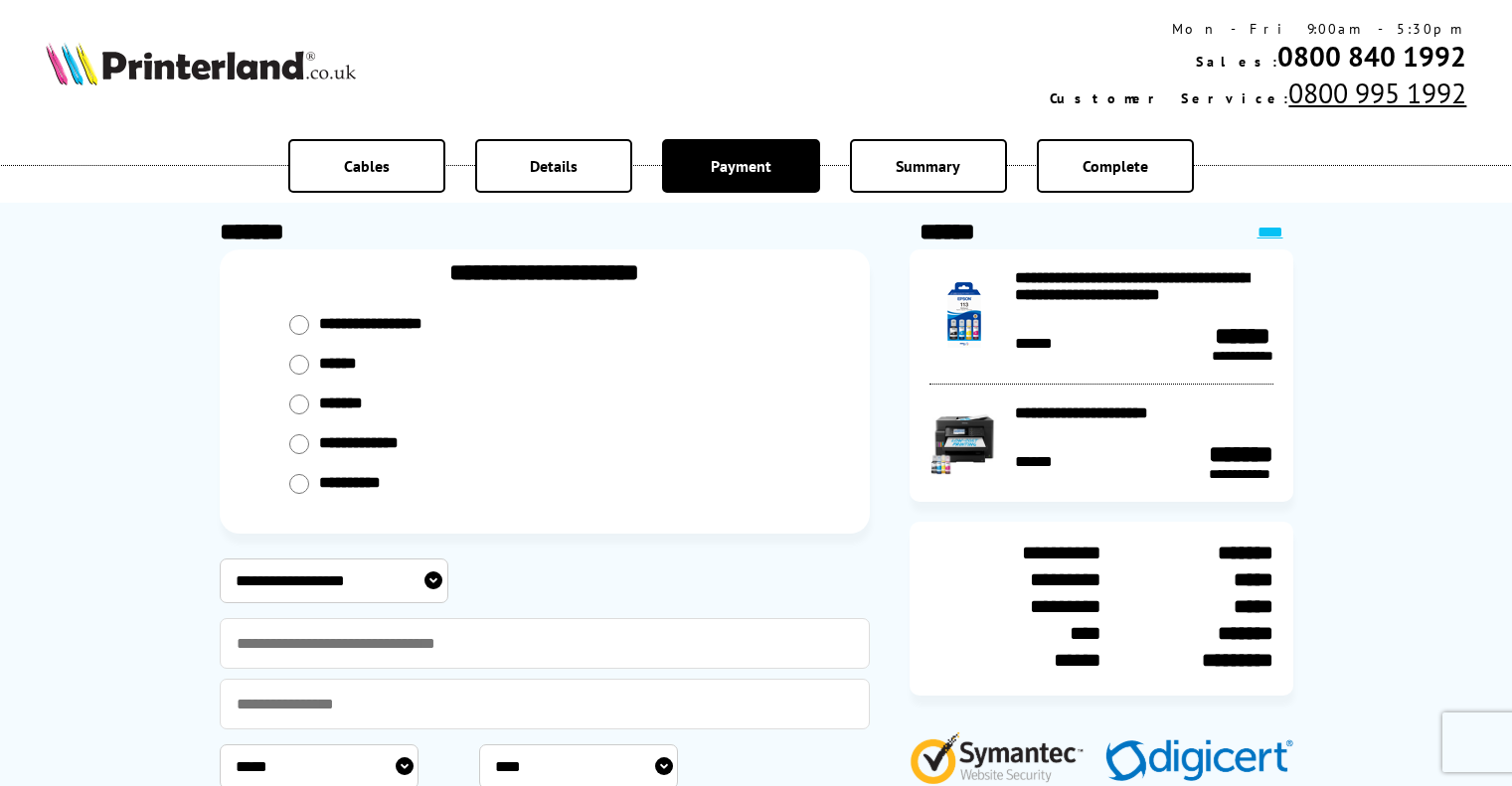 scroll, scrollTop: 0, scrollLeft: 0, axis: both 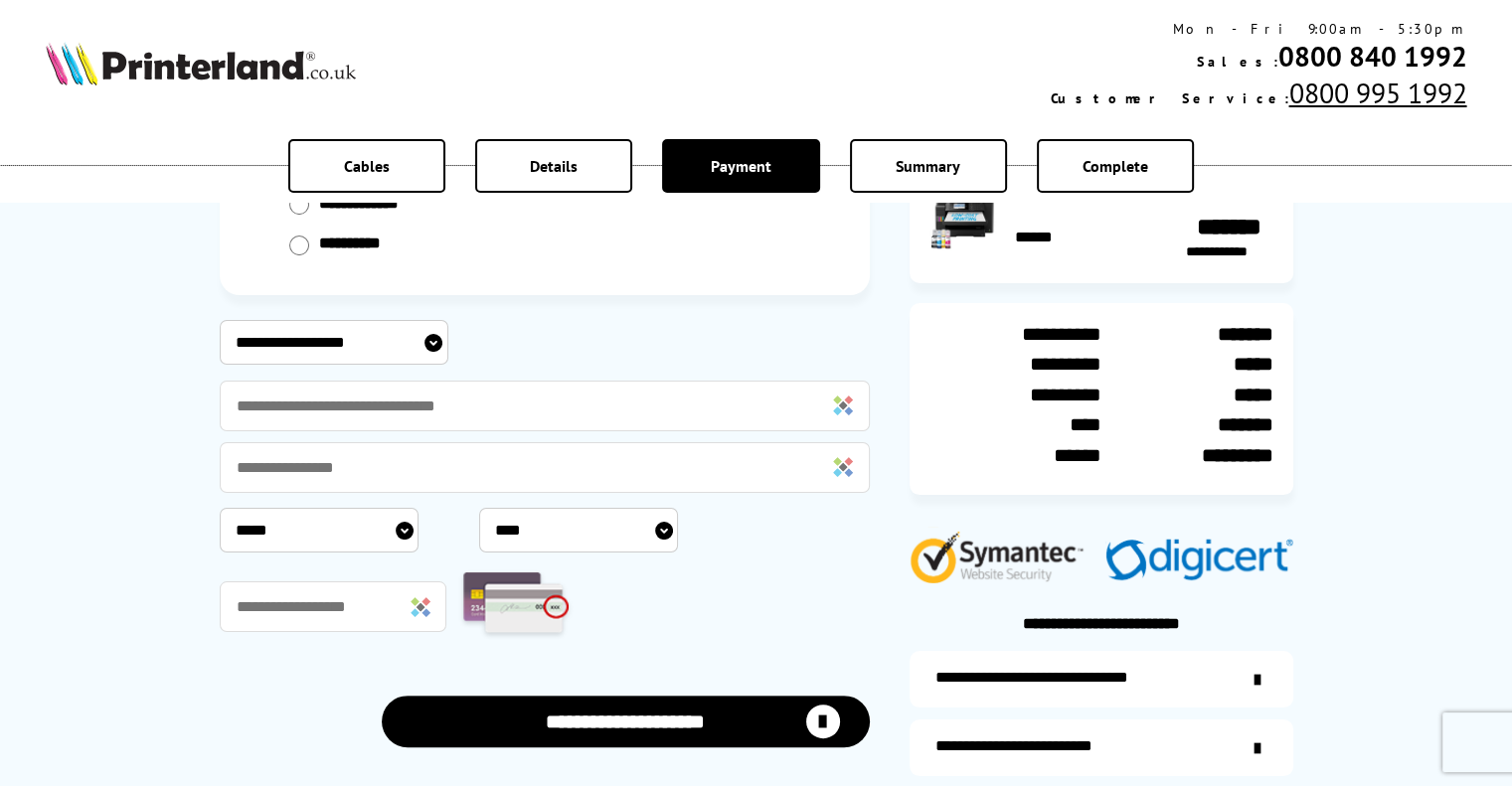 click on "**********" at bounding box center (334, 342) 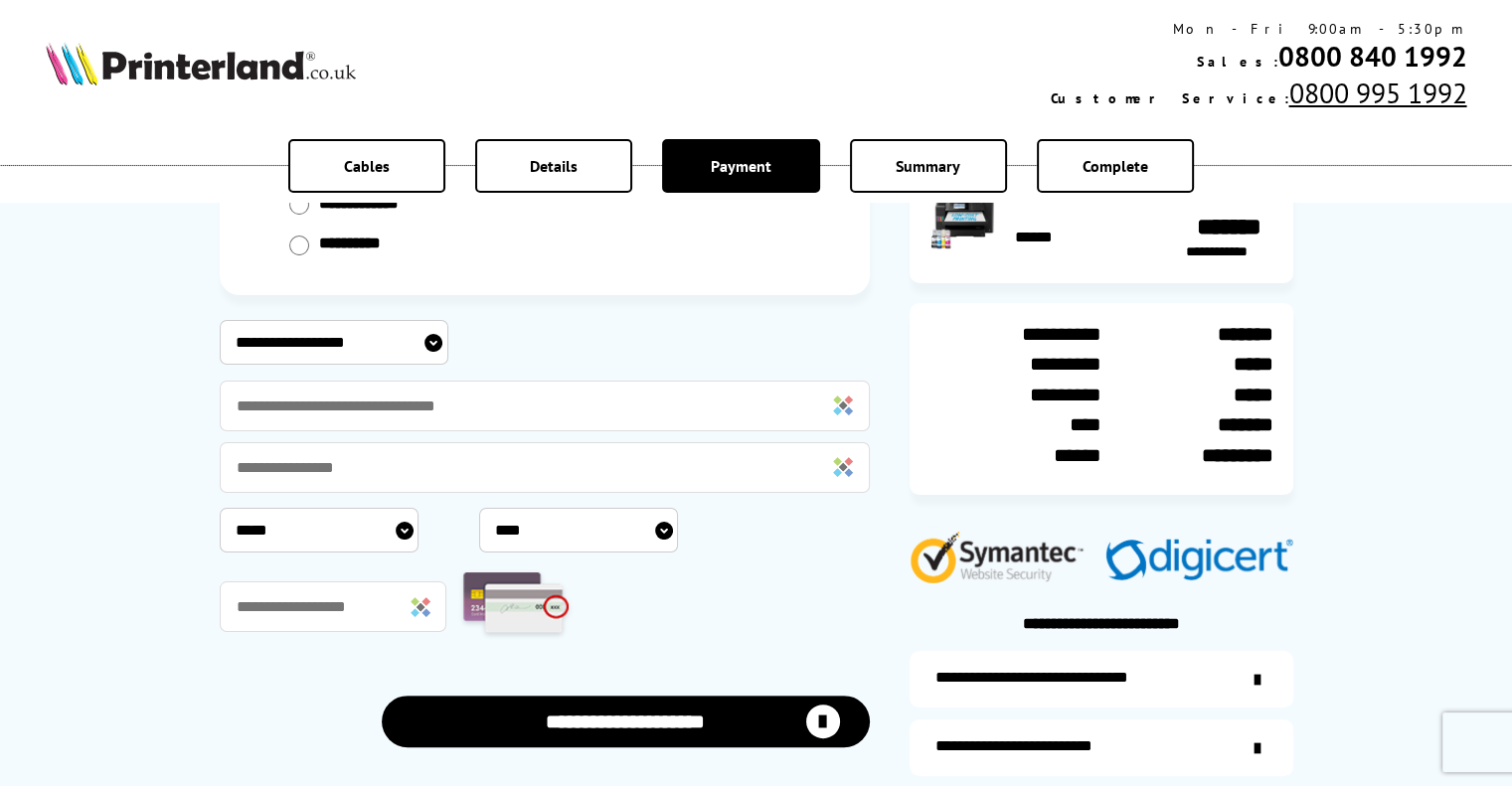 select on "****" 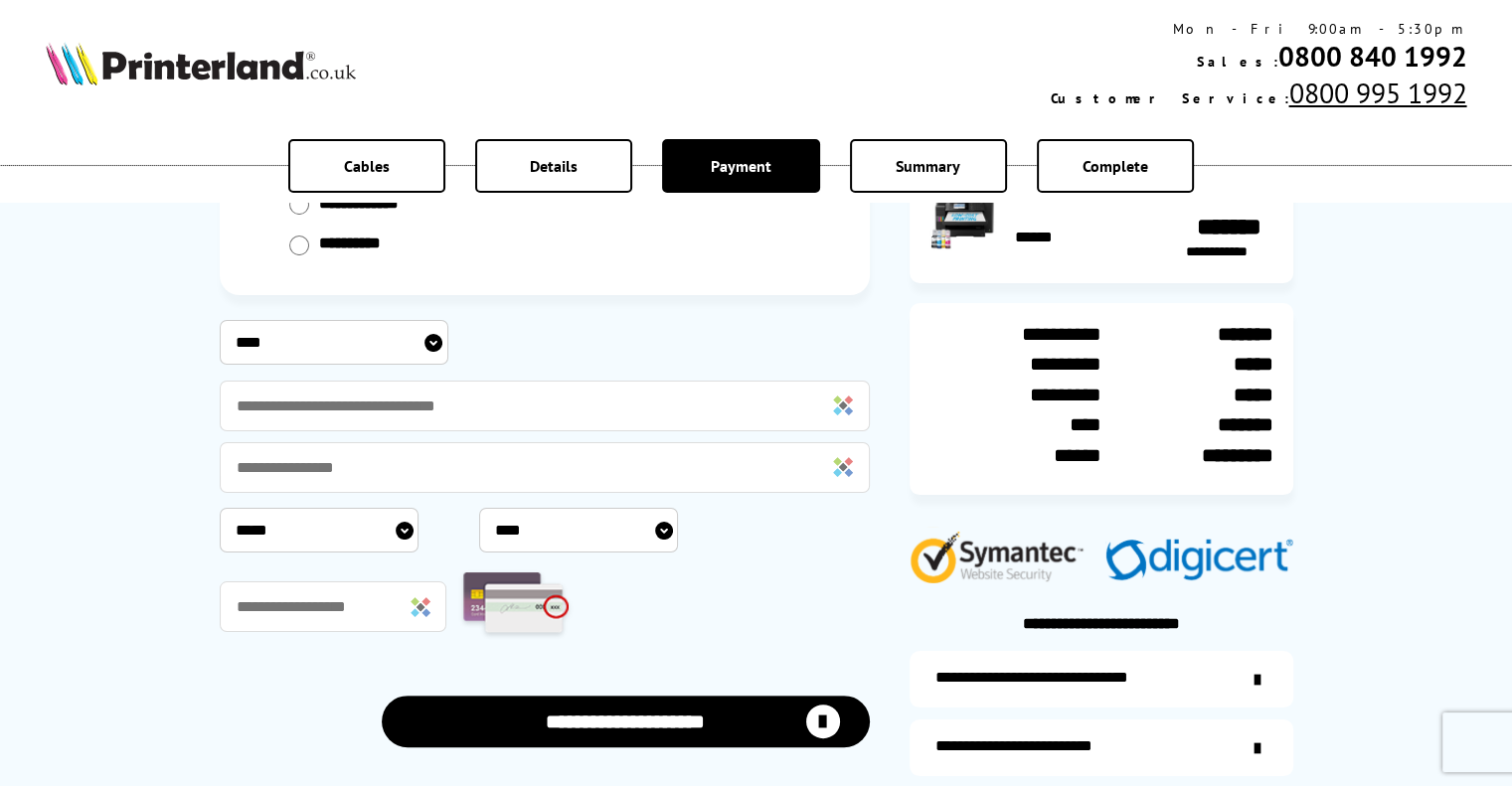 click on "**********" at bounding box center (334, 342) 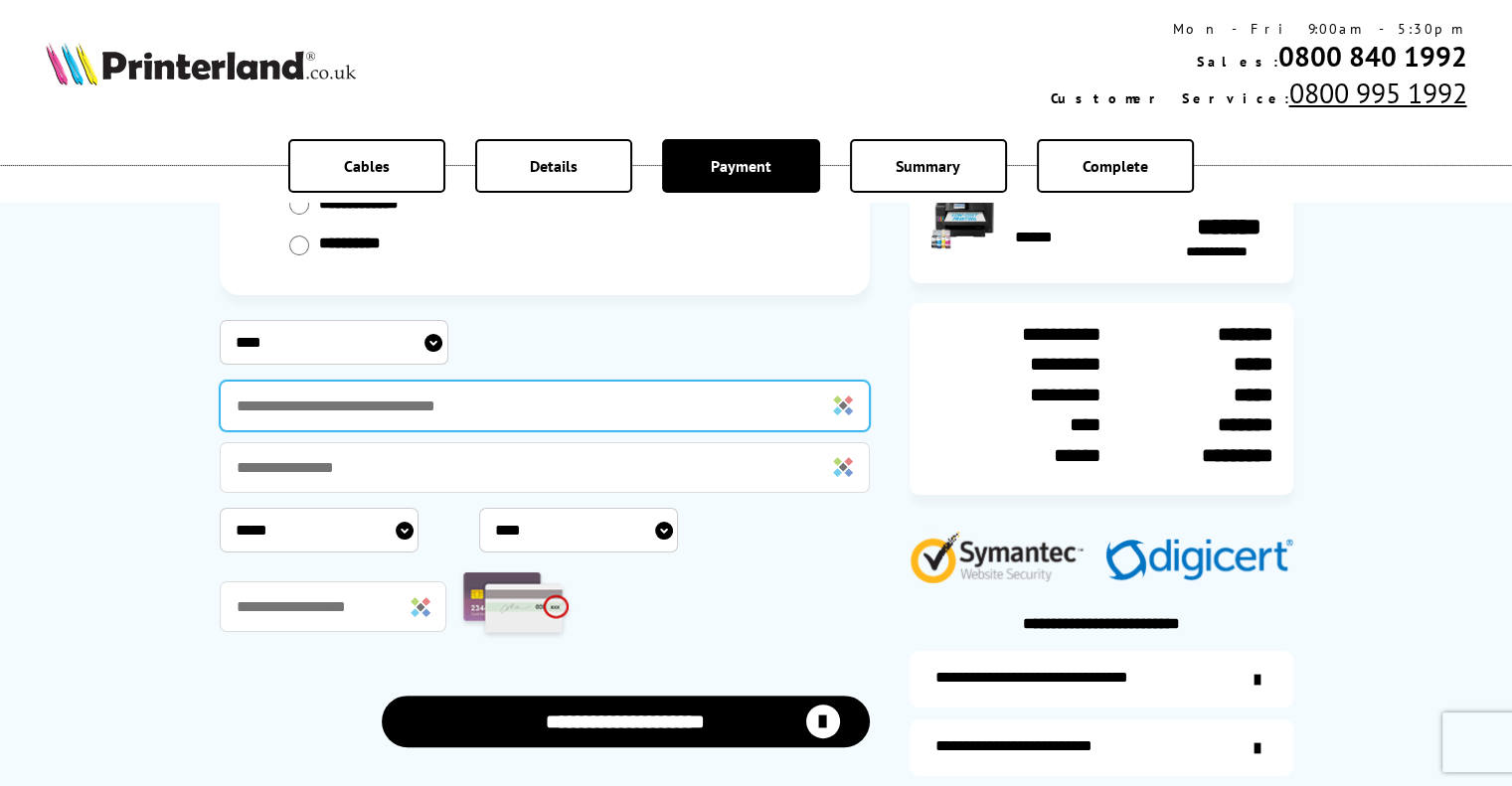 click at bounding box center (545, 405) 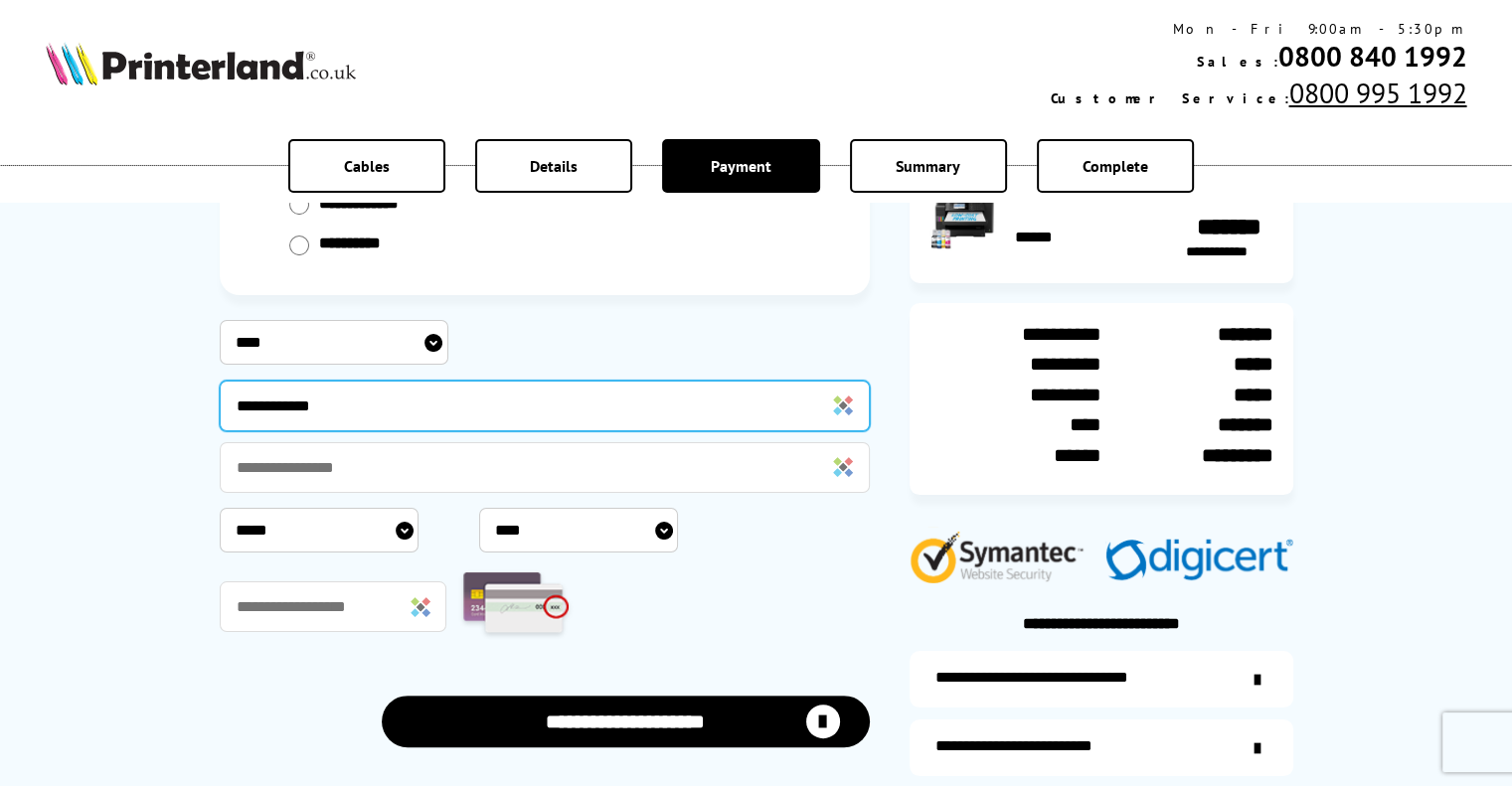 type on "**********" 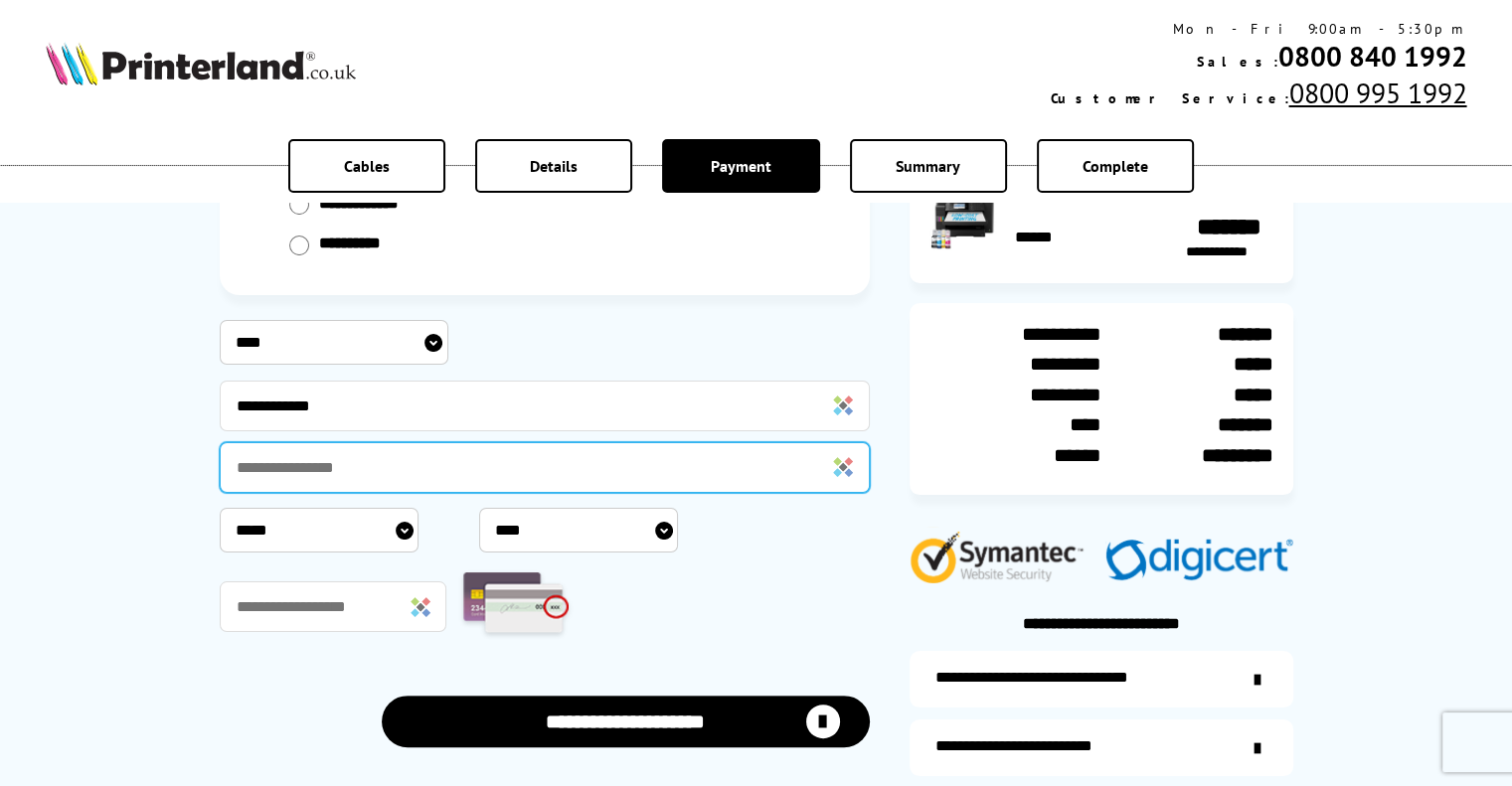 click at bounding box center (545, 467) 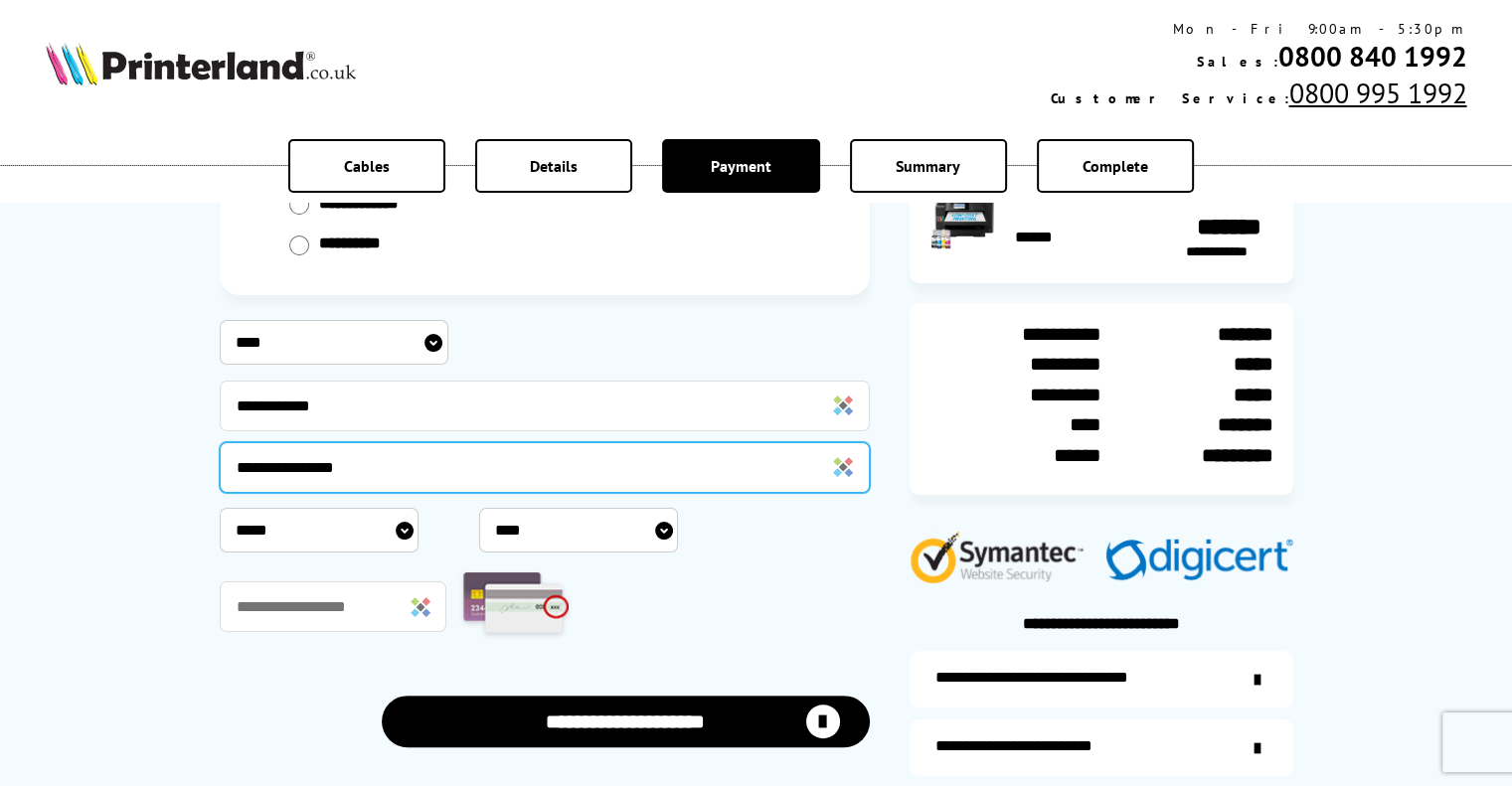 click on "**********" at bounding box center [545, 467] 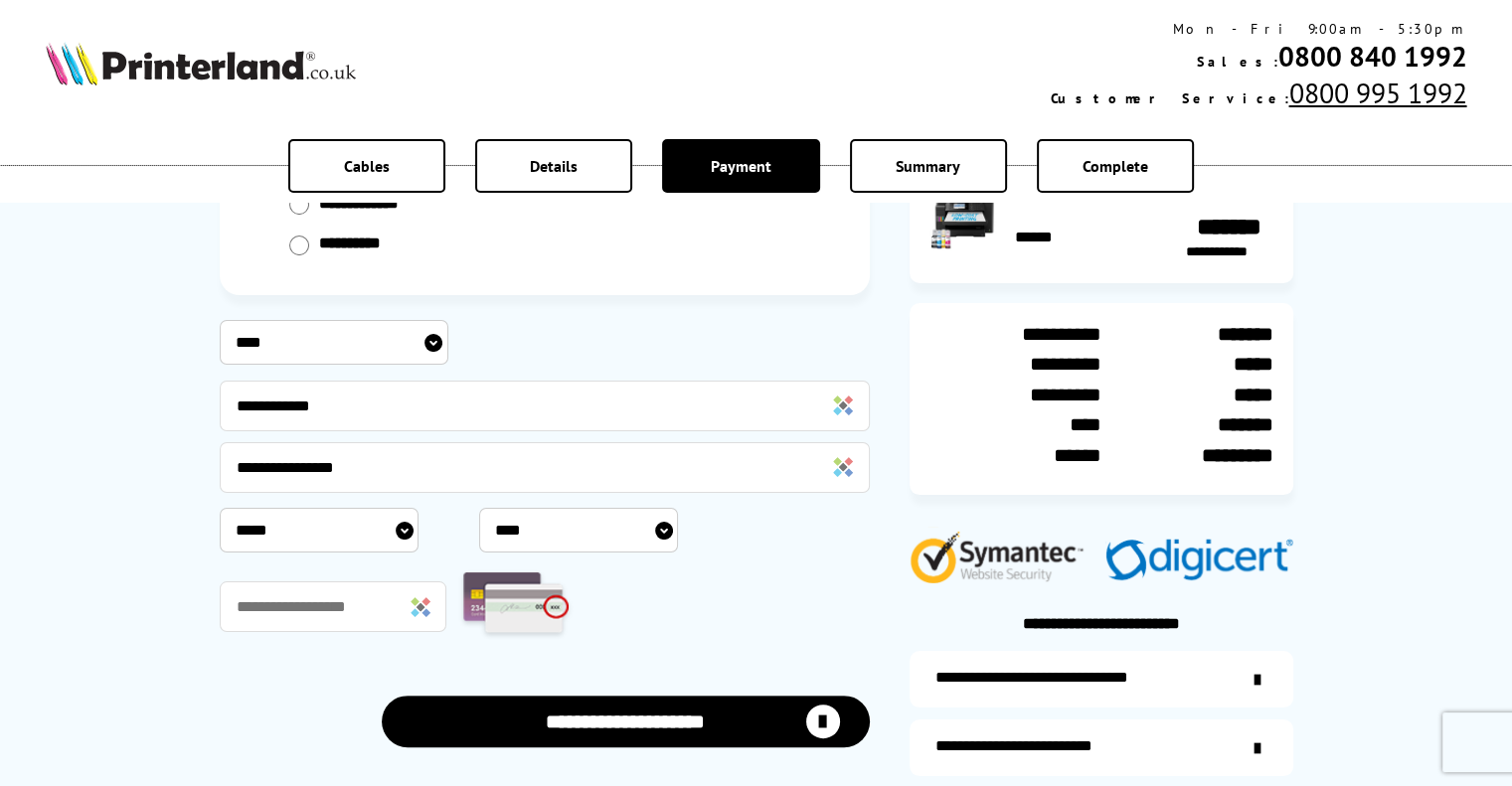click on "*****
*
*
*
*
*
*
*
*
*
**
**
**" at bounding box center [319, 530] 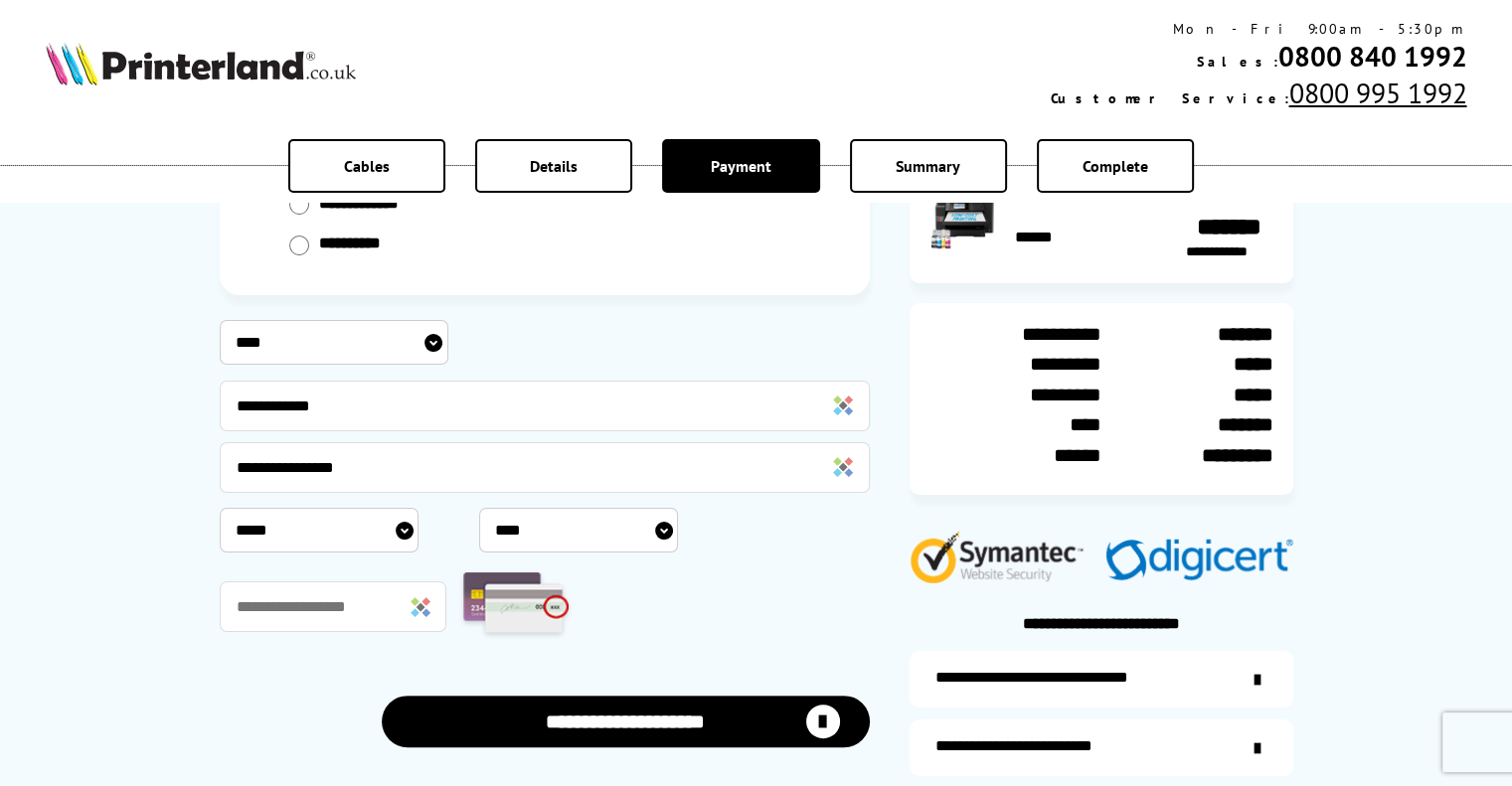 select on "*" 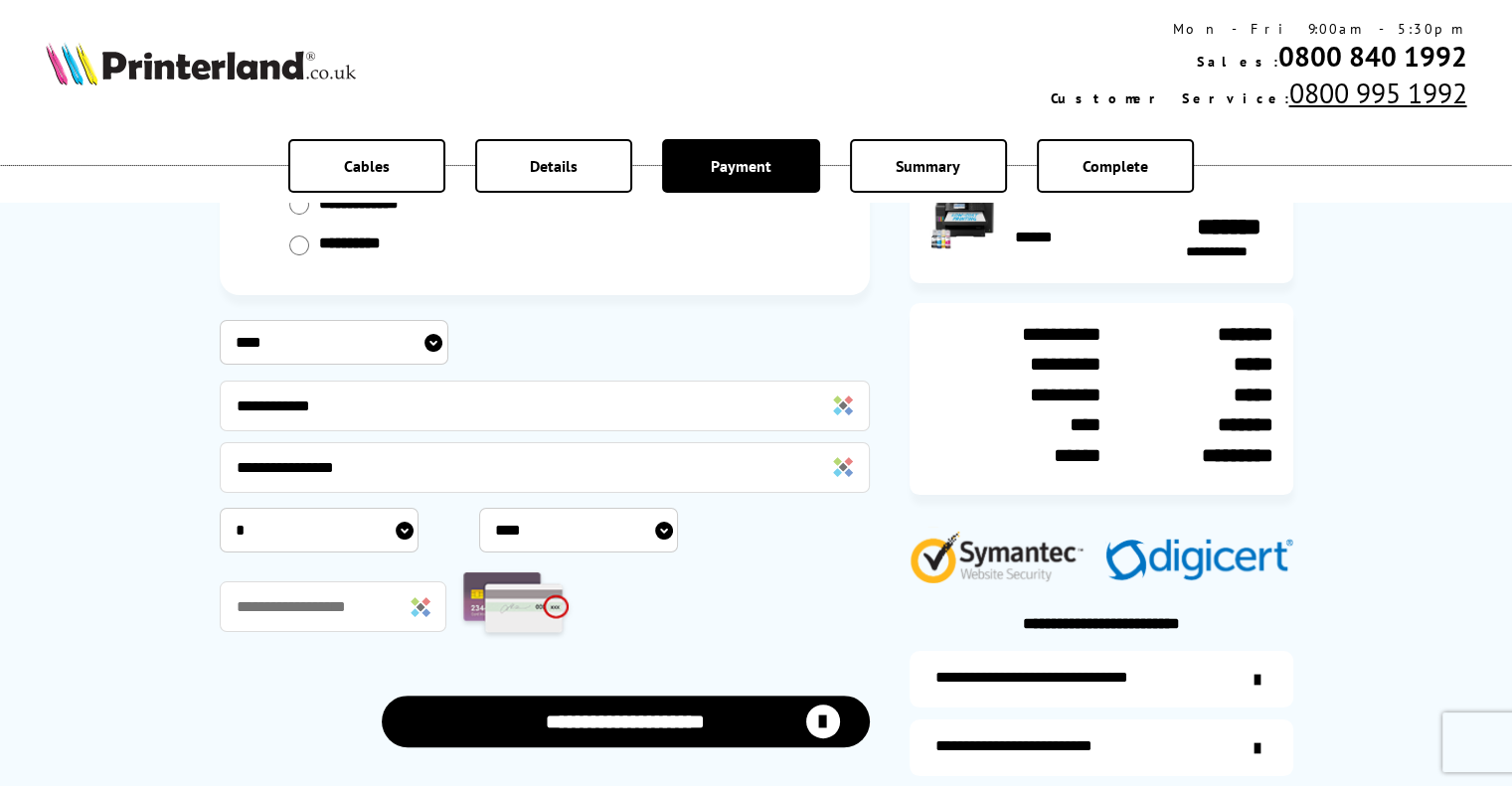 click on "*****
*
*
*
*
*
*
*
*
*
**
**
**" at bounding box center [319, 530] 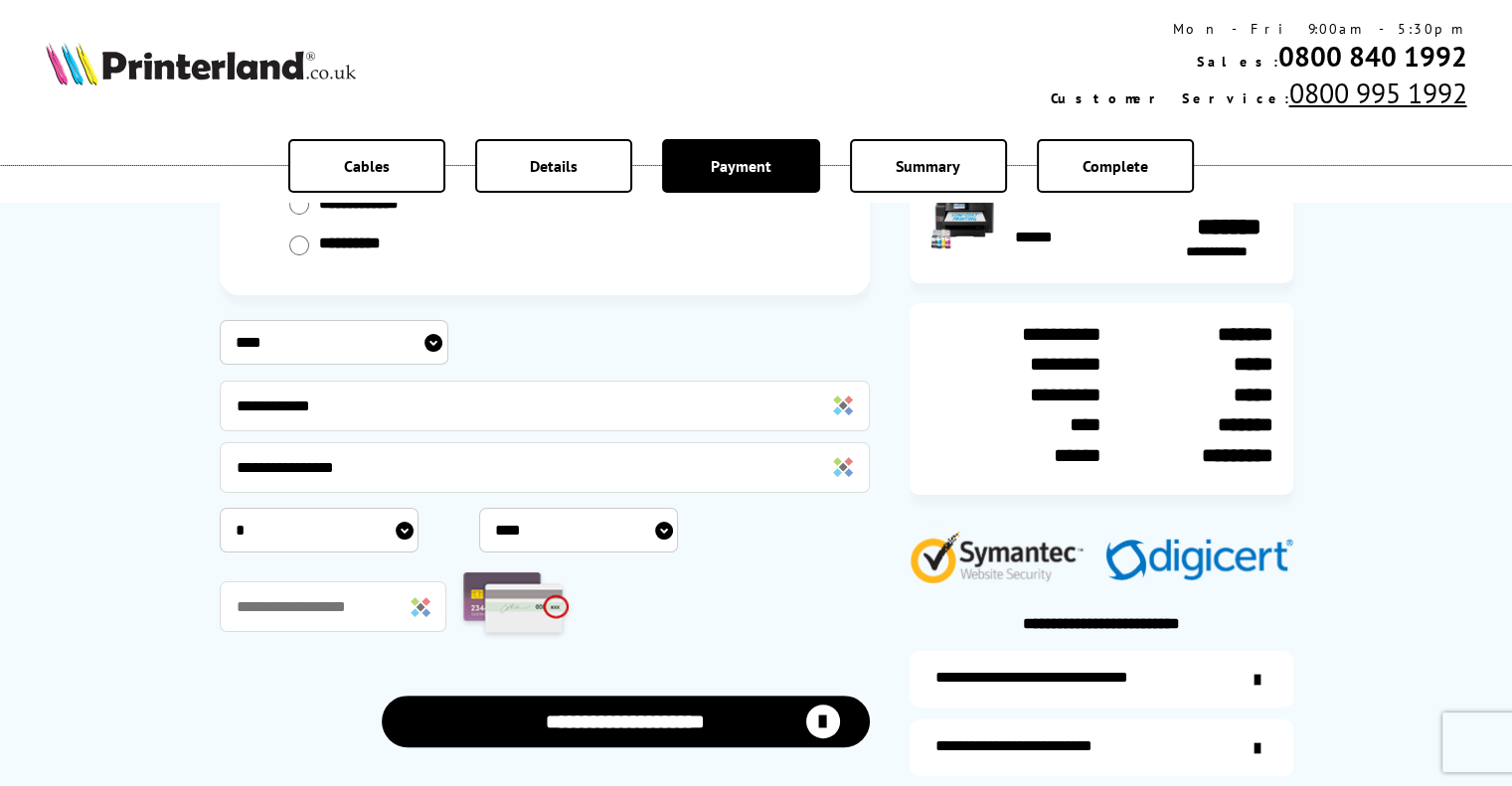 click on "****
****
****
****
****
****
****
****
****
****
****
****
****
****
****
****
****
****
****
****
****
****" at bounding box center [579, 530] 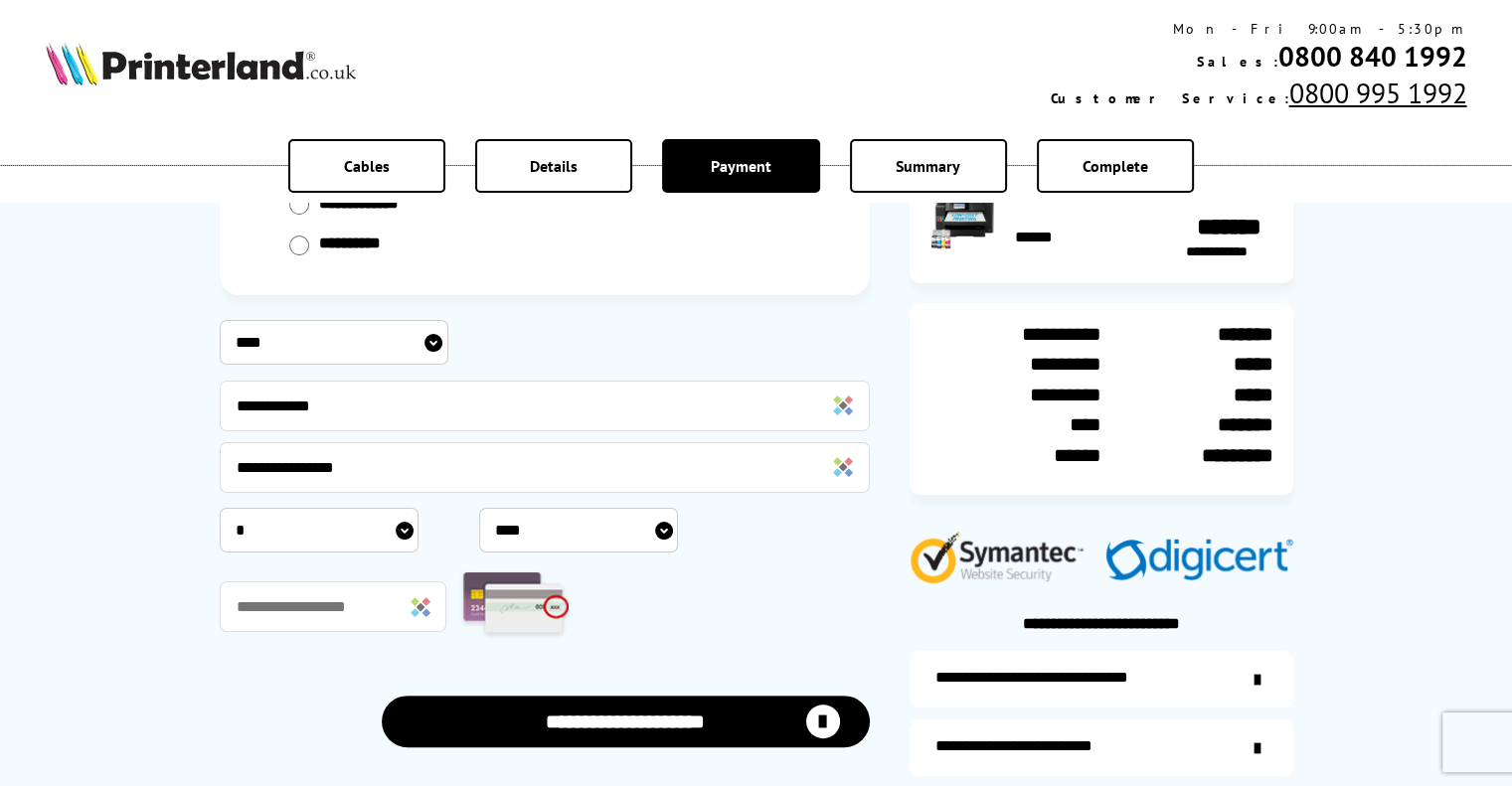 select on "****" 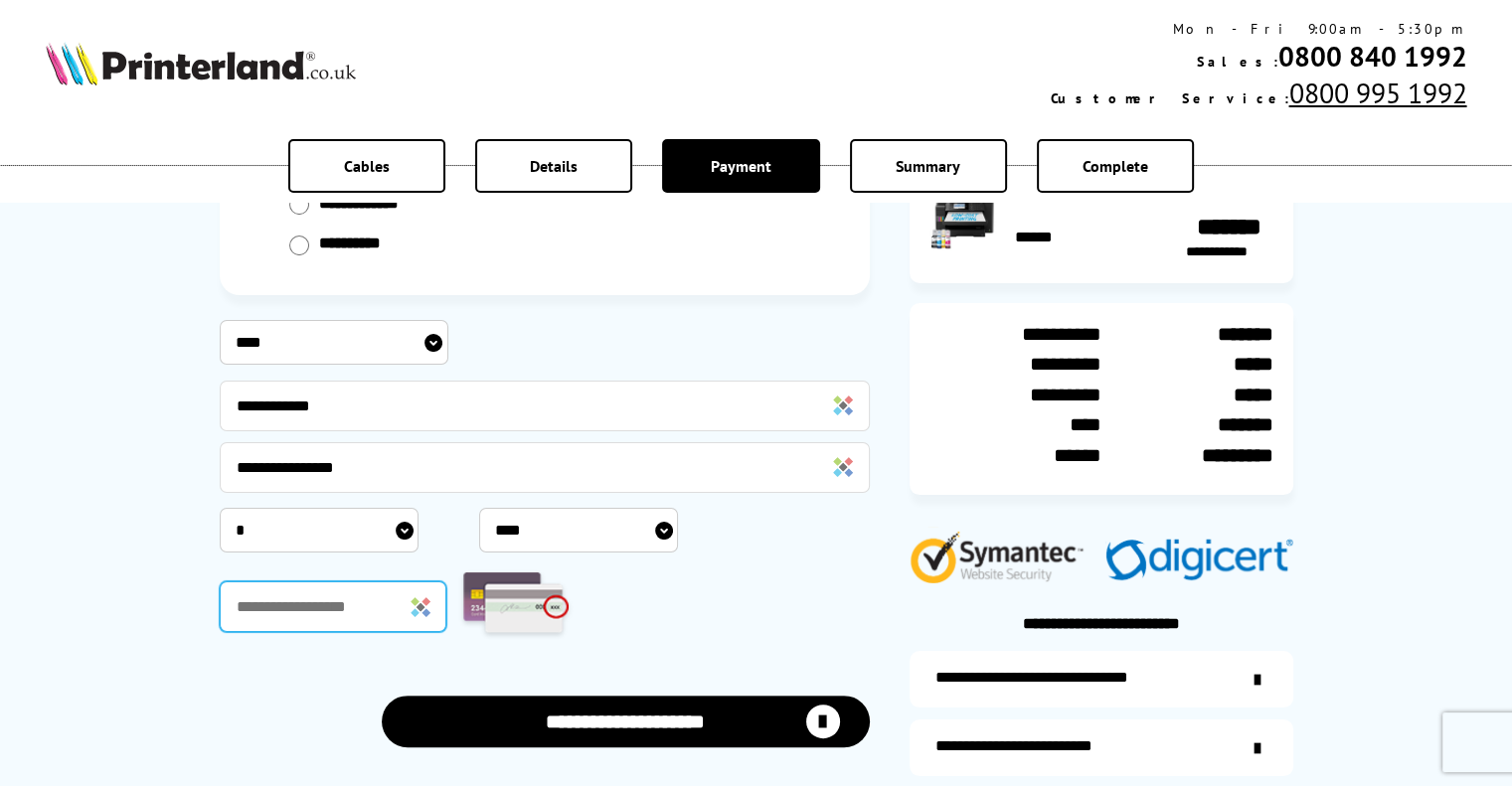 click at bounding box center [333, 606] 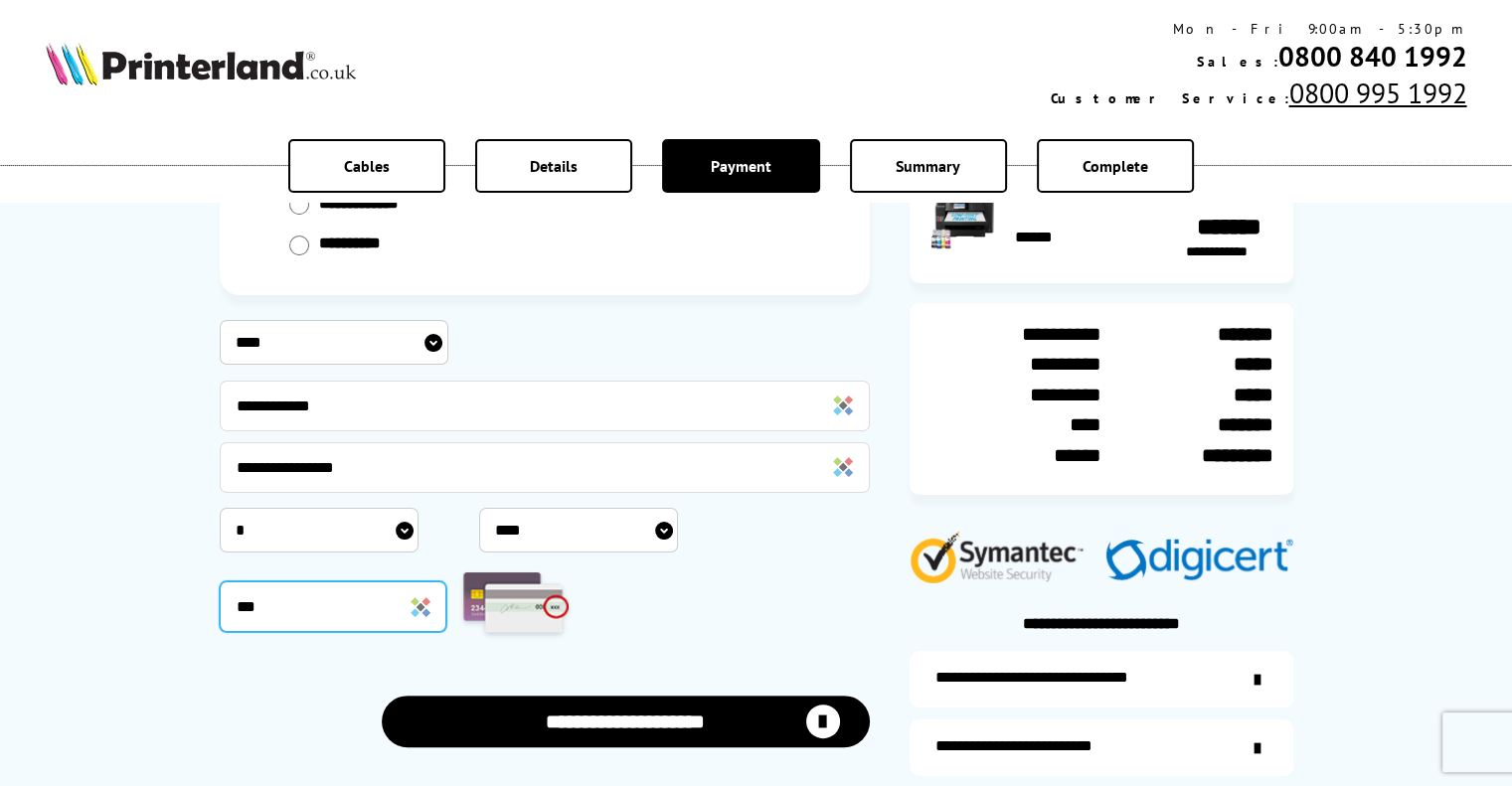 type on "***" 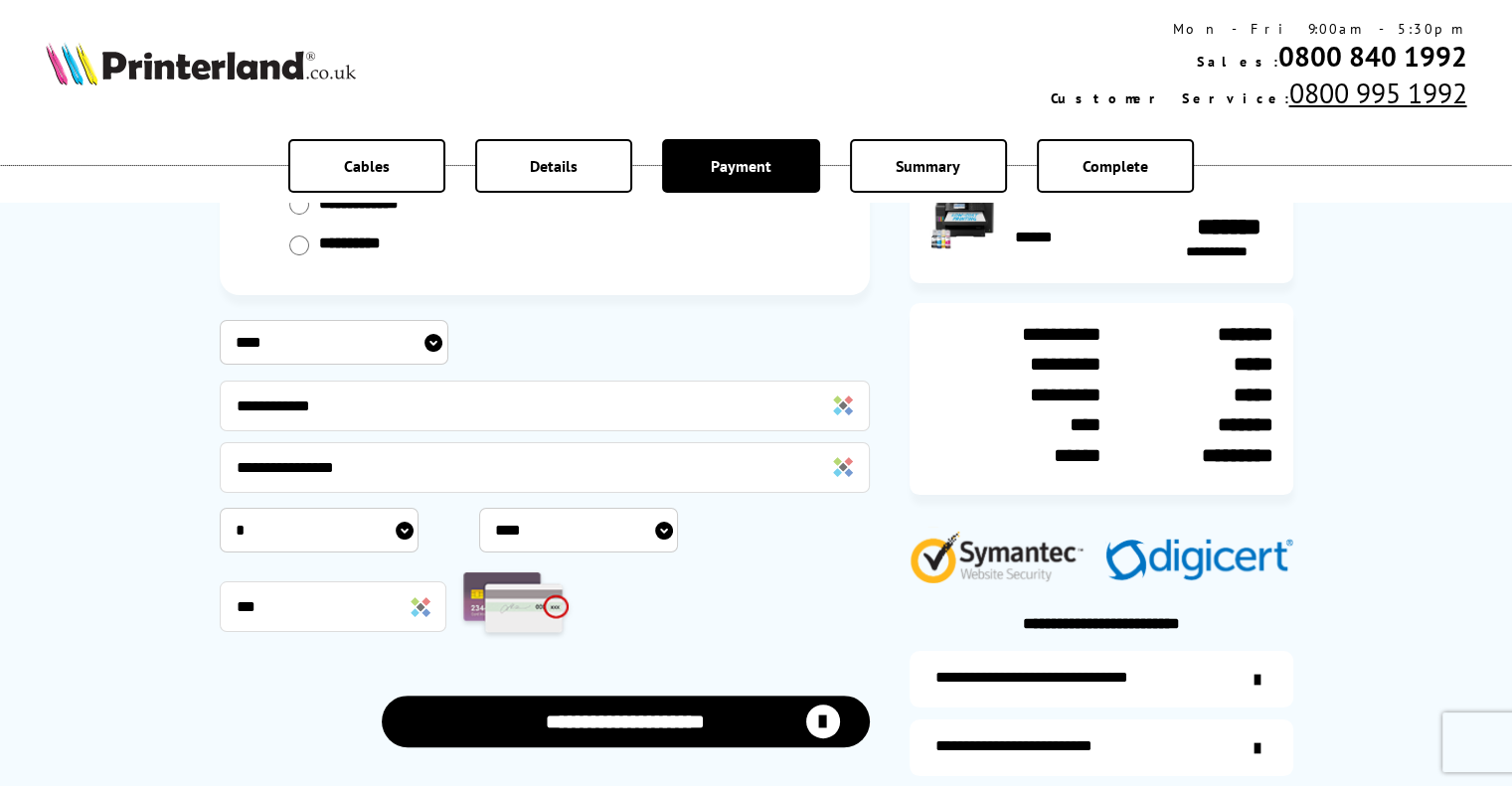 click on "**********" at bounding box center [625, 720] 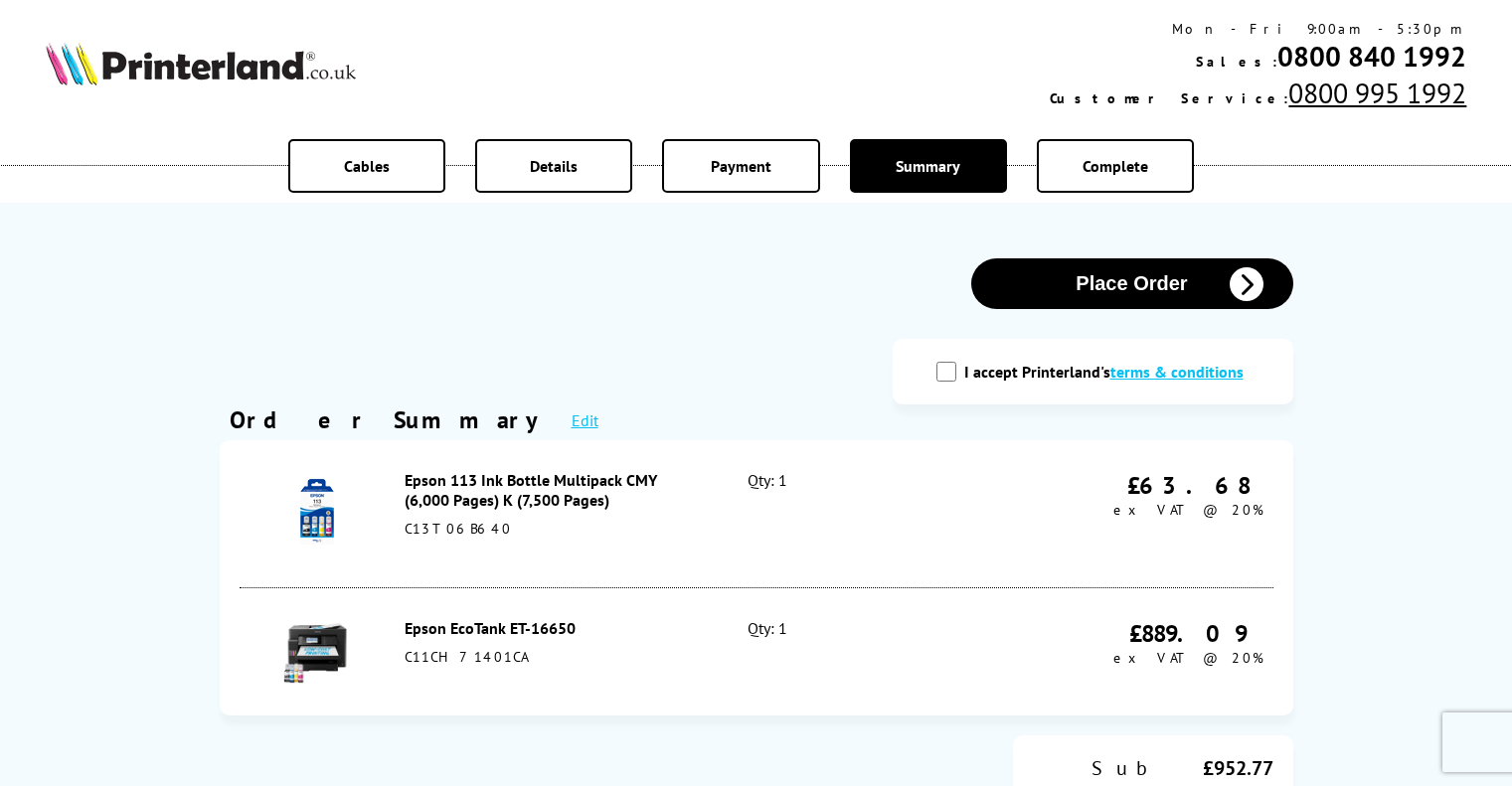 scroll, scrollTop: 0, scrollLeft: 0, axis: both 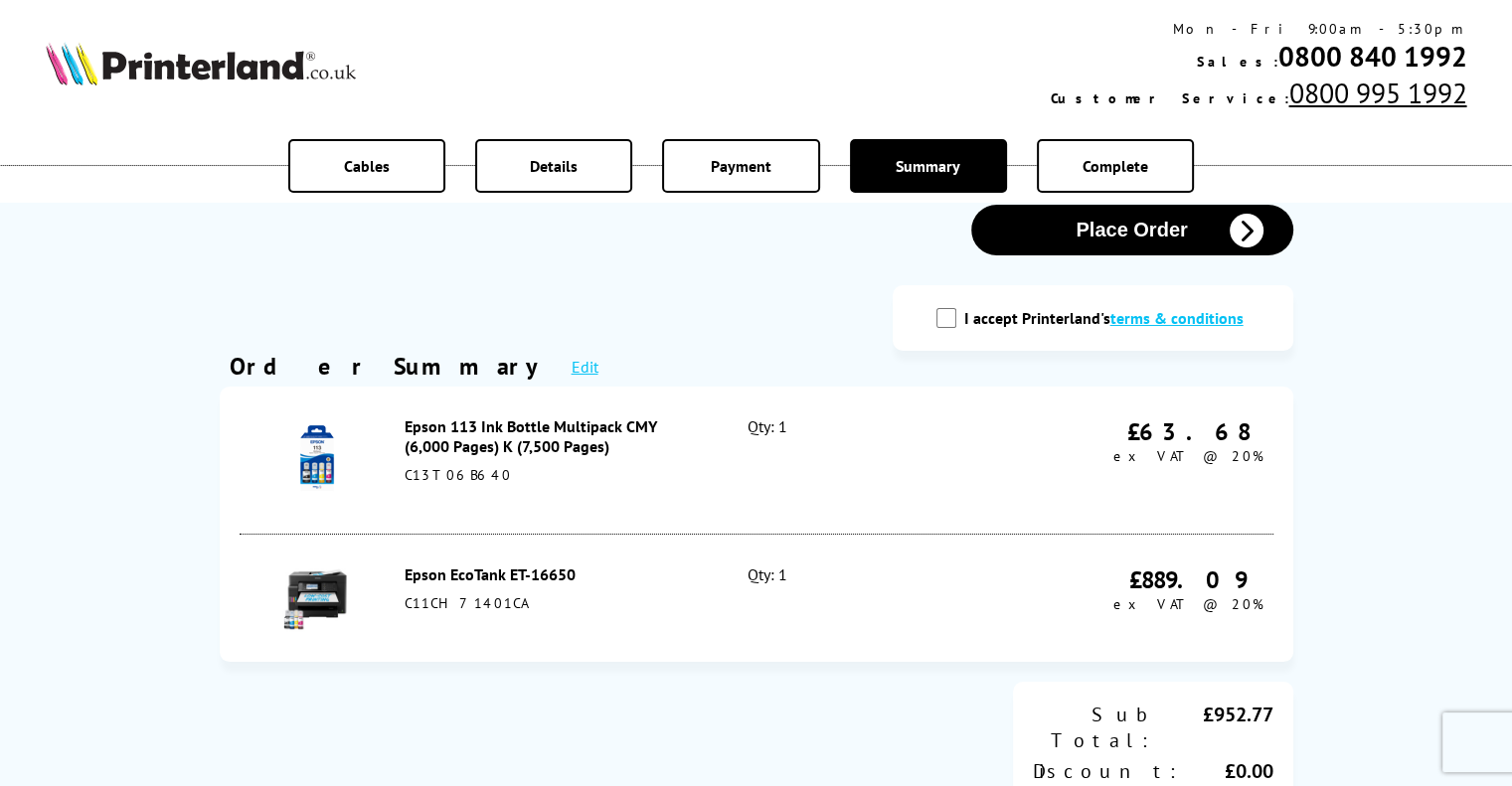 click on "I accept Printerland's  terms & conditions" at bounding box center (1092, 318) 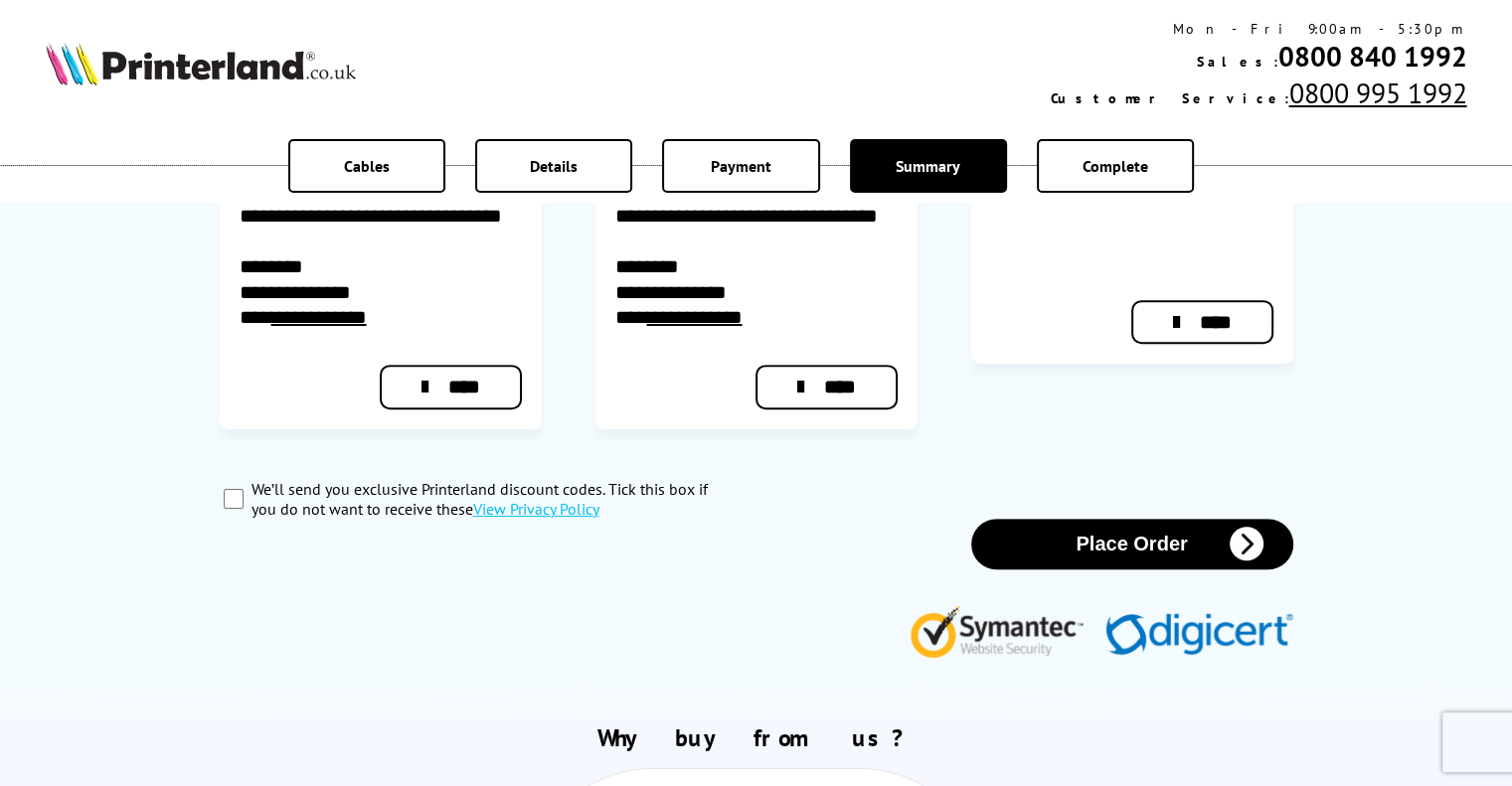 scroll, scrollTop: 862, scrollLeft: 0, axis: vertical 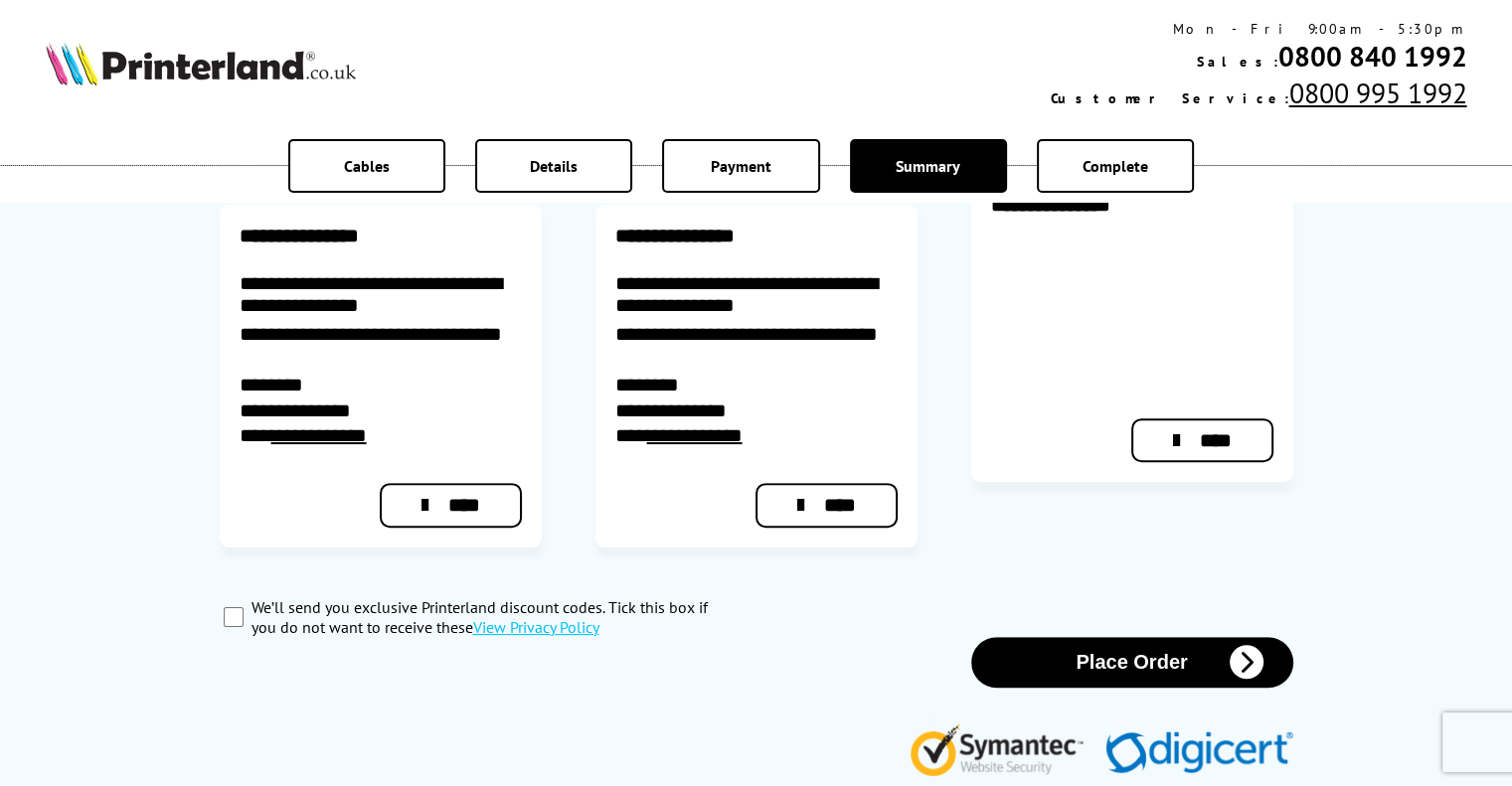 click on "Place Order" at bounding box center (1132, 662) 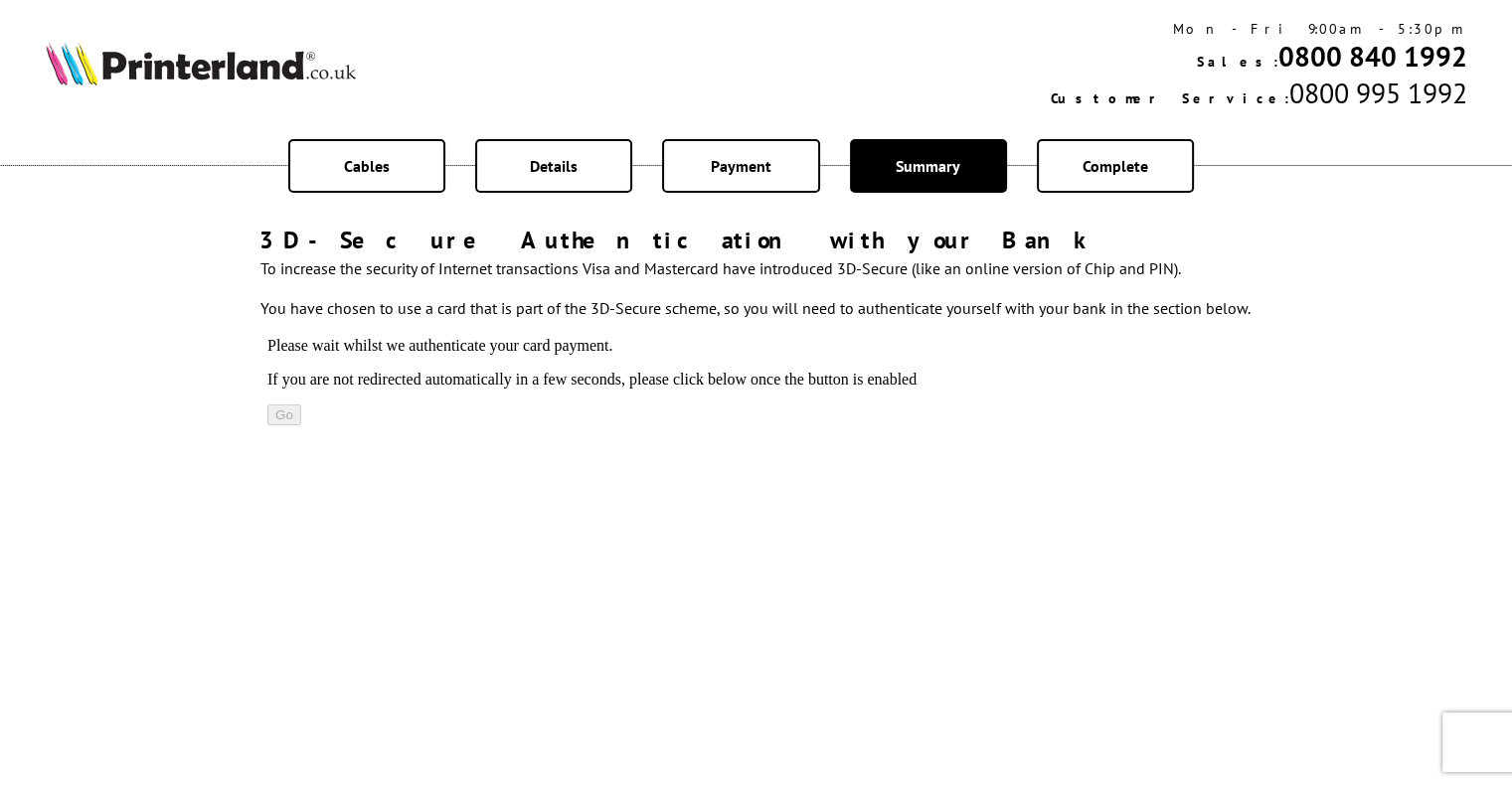 scroll, scrollTop: 0, scrollLeft: 0, axis: both 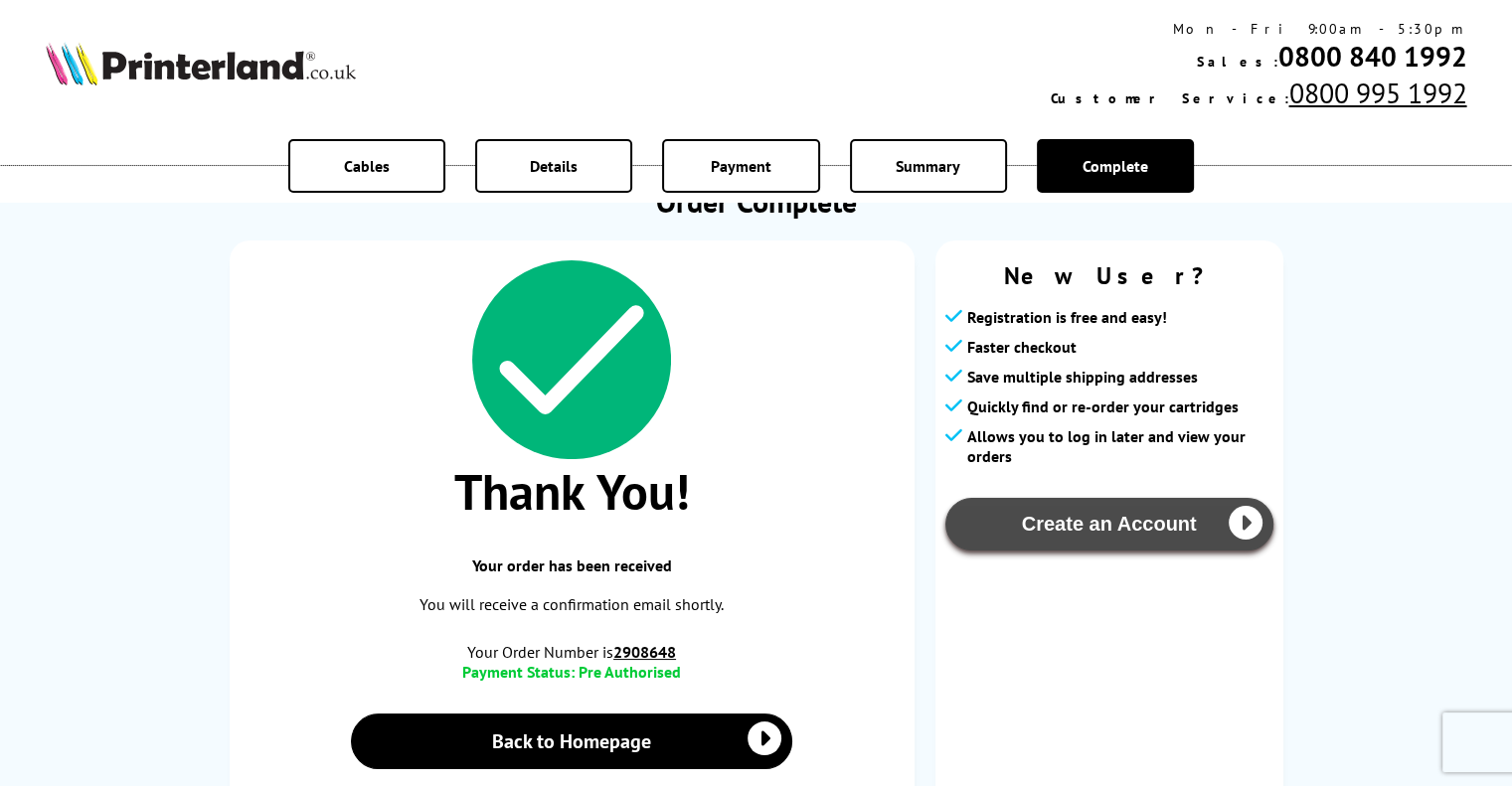 click on "Create an Account" at bounding box center [1109, 524] 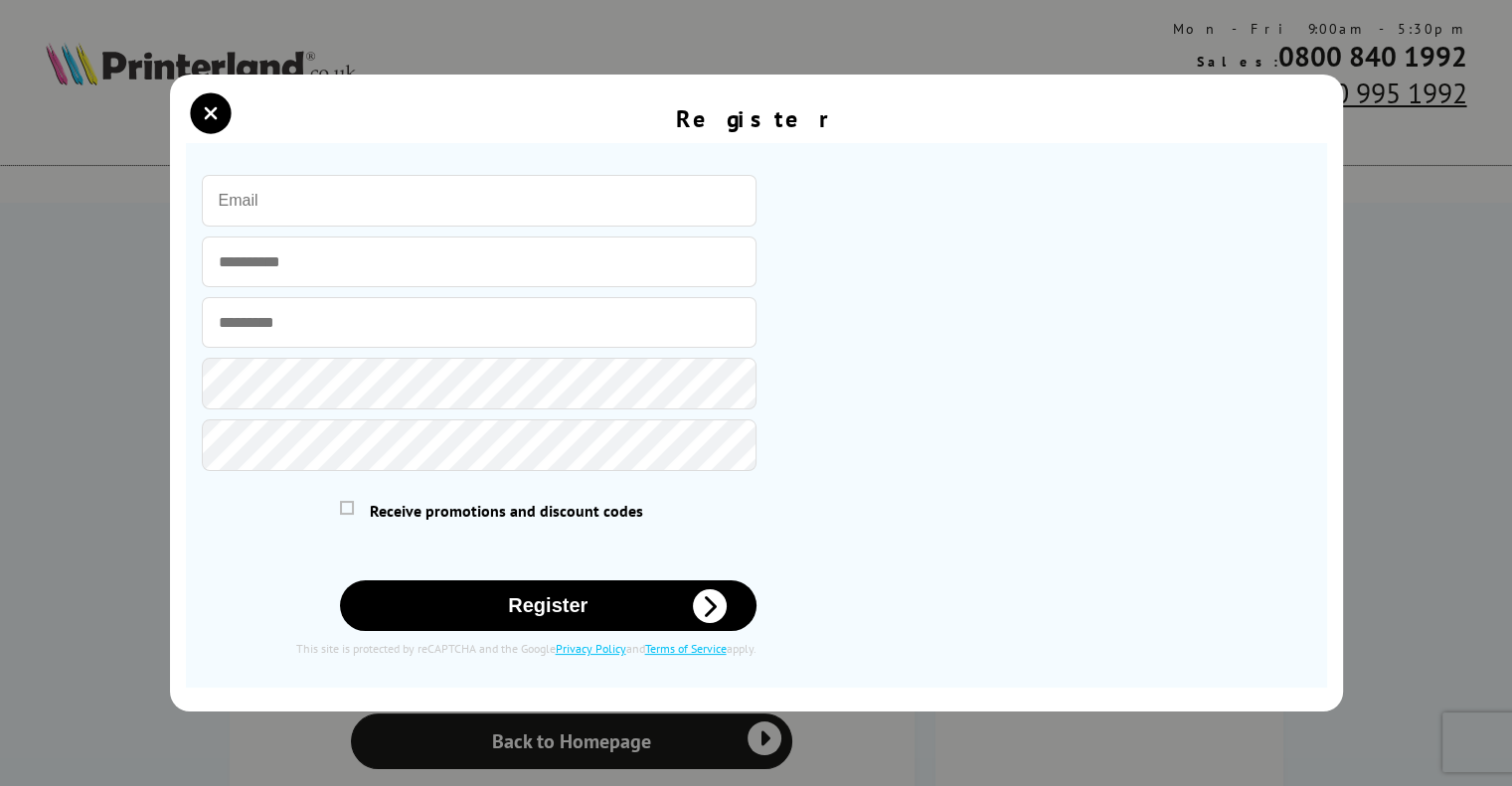 click at bounding box center (479, 201) 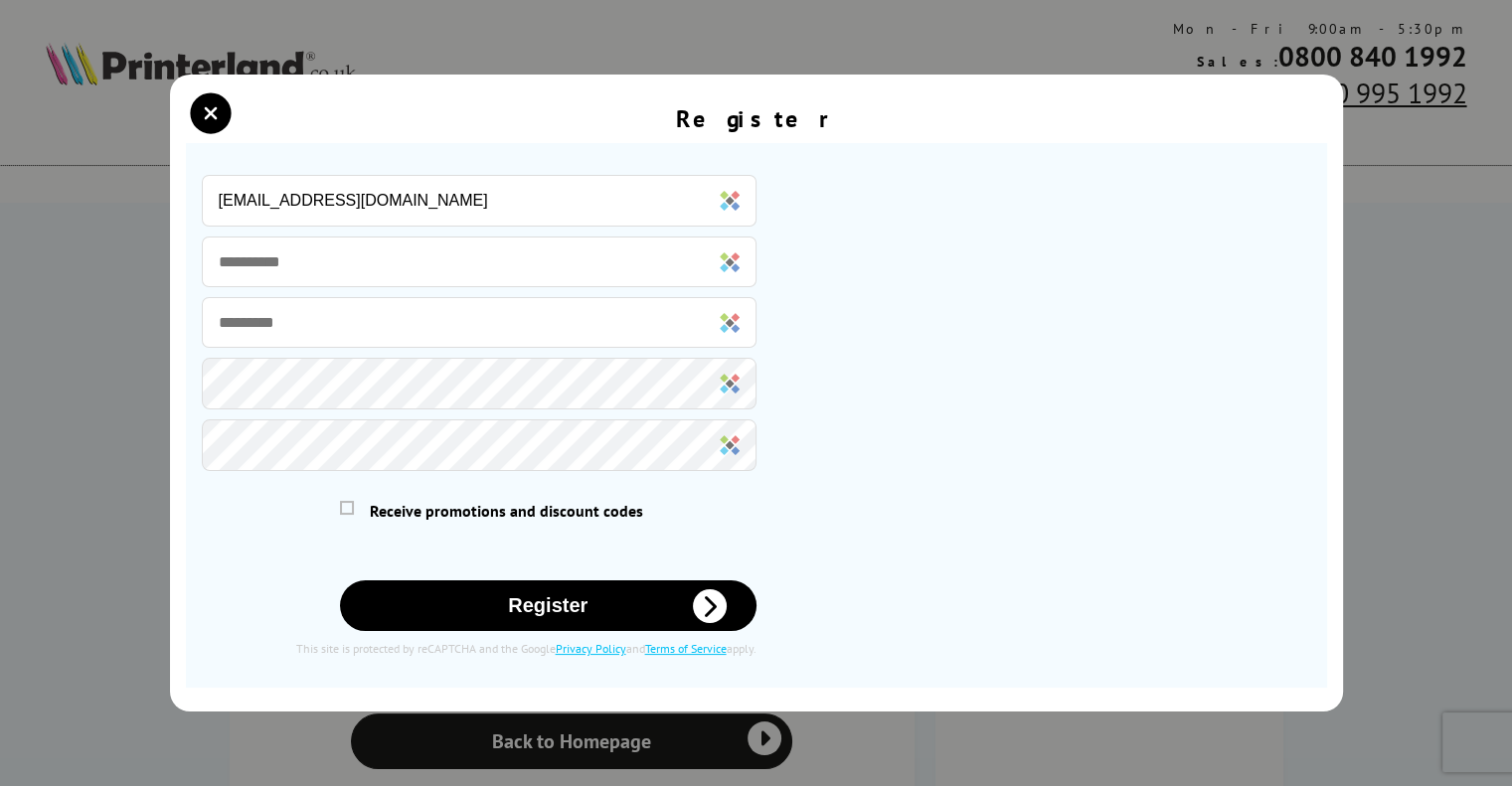 type on "[EMAIL_ADDRESS][DOMAIN_NAME]" 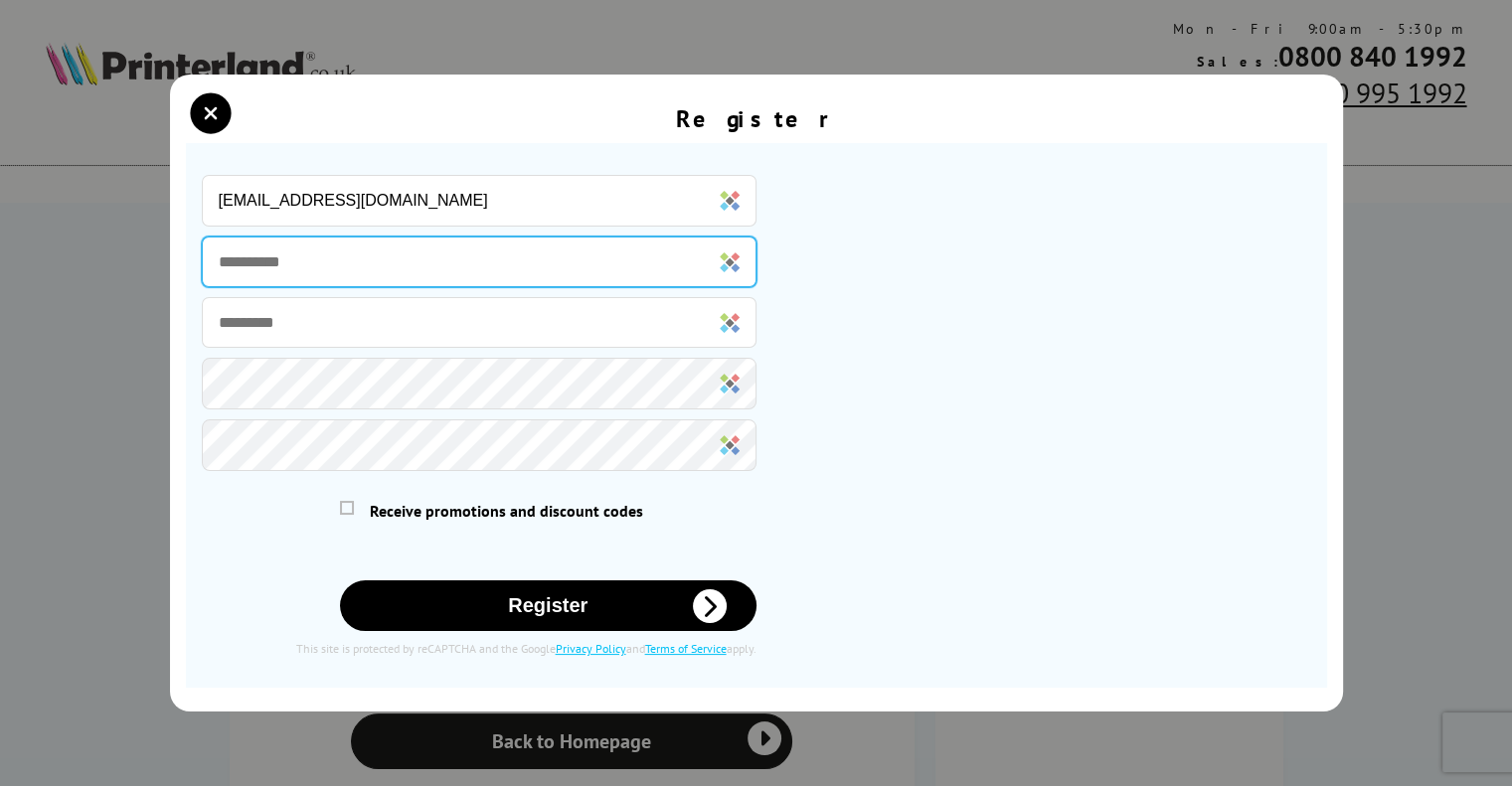 click at bounding box center [479, 261] 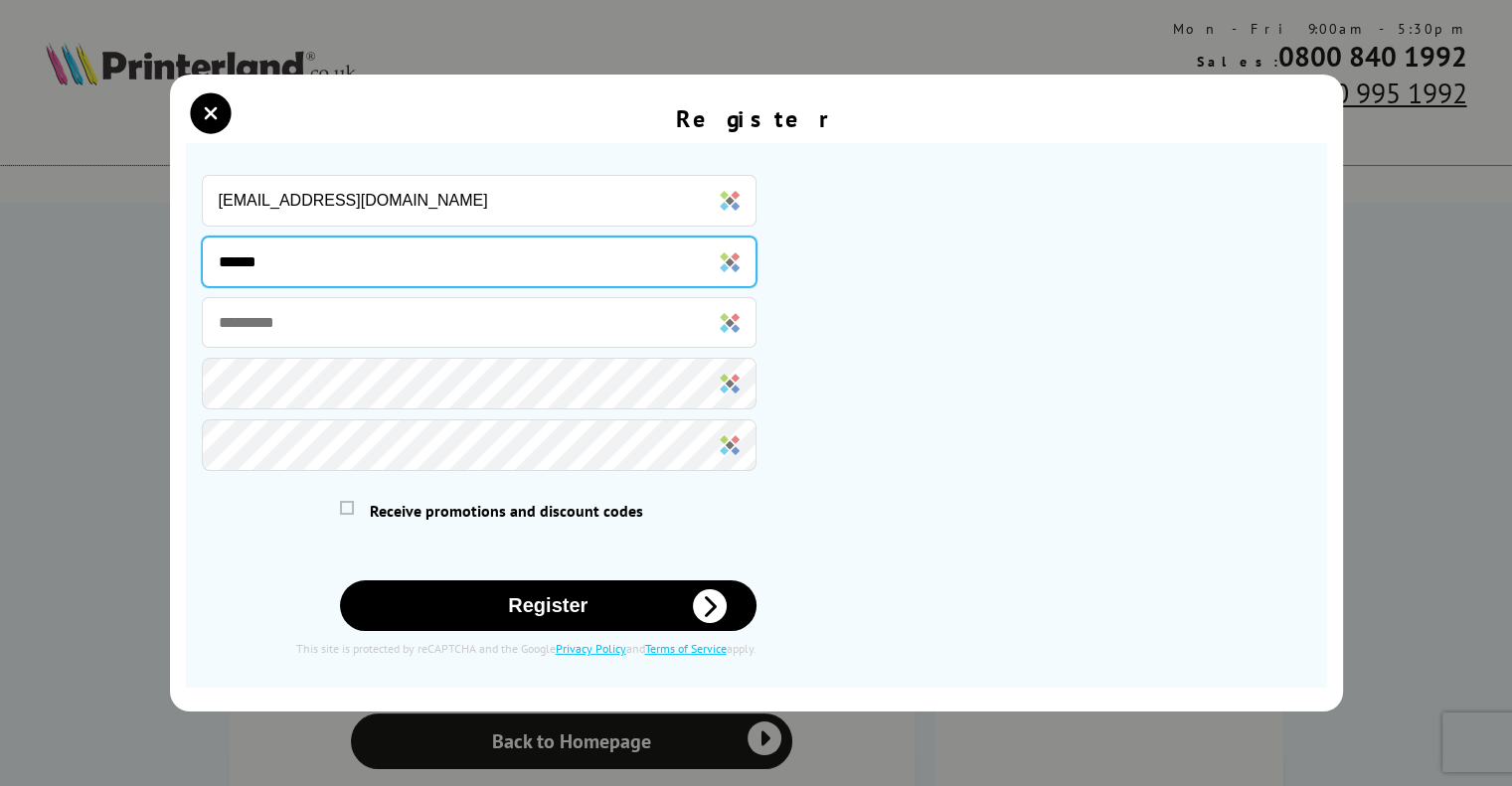 type on "******" 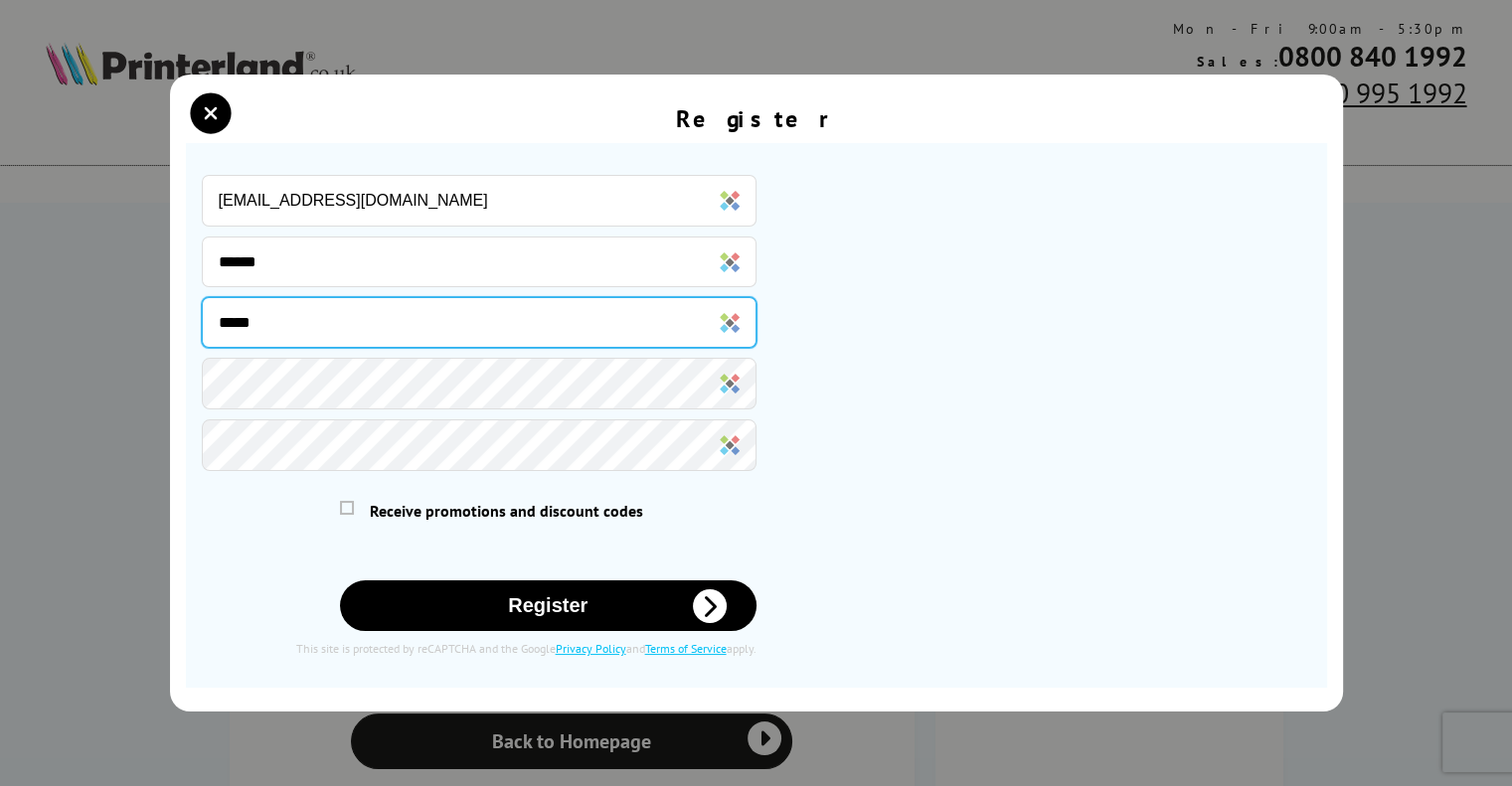 type on "*****" 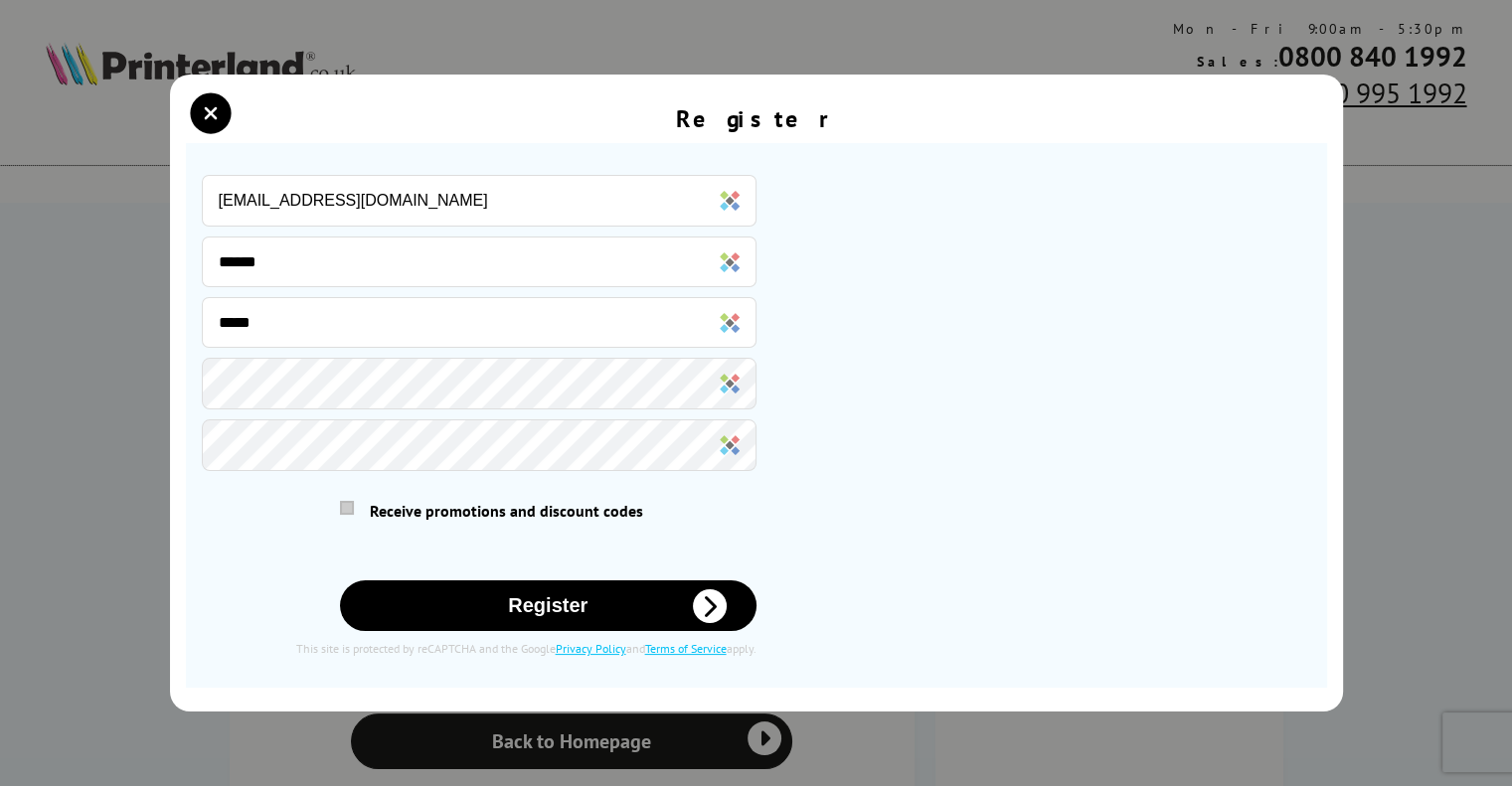 click at bounding box center [347, 508] 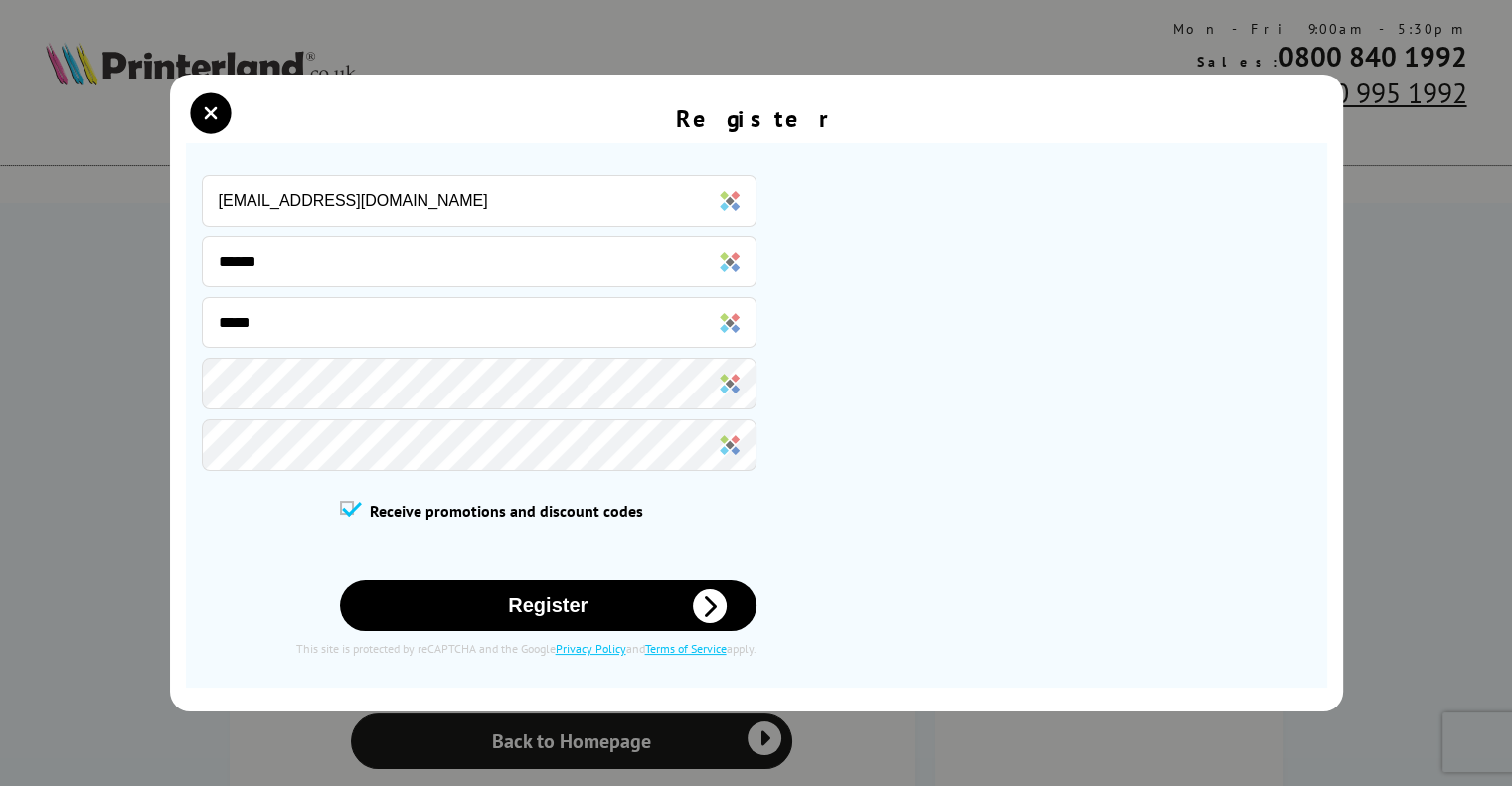 click at bounding box center (710, 606) 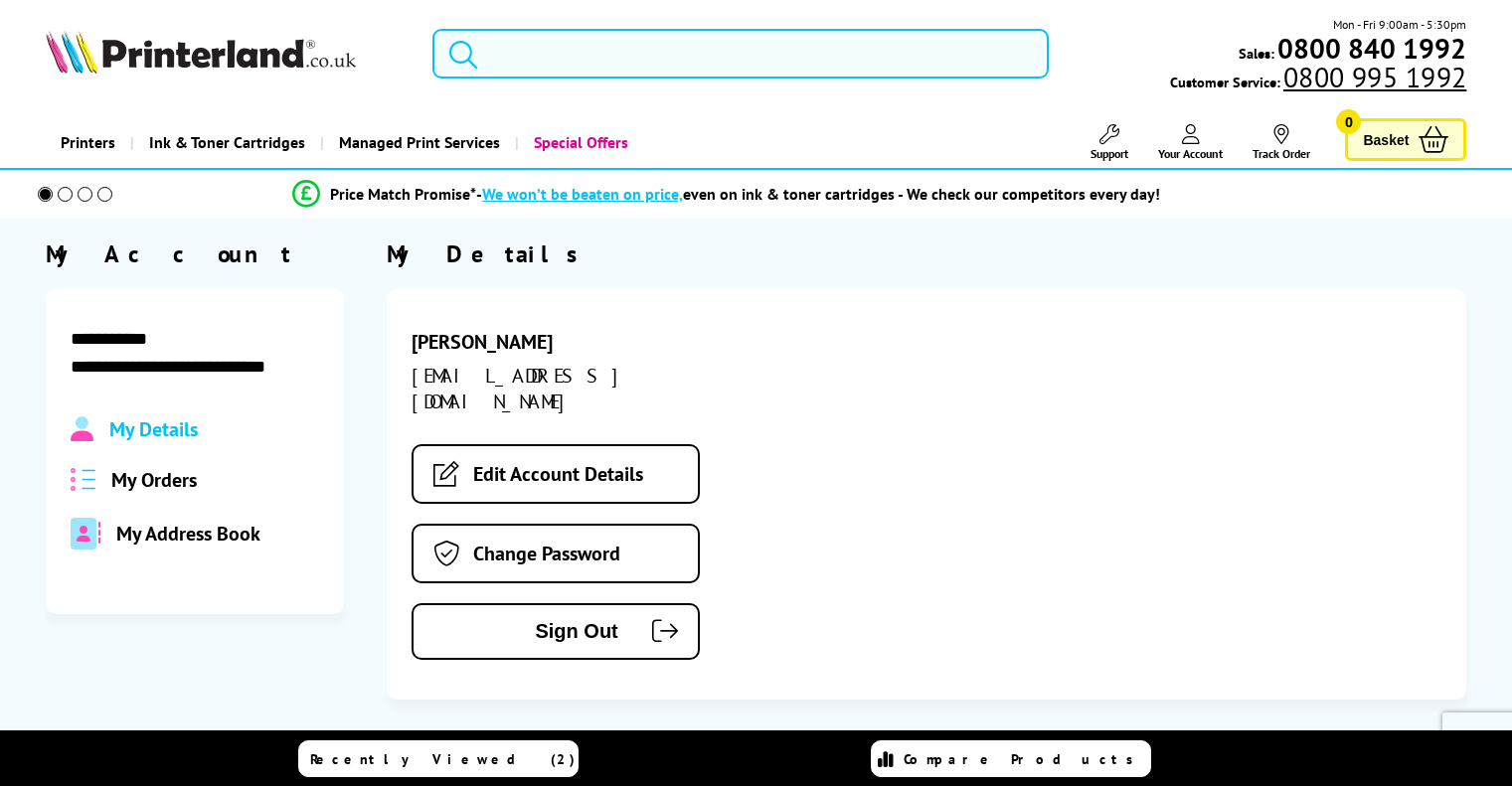 scroll, scrollTop: 0, scrollLeft: 0, axis: both 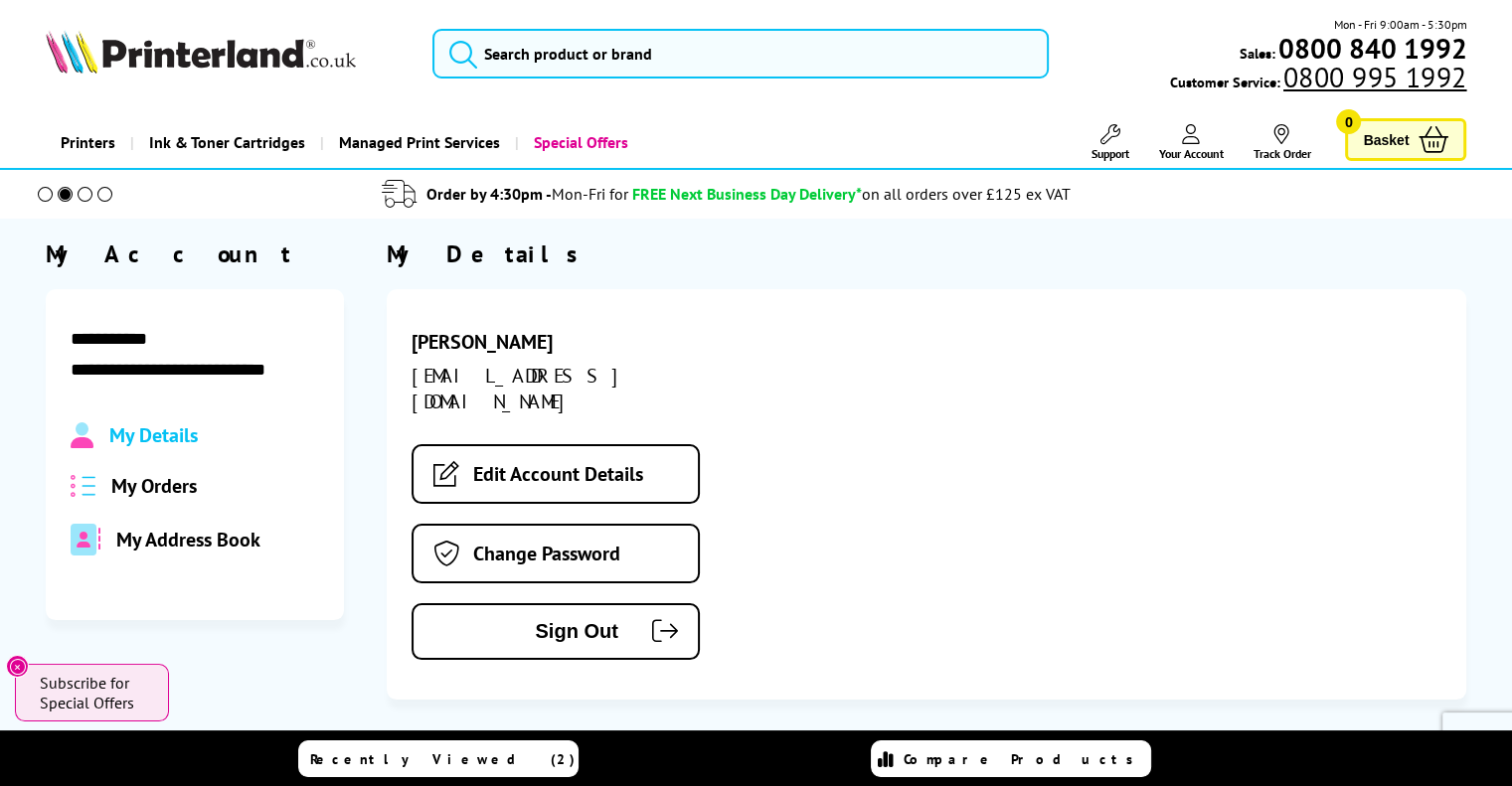 click on "My Orders" at bounding box center [154, 486] 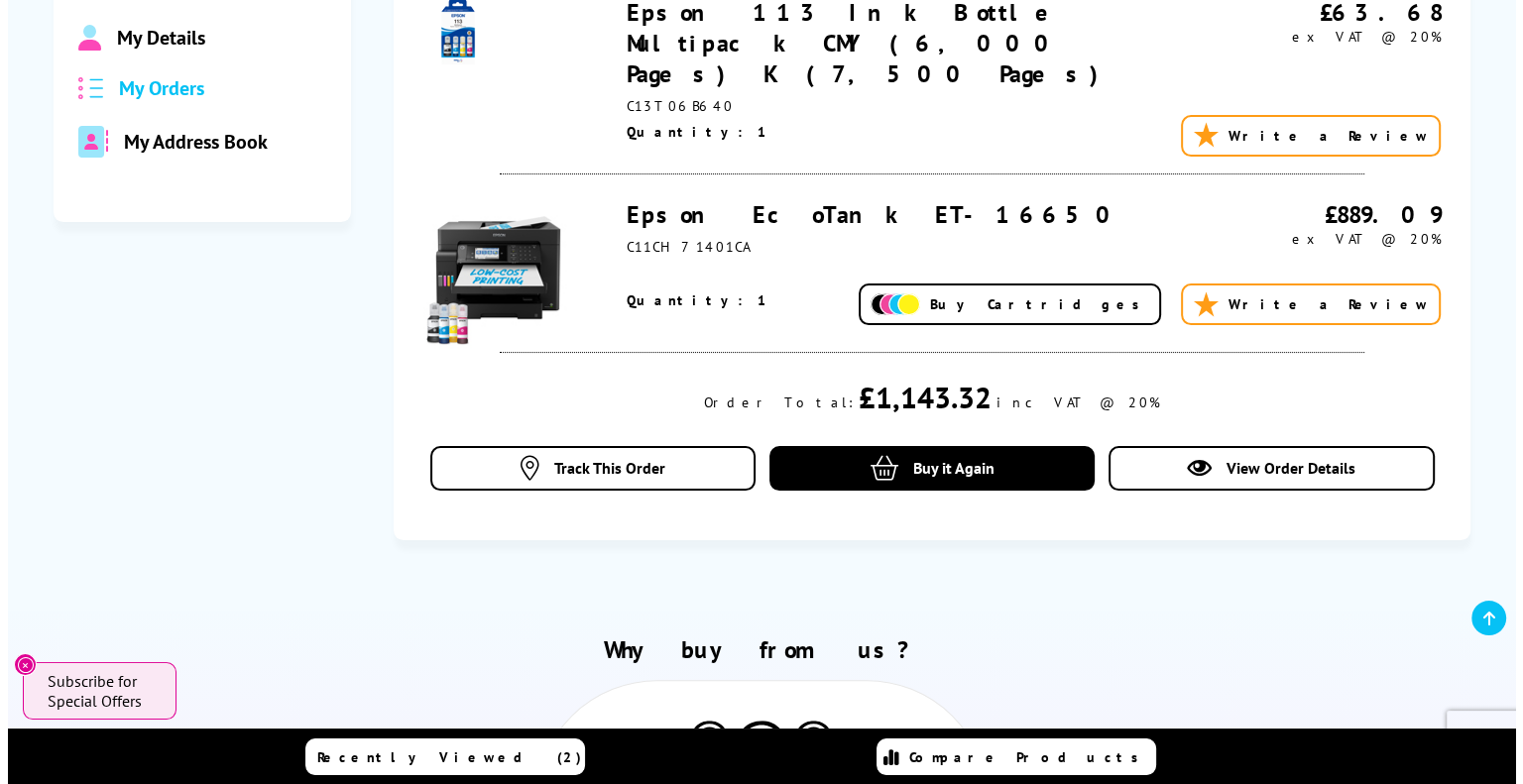scroll, scrollTop: 419, scrollLeft: 0, axis: vertical 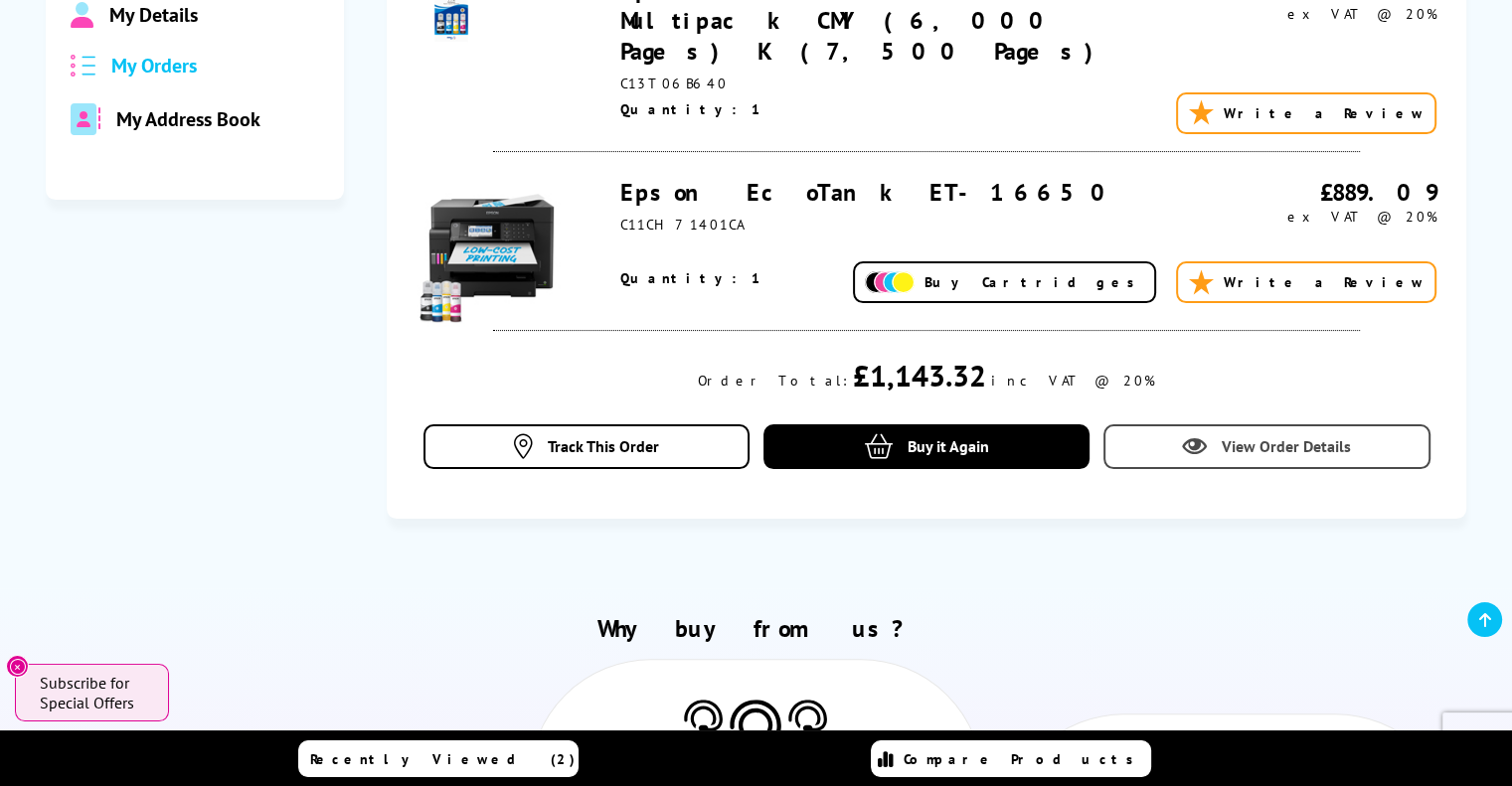 click at bounding box center [1194, 446] 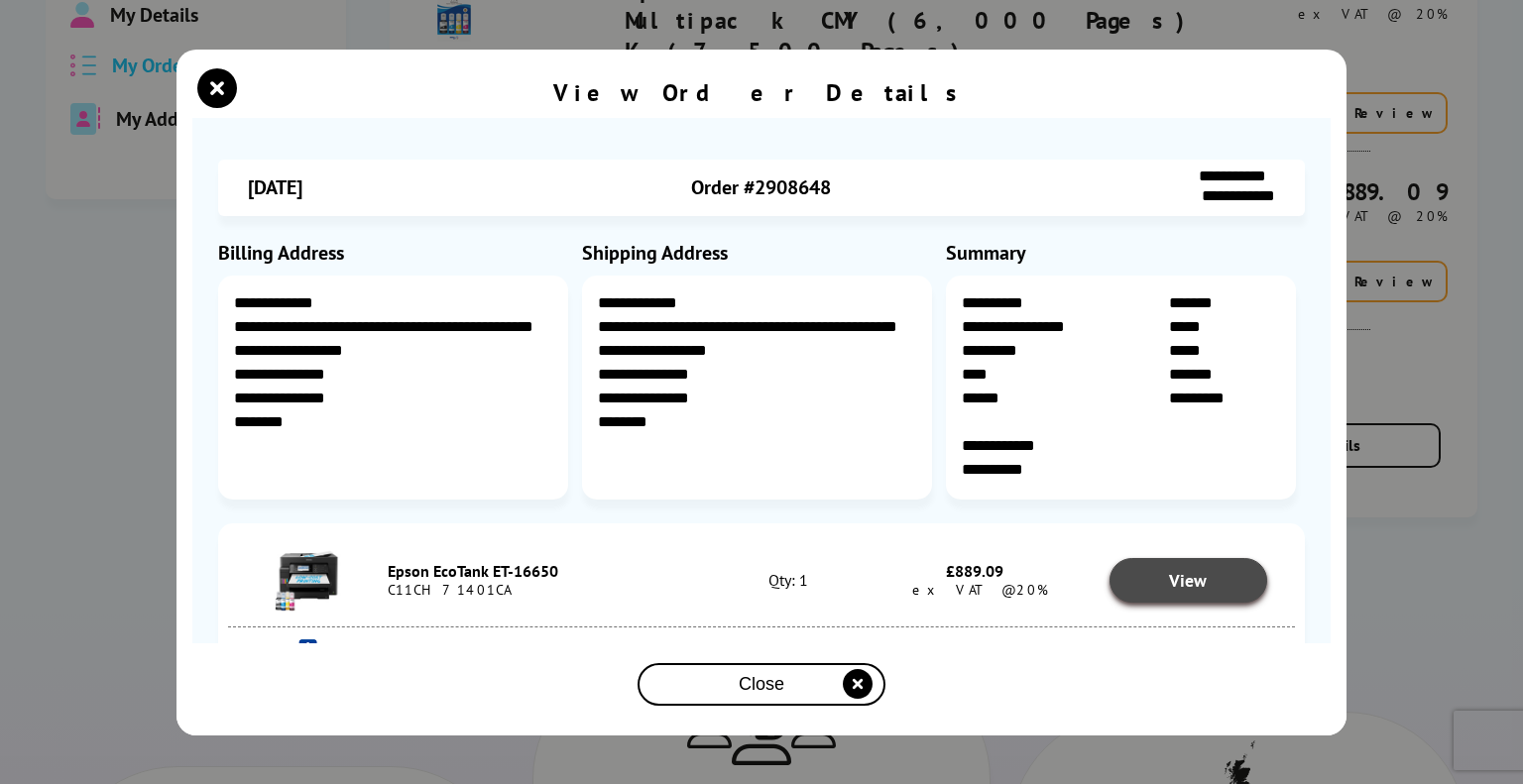 click on "View" at bounding box center [1189, 580] 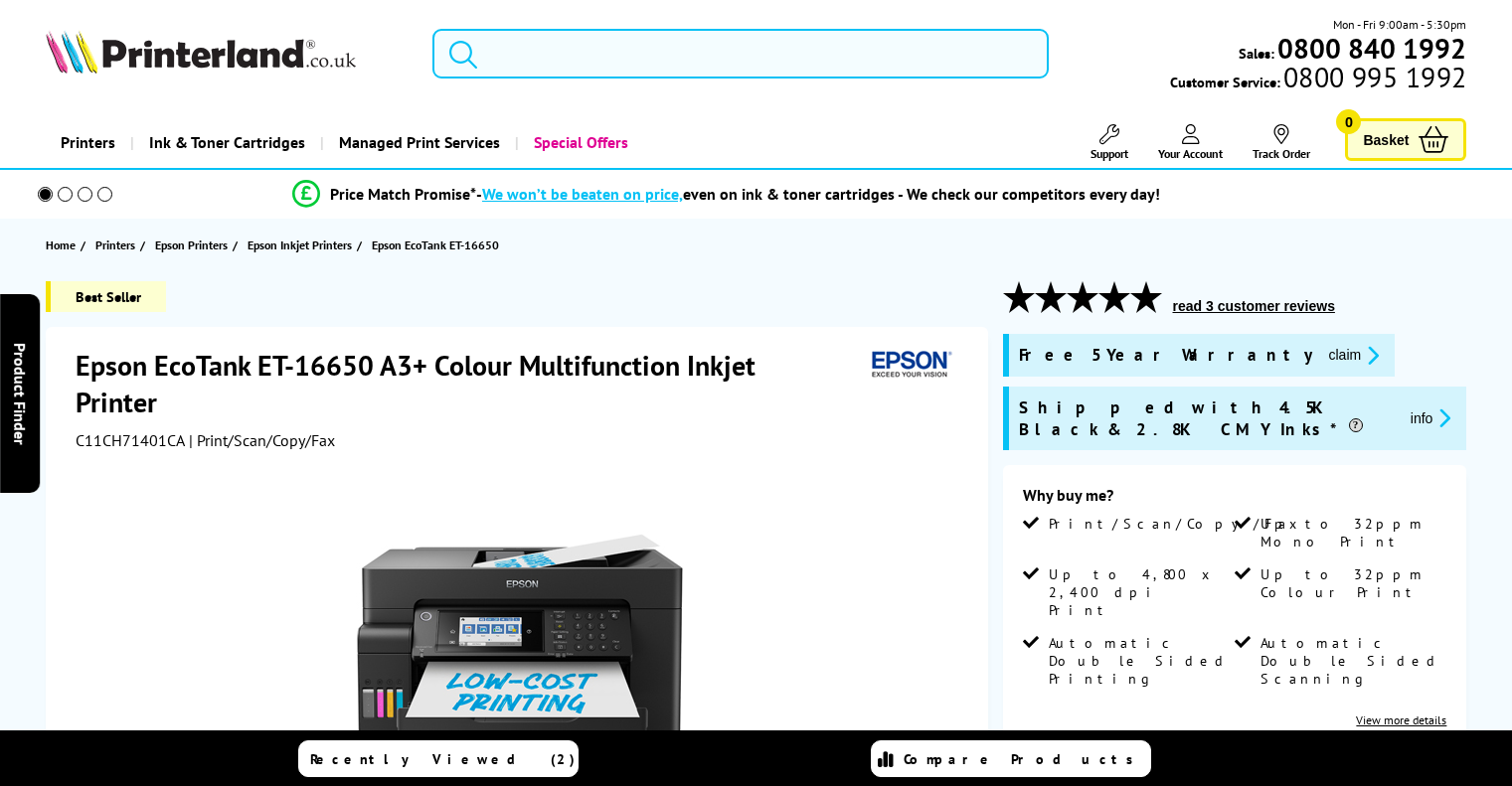 scroll, scrollTop: 0, scrollLeft: 0, axis: both 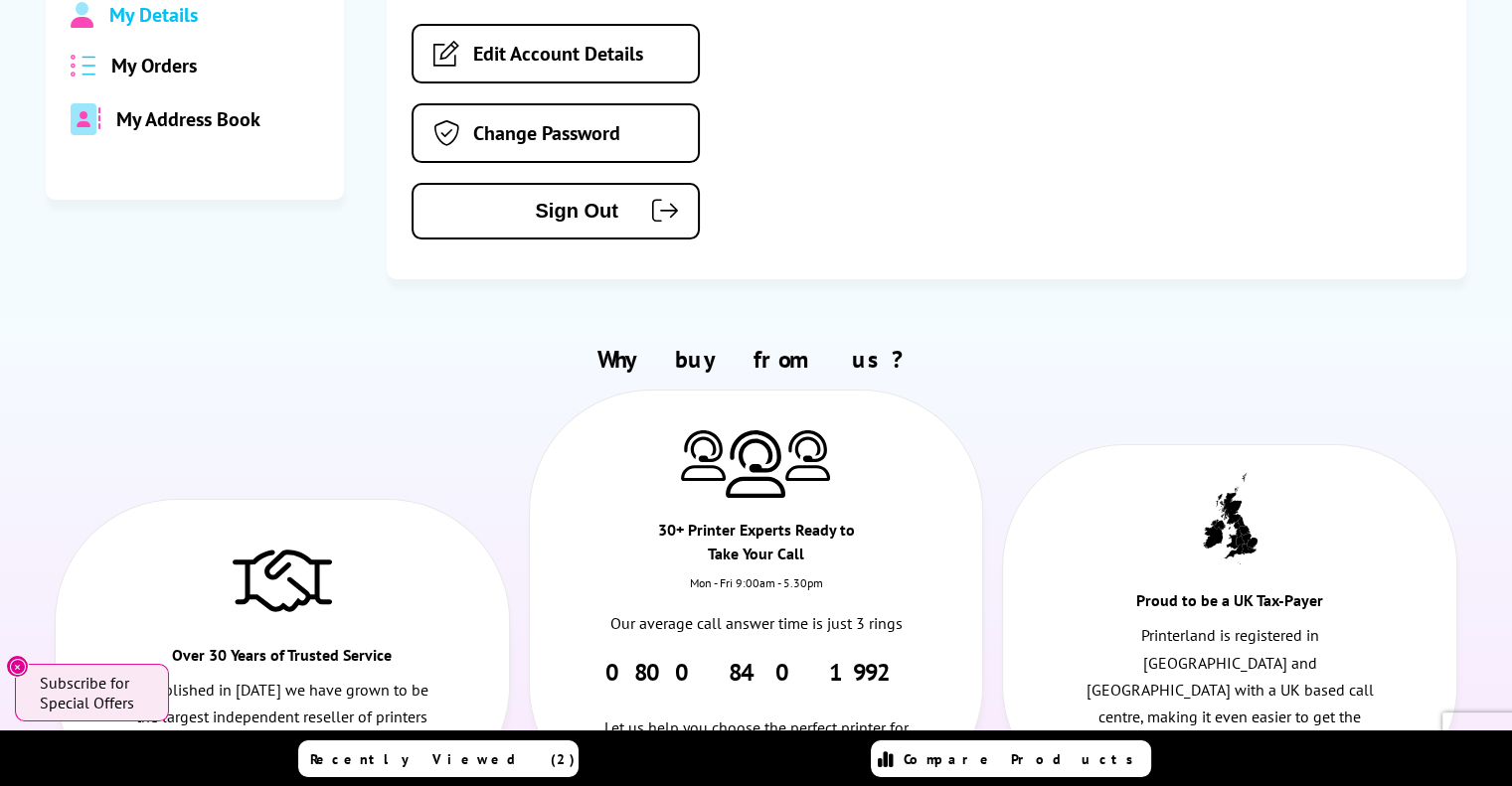 click on "My Orders" at bounding box center (195, 66) 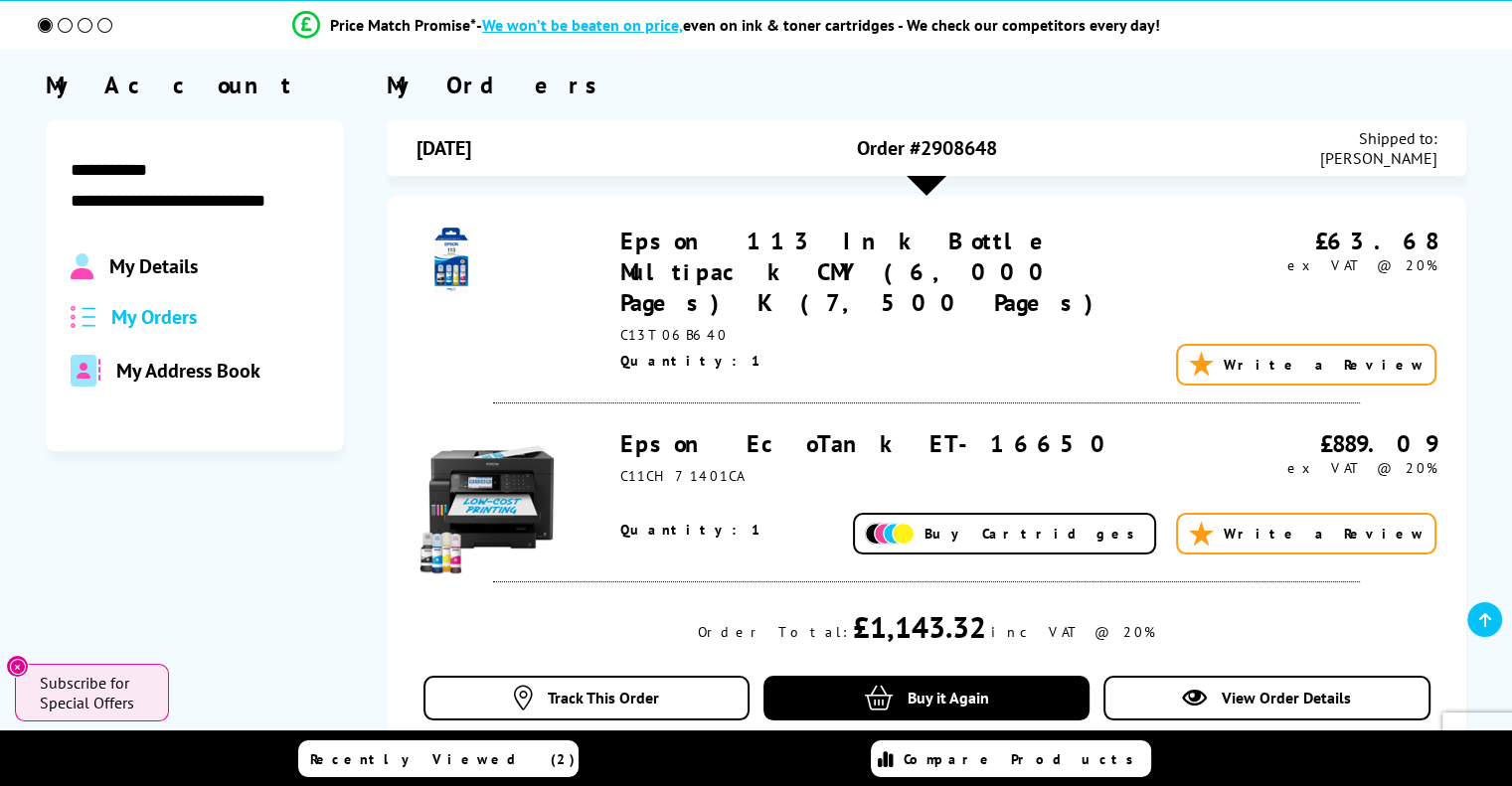 scroll, scrollTop: 179, scrollLeft: 0, axis: vertical 